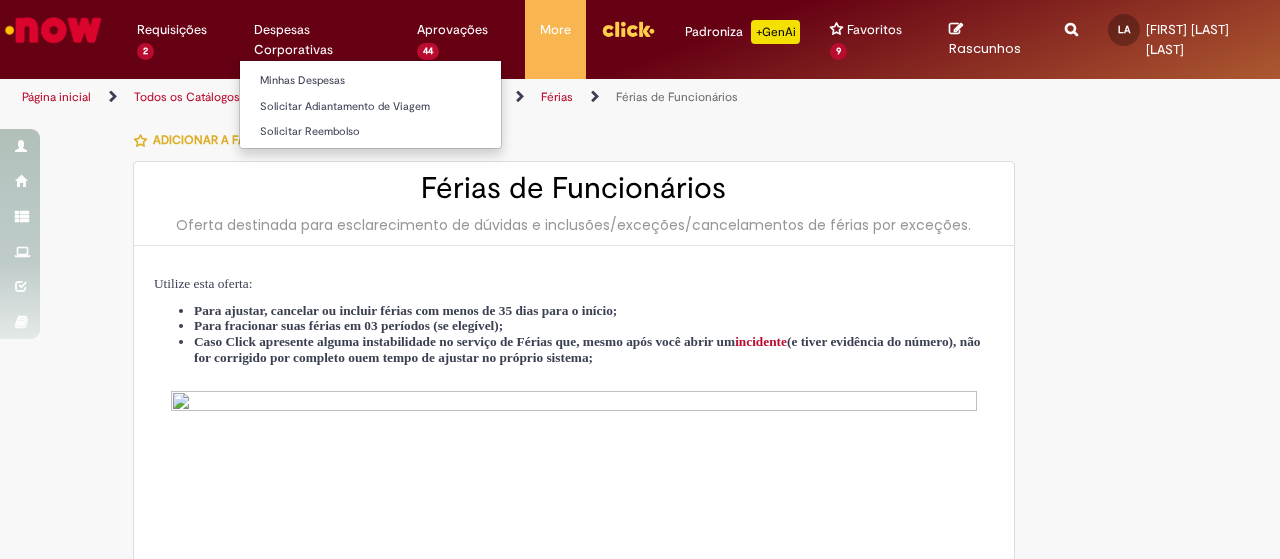 scroll, scrollTop: 0, scrollLeft: 0, axis: both 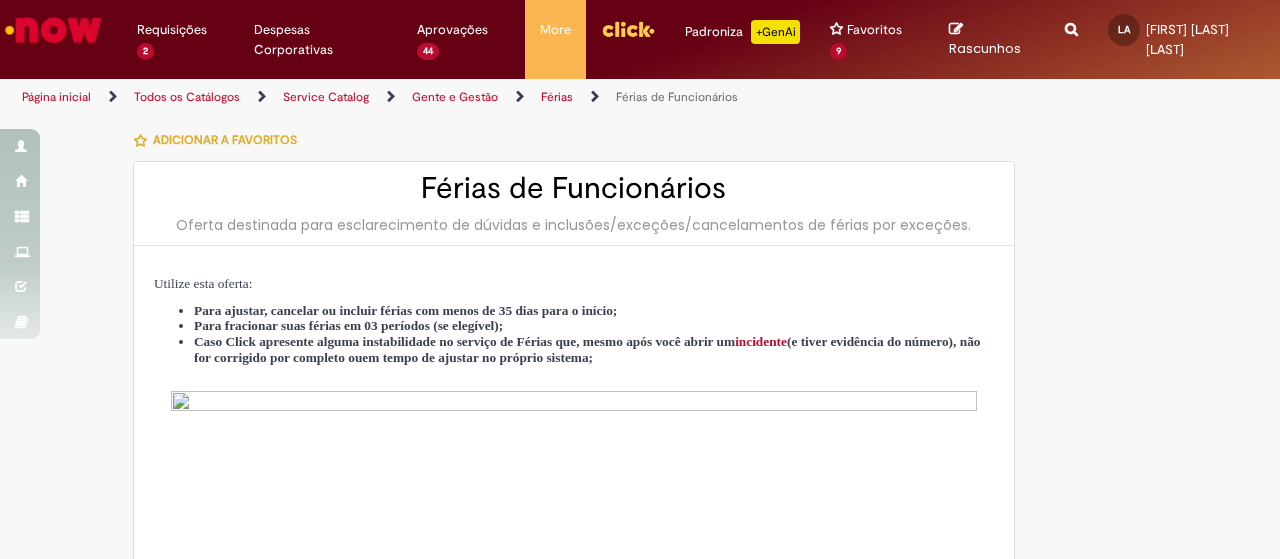 click at bounding box center (1071, 18) 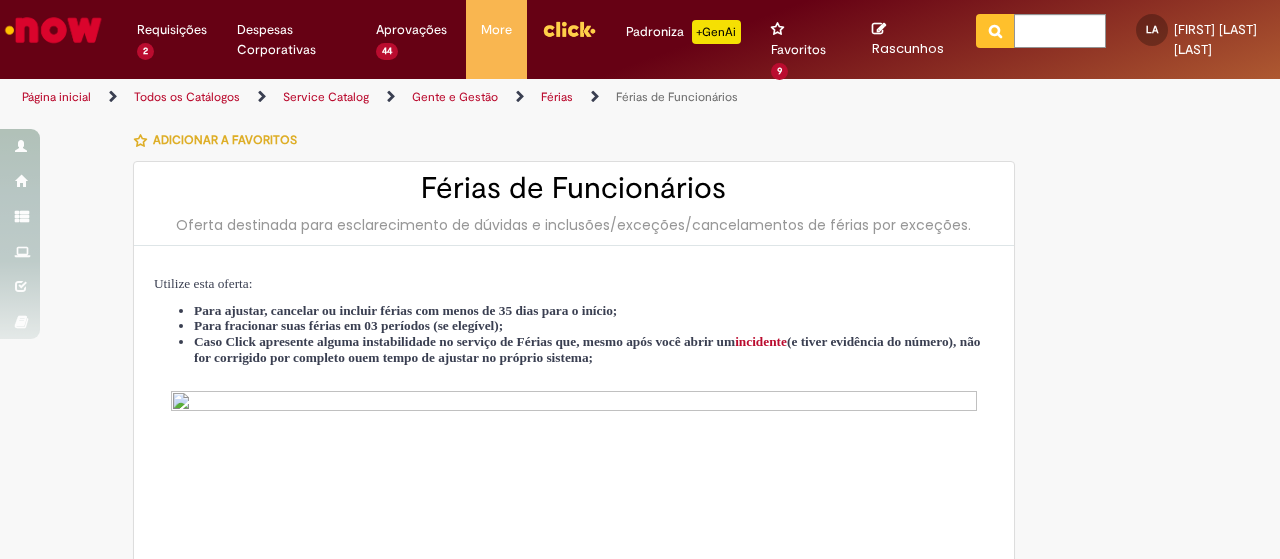 click on "Adicionar a Favoritos
Férias de Funcionários
Oferta destinada para esclarecimento de dúvidas e inclusões/exceções/cancelamentos de férias por exceções.
Utilize esta oferta:
Para ajustar, cancelar ou incluir férias com menos de 35 dias para o início;
Para fracionar suas férias em 03 períodos (se elegível);
Caso Click apresente alguma instabilidade no serviço de Férias que, mesmo após você abrir um  incidente  (e tiver evidência do número), não for corrigido por completo ou  em tempo de ajustar no próprio sistema;
> Para incluir, alterar ou cancelar Férias dentro do prazo de 35 dias de antecedência, é só acessar  Portal Click  > Você > Férias; > Para acessar a Diretriz de Férias, basta  clicar aqui
> Ficou com dúvidas sobre Férias via Termo? É só acessar a   FAQ – Fluxo de alteração de férias por exceção no Click Dúvidas Trabalhistas ." at bounding box center (640, 1254) 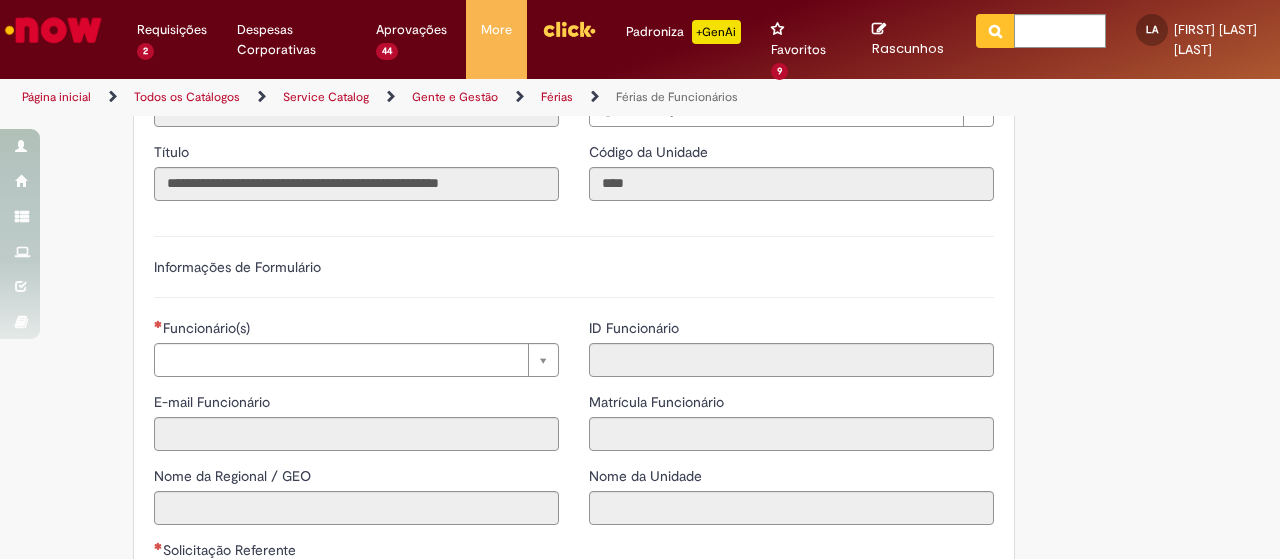 scroll, scrollTop: 1300, scrollLeft: 0, axis: vertical 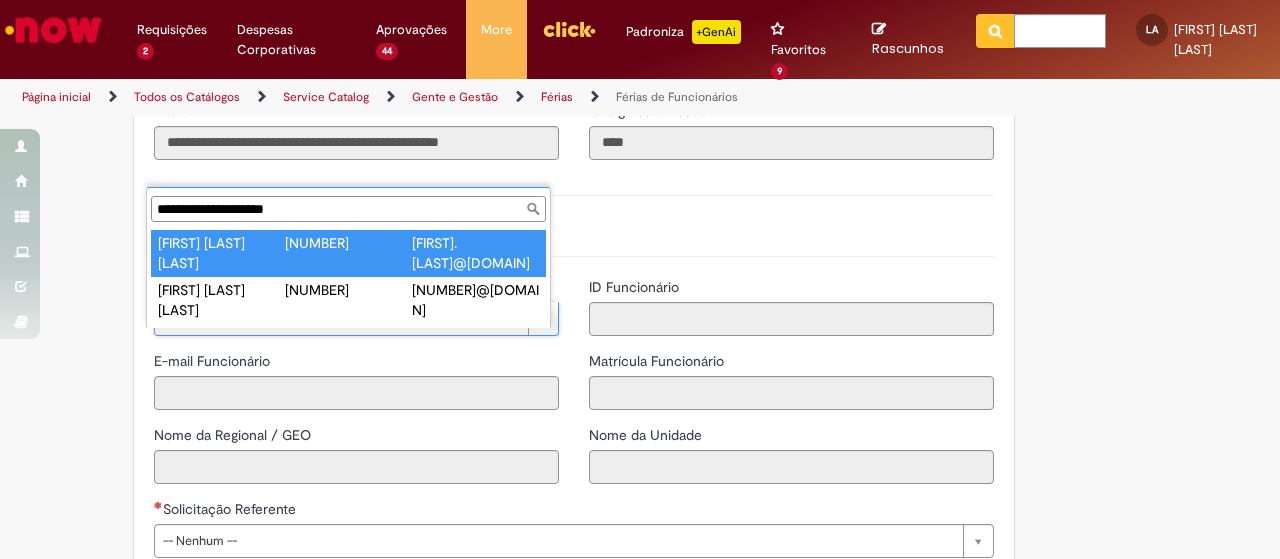 type on "**********" 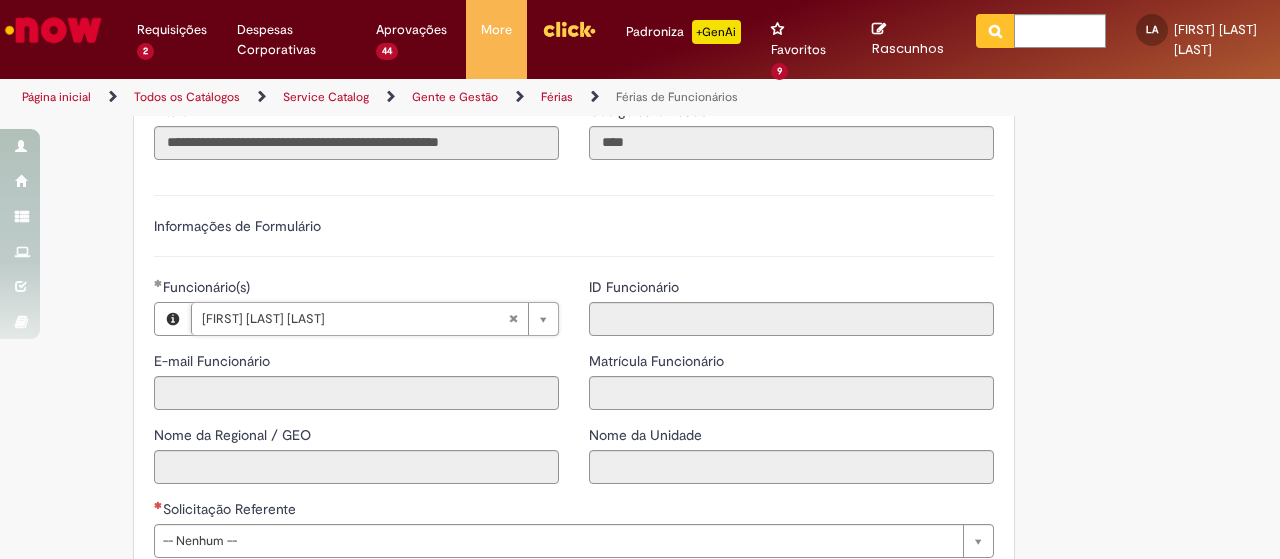 type on "**********" 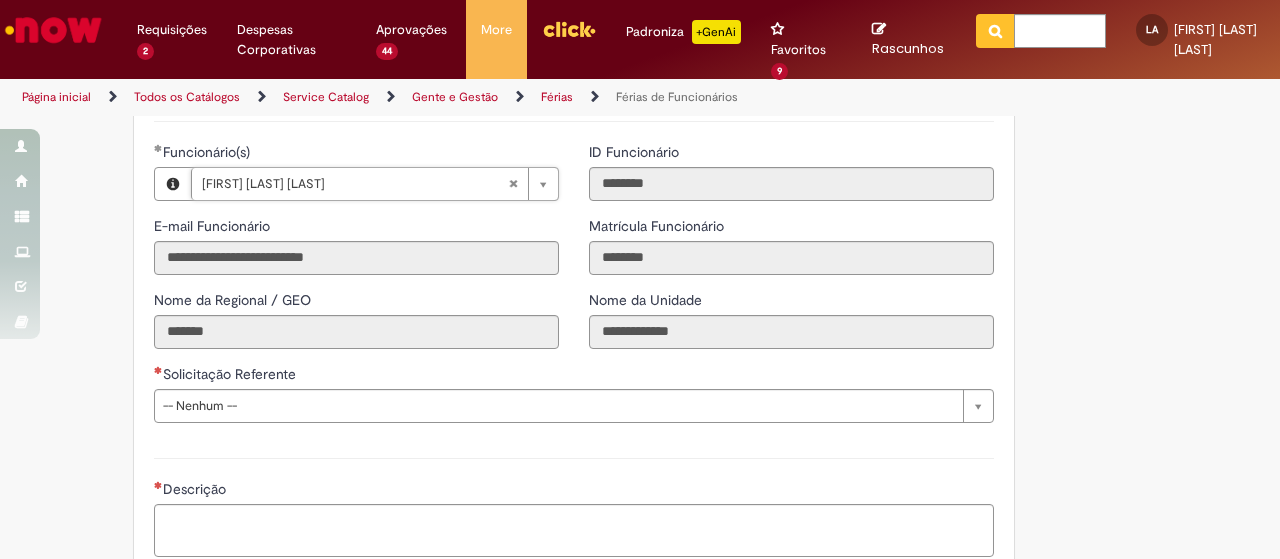 scroll, scrollTop: 1500, scrollLeft: 0, axis: vertical 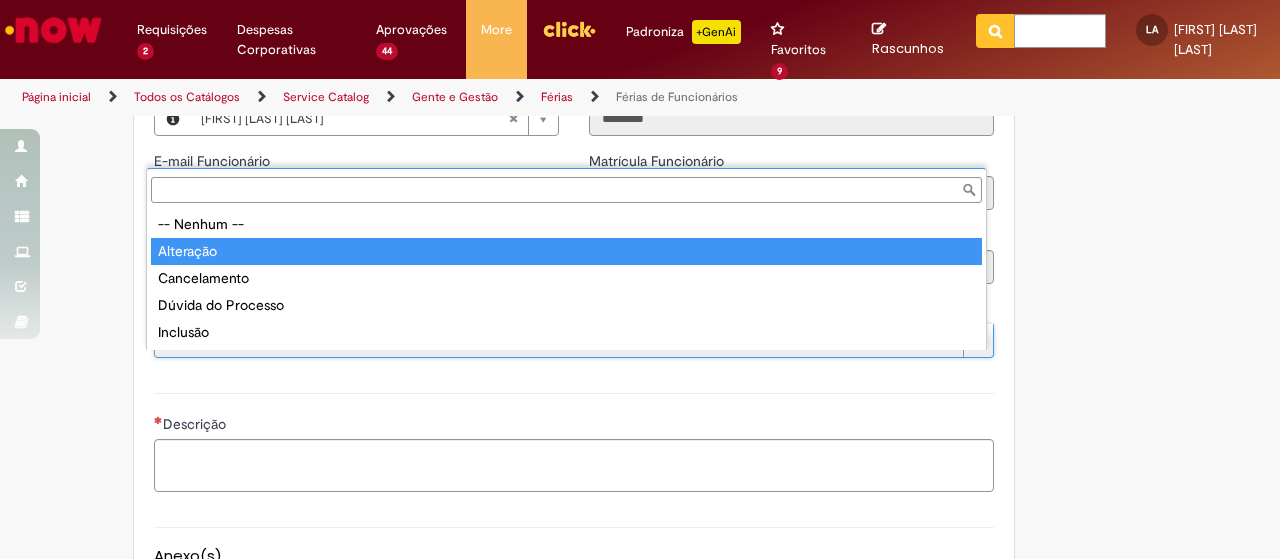 type on "*********" 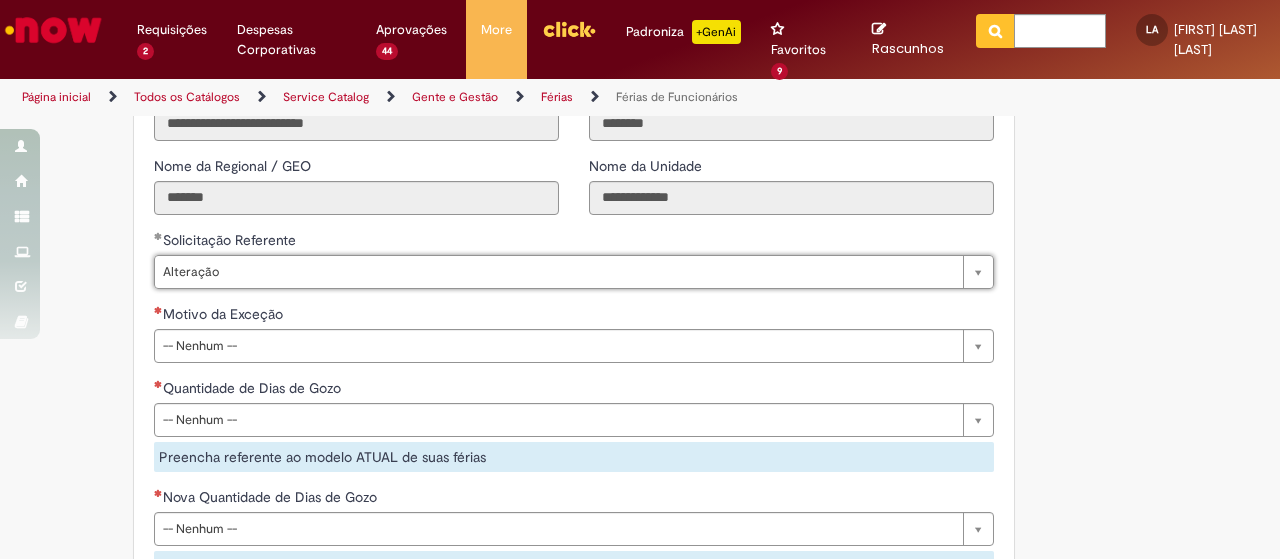 scroll, scrollTop: 1600, scrollLeft: 0, axis: vertical 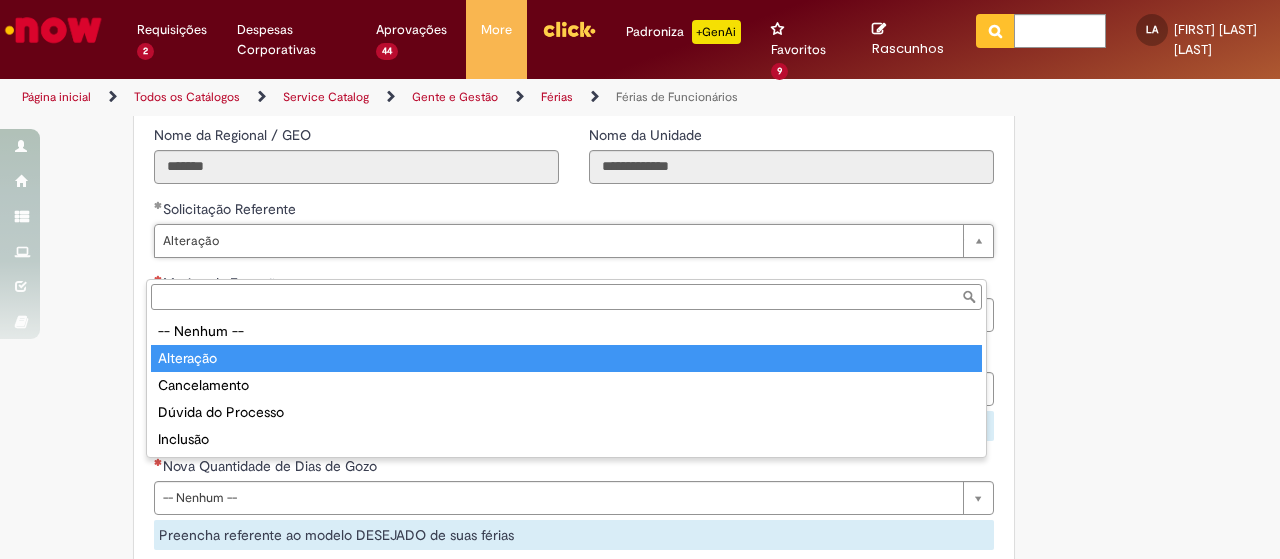 type on "*********" 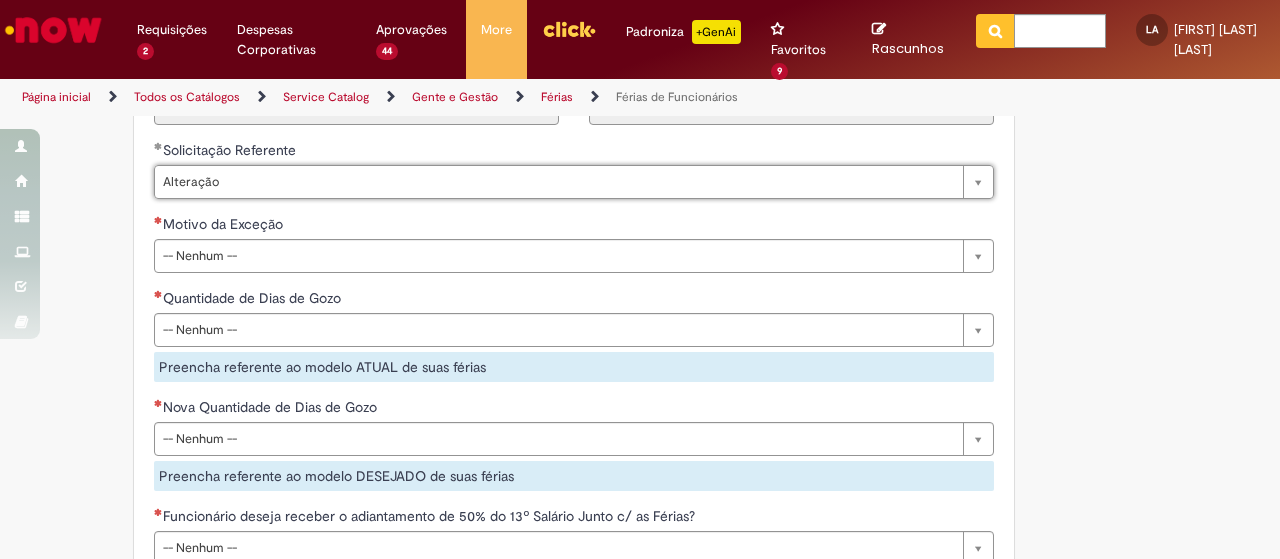 scroll, scrollTop: 1700, scrollLeft: 0, axis: vertical 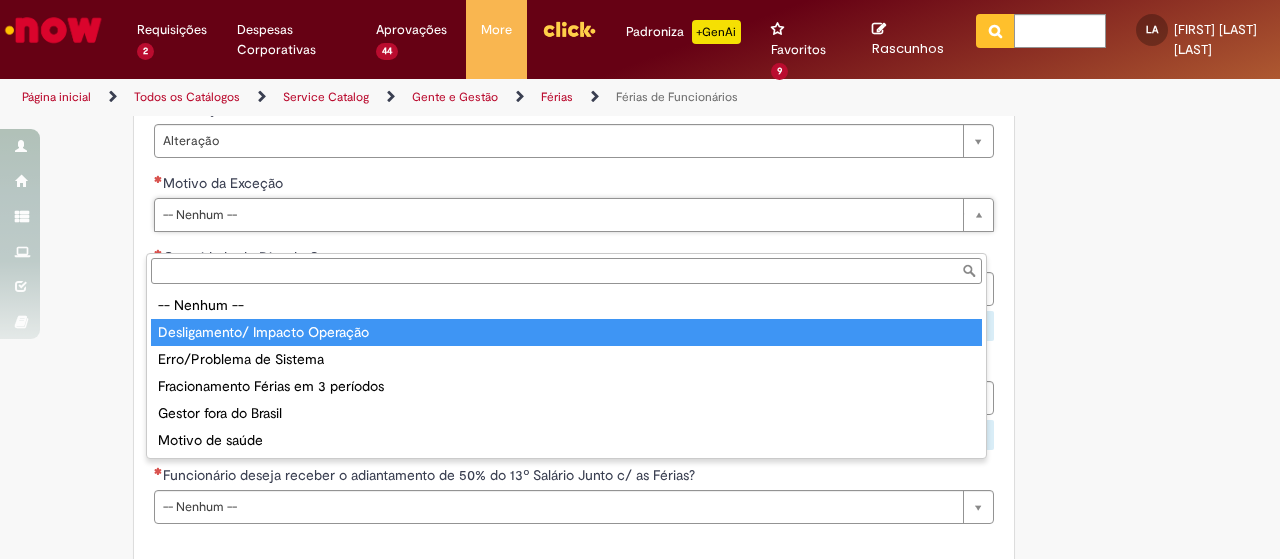 type on "**********" 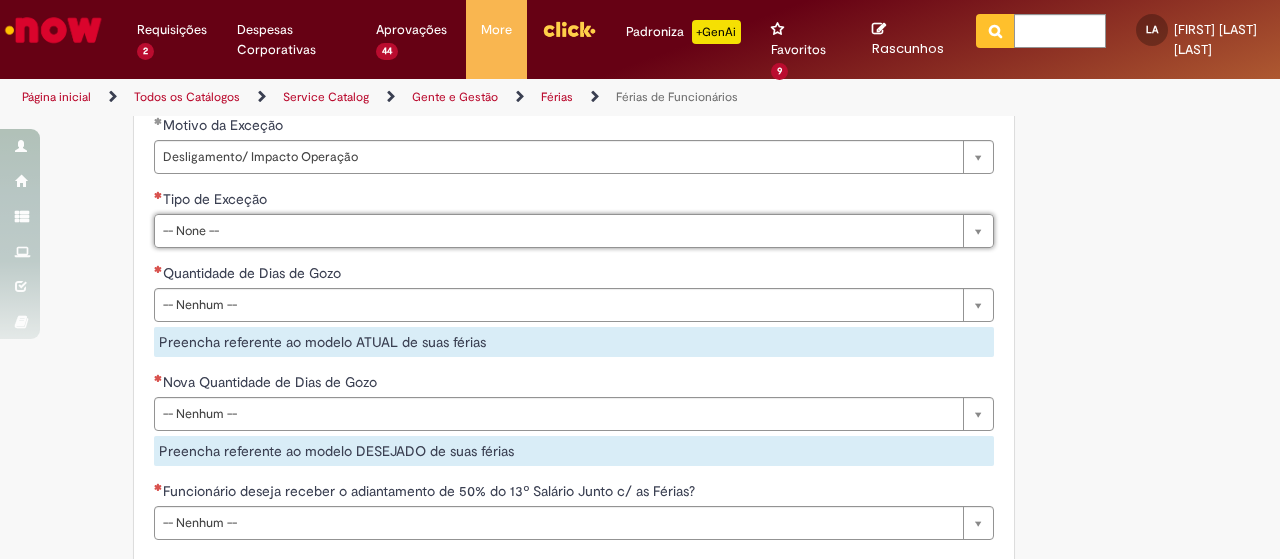 scroll, scrollTop: 1800, scrollLeft: 0, axis: vertical 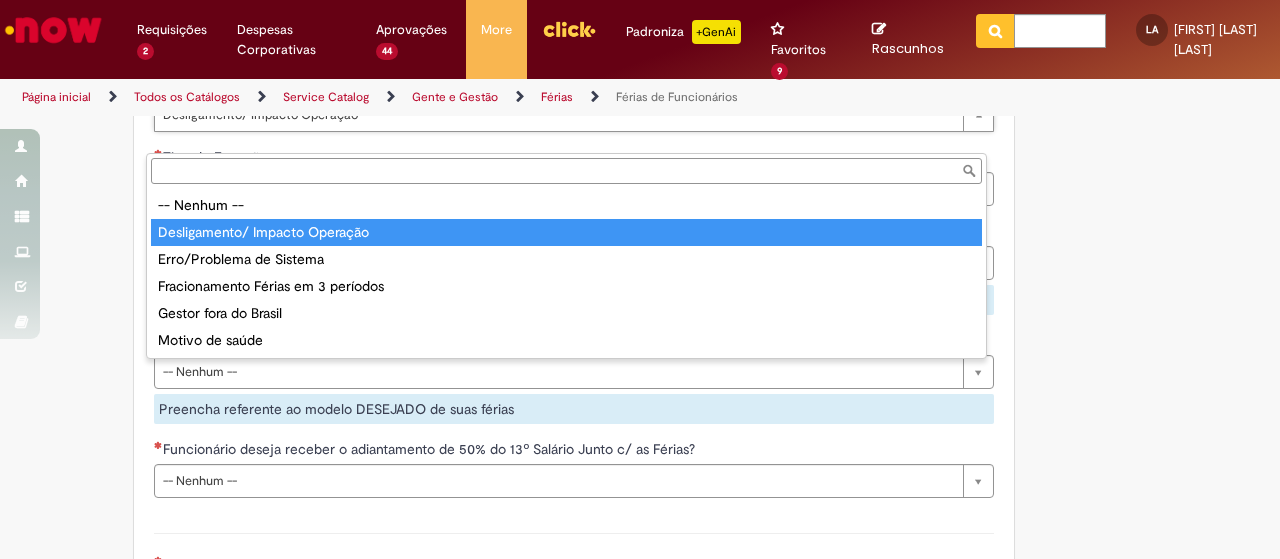 type on "**********" 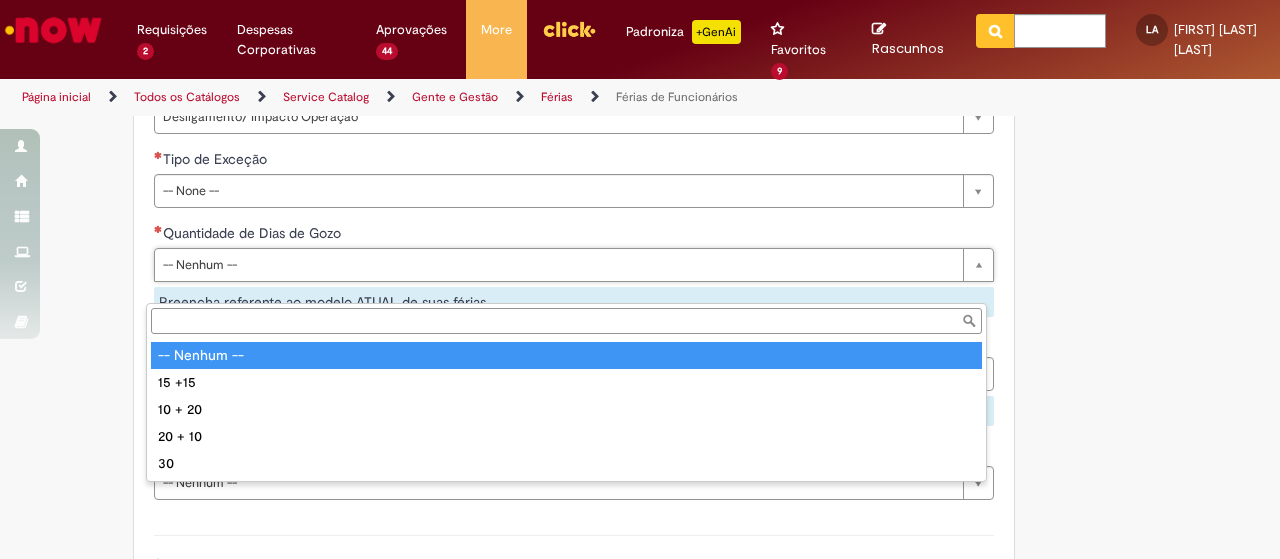 scroll, scrollTop: 0, scrollLeft: 0, axis: both 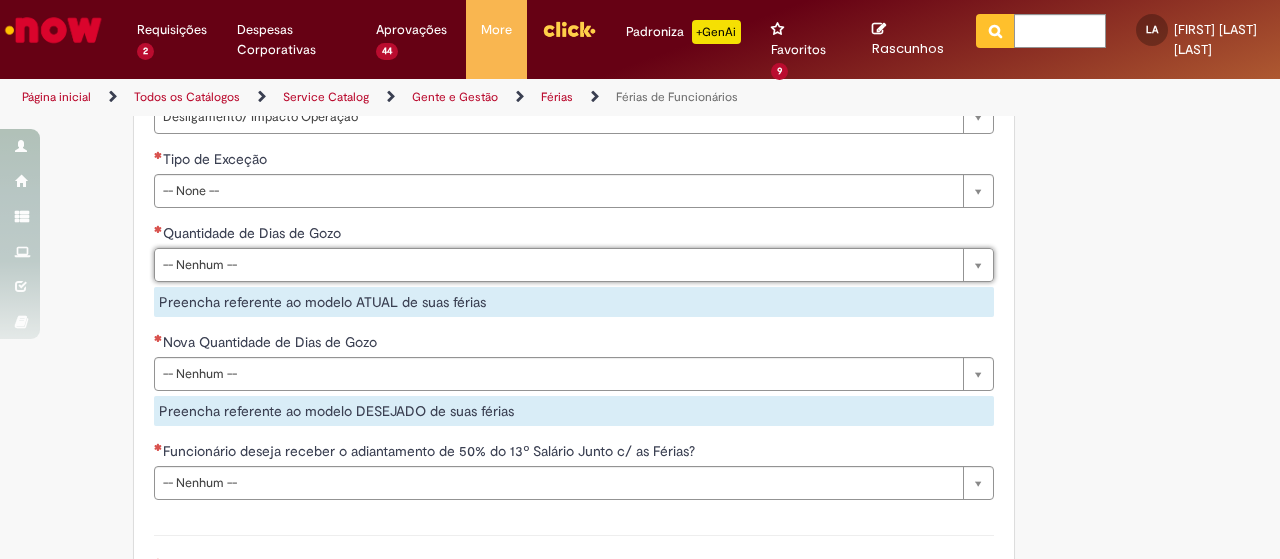 drag, startPoint x: 449, startPoint y: 194, endPoint x: 441, endPoint y: 205, distance: 13.601471 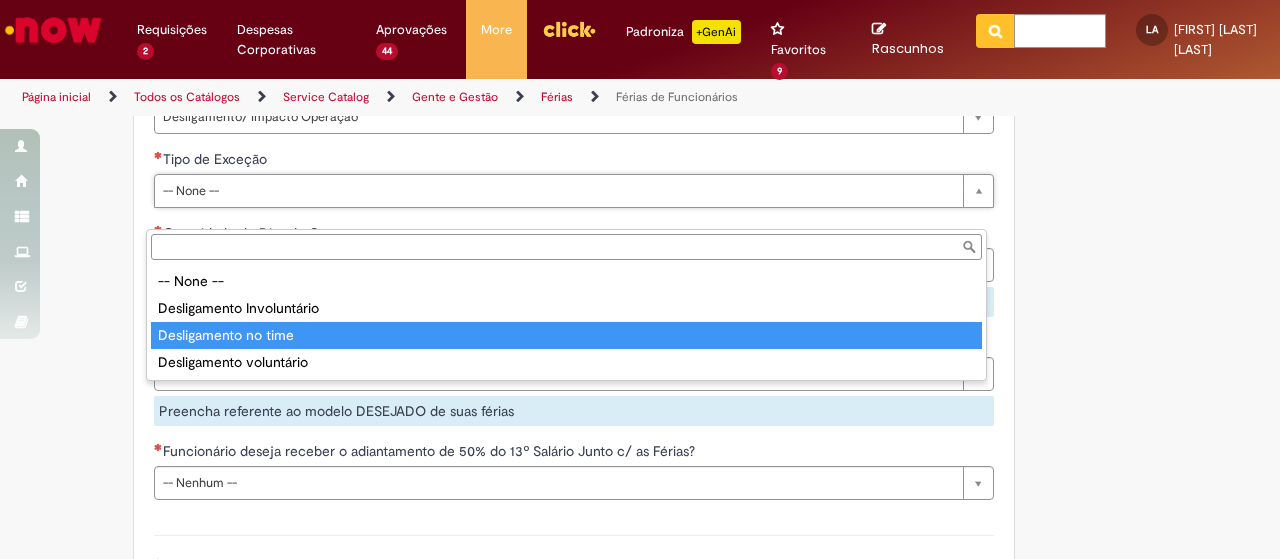 drag, startPoint x: 401, startPoint y: 331, endPoint x: 412, endPoint y: 327, distance: 11.7046995 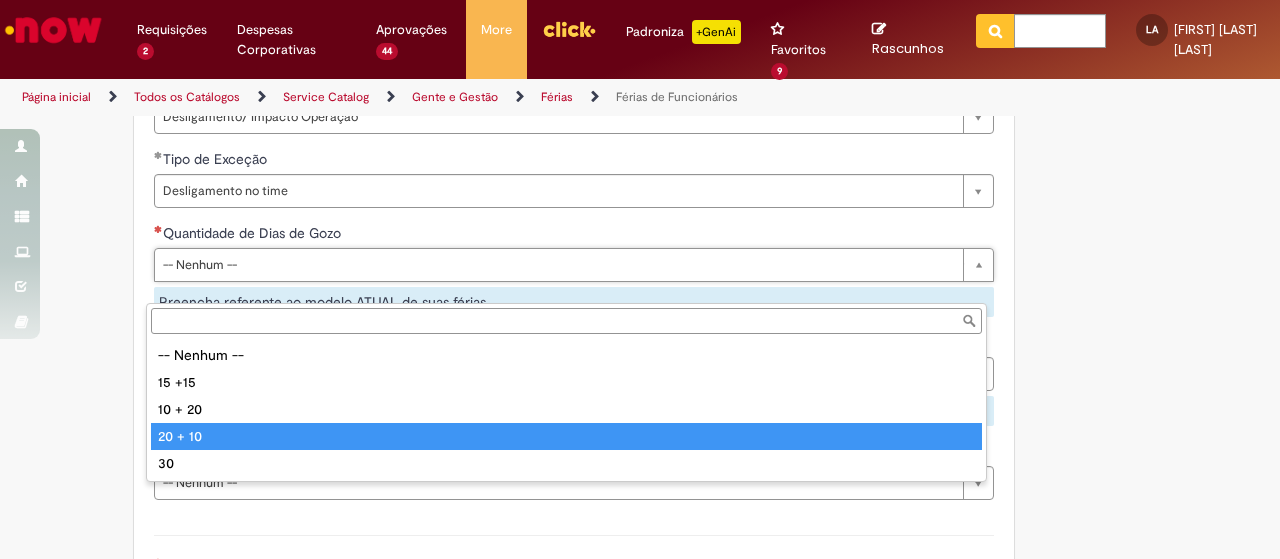 drag, startPoint x: 260, startPoint y: 436, endPoint x: 286, endPoint y: 421, distance: 30.016663 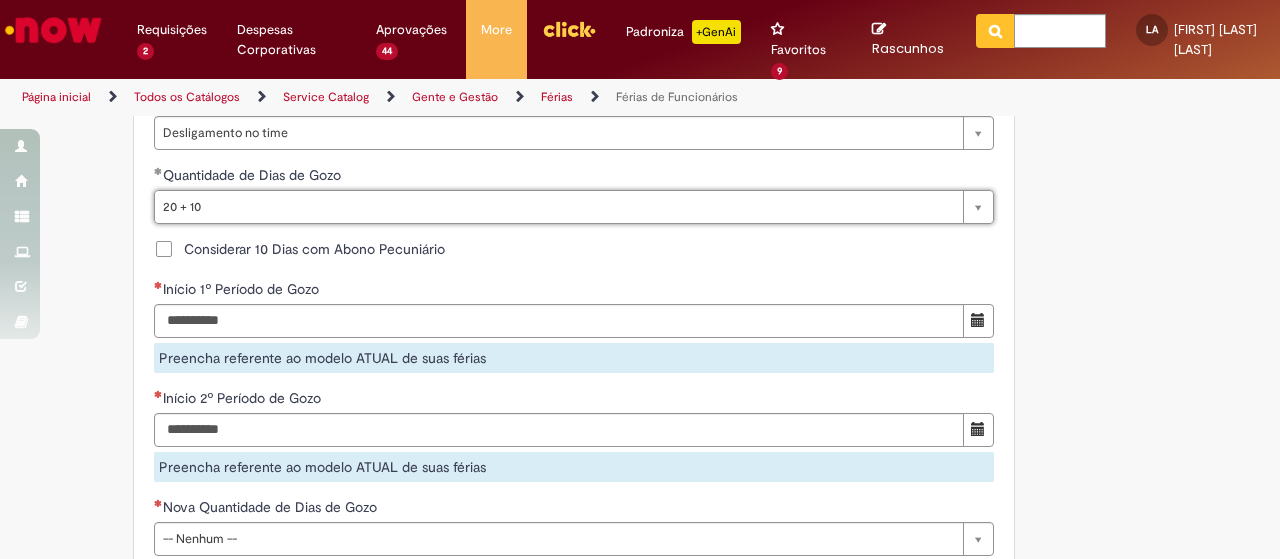 scroll, scrollTop: 1898, scrollLeft: 0, axis: vertical 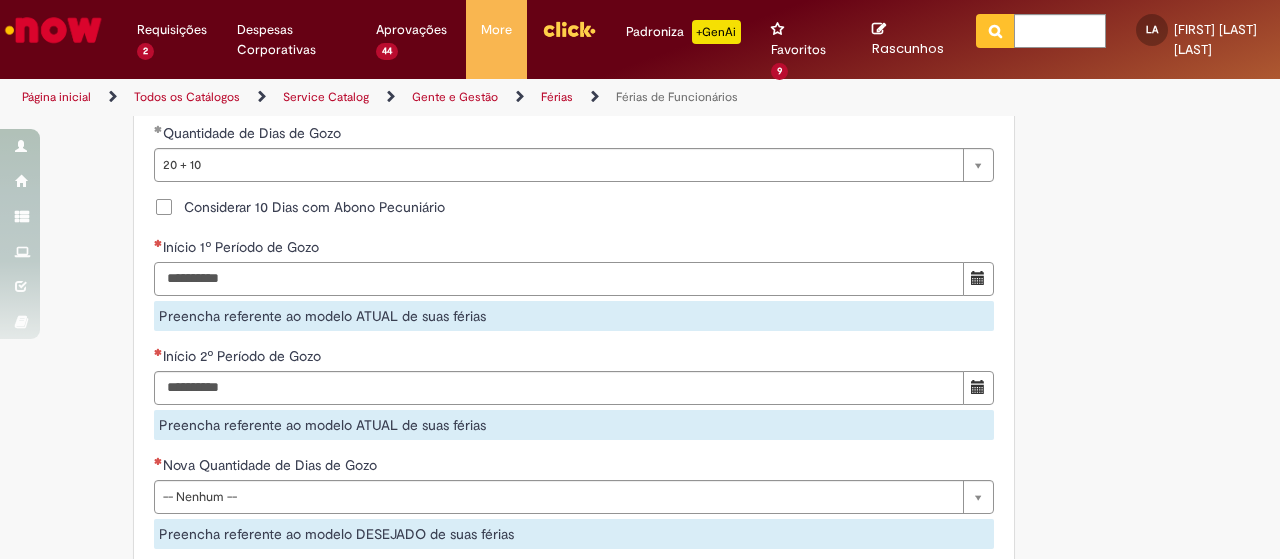 click on "Início 1º Período de Gozo" at bounding box center (559, 279) 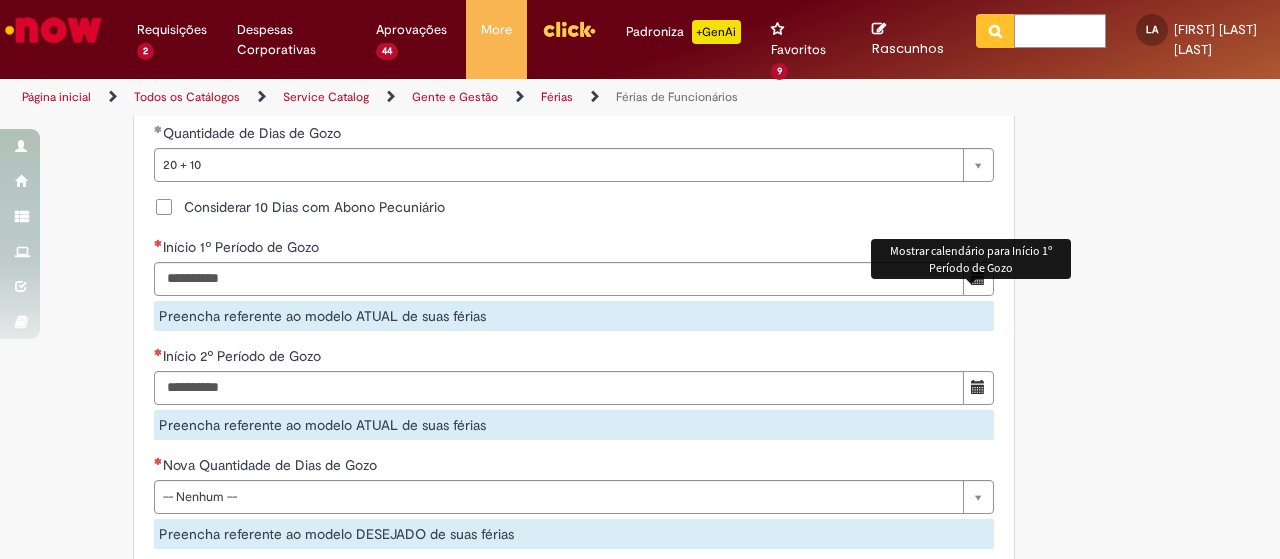 click at bounding box center (978, 278) 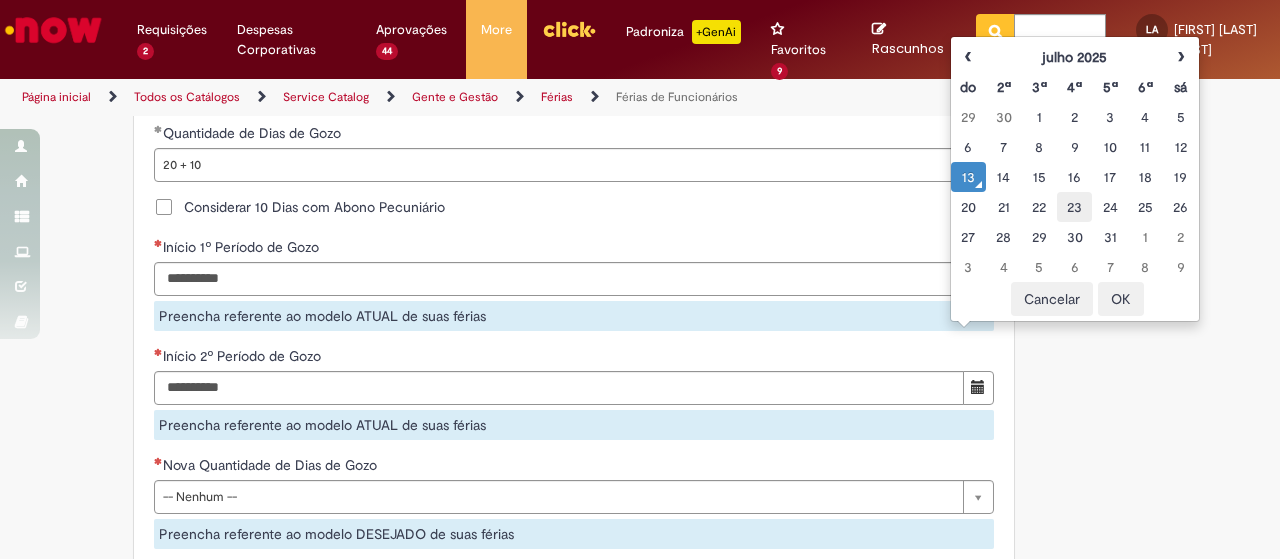 click on "23" at bounding box center [1074, 207] 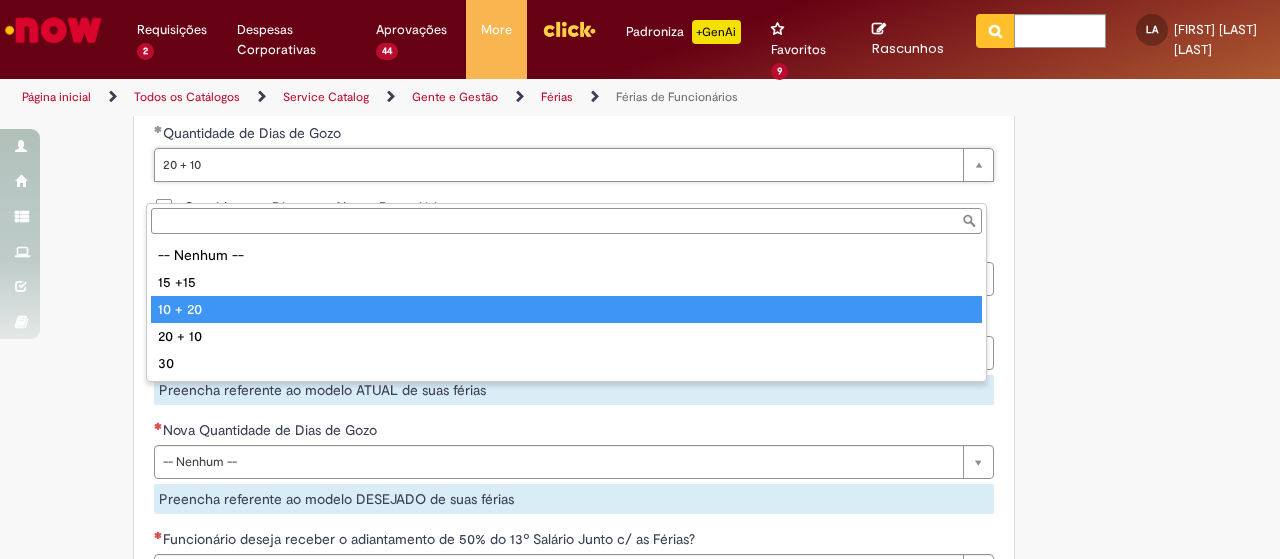 type on "*******" 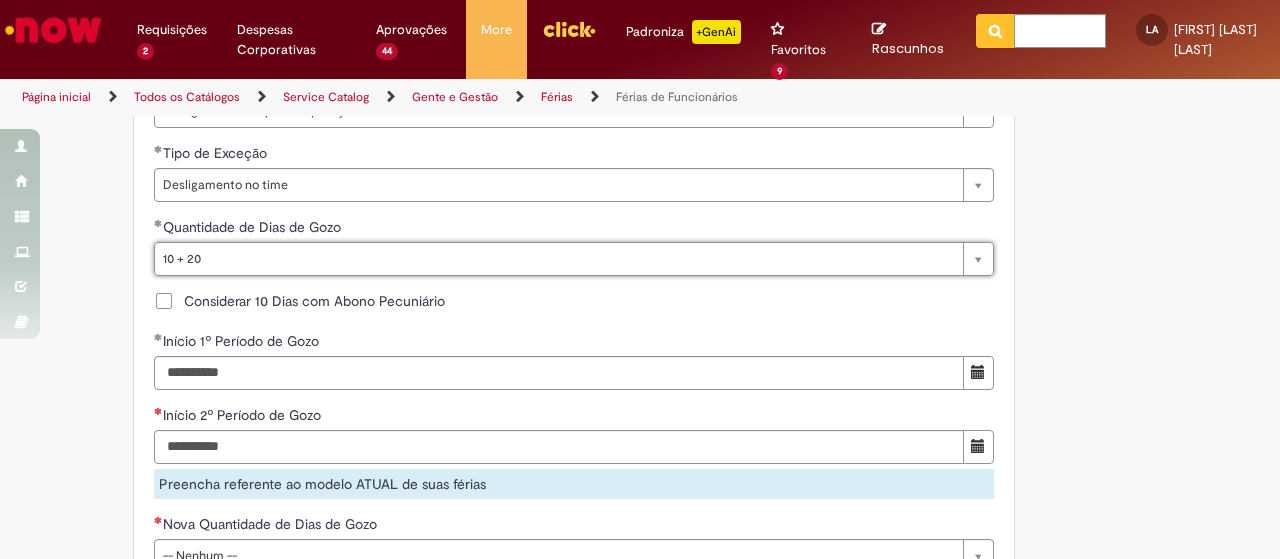 scroll, scrollTop: 1798, scrollLeft: 0, axis: vertical 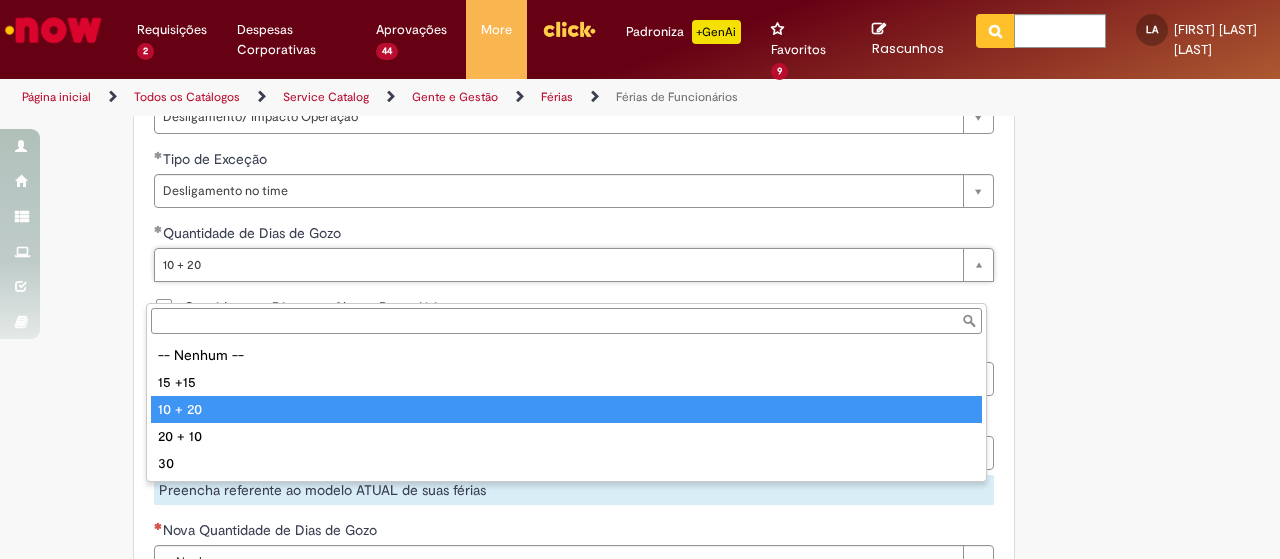 type on "*******" 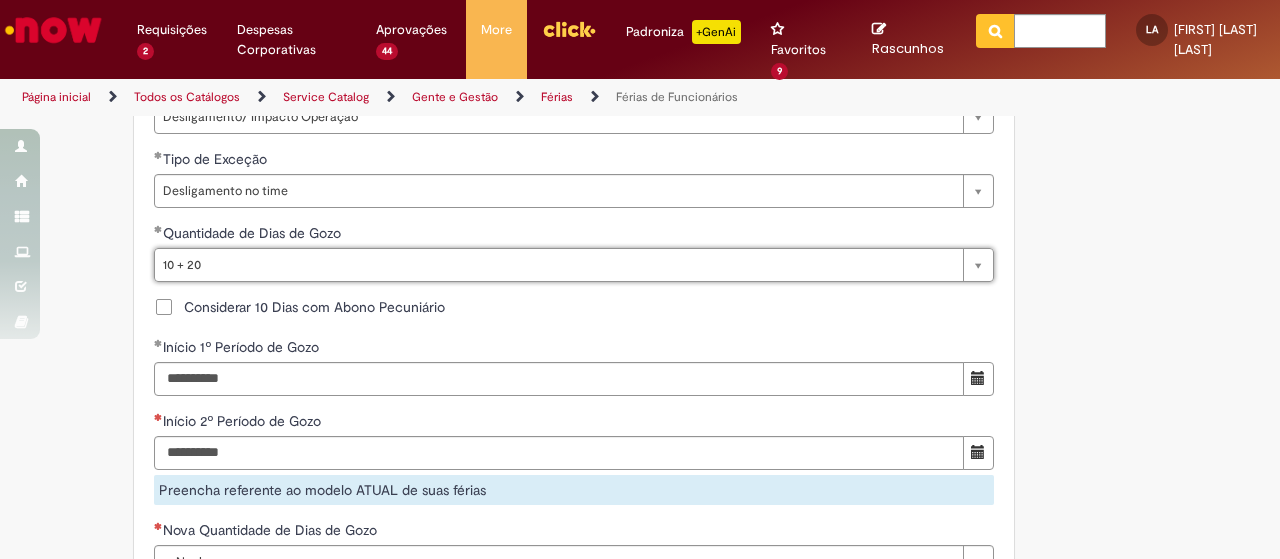 scroll, scrollTop: 0, scrollLeft: 42, axis: horizontal 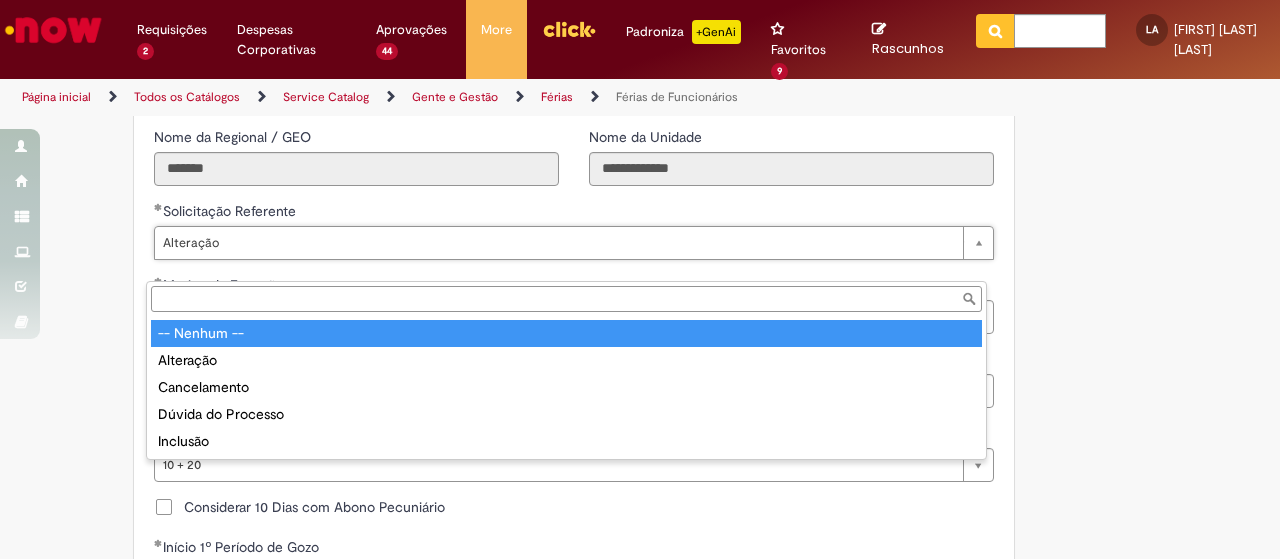 type on "*********" 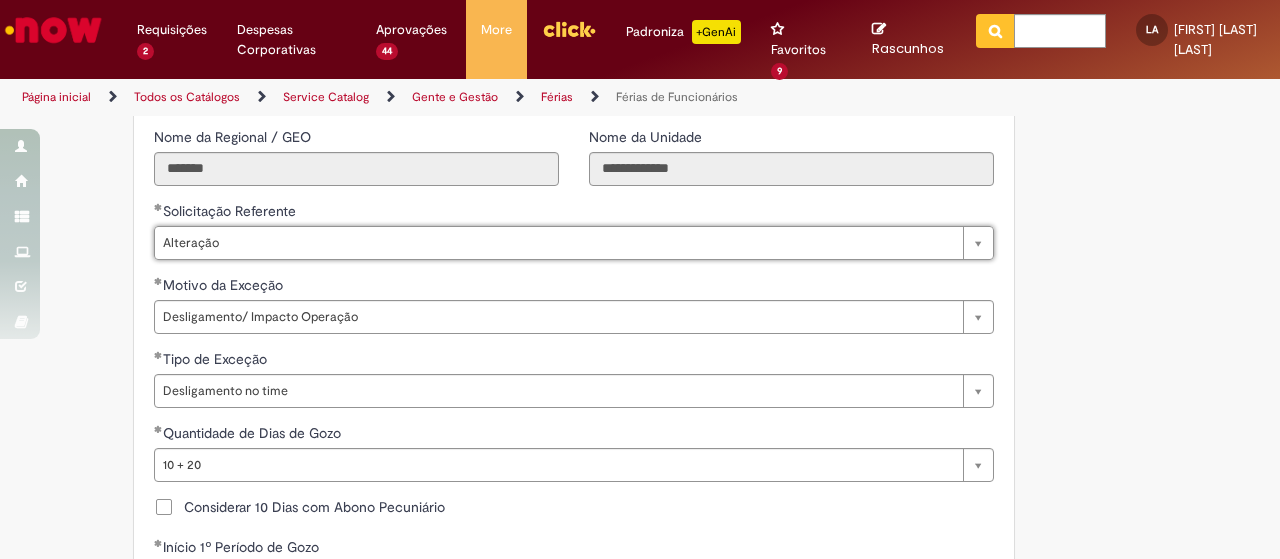 scroll, scrollTop: 0, scrollLeft: 58, axis: horizontal 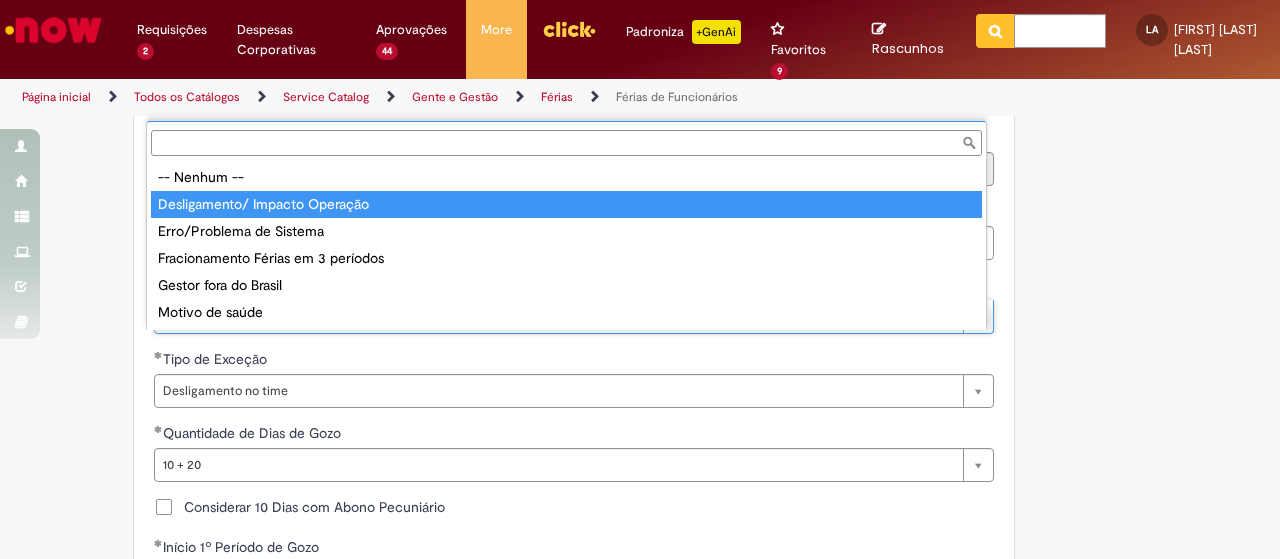 type on "**********" 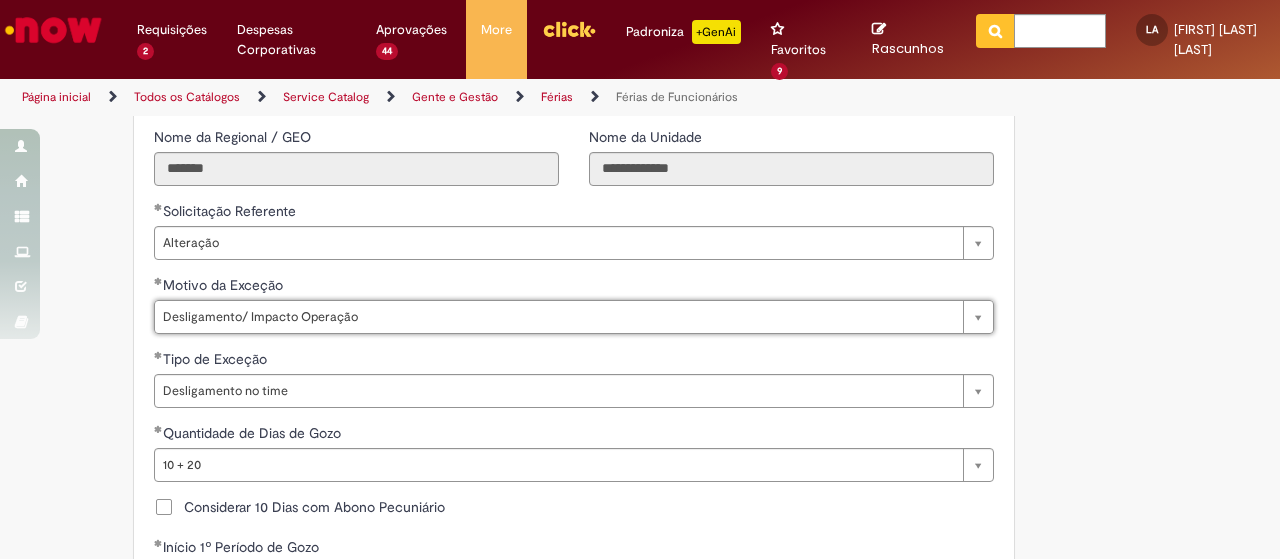 scroll, scrollTop: 0, scrollLeft: 210, axis: horizontal 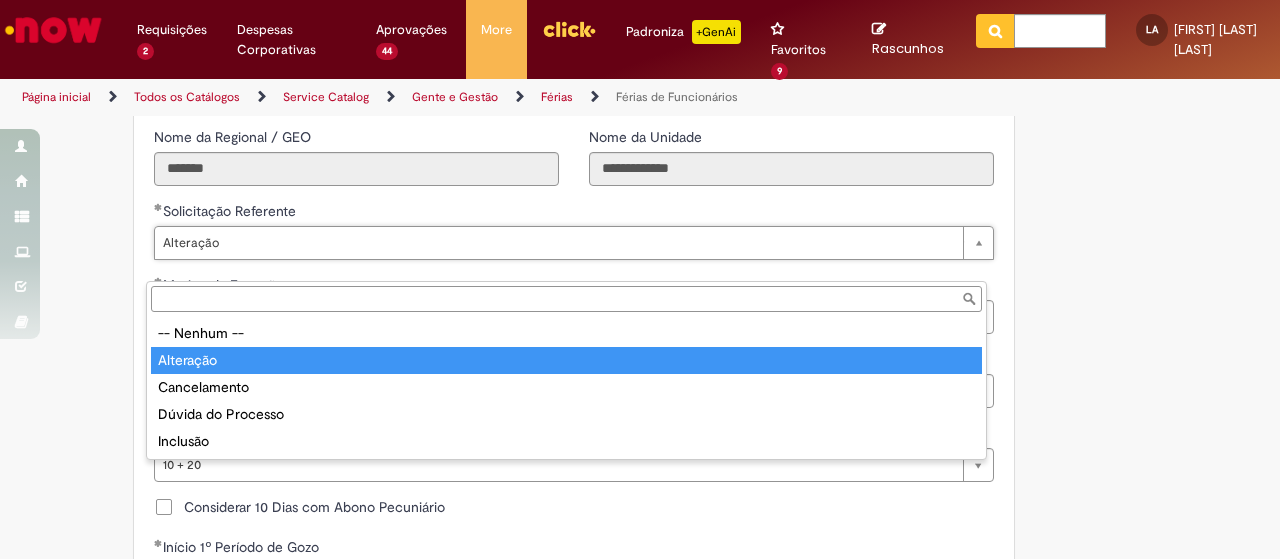 type on "*********" 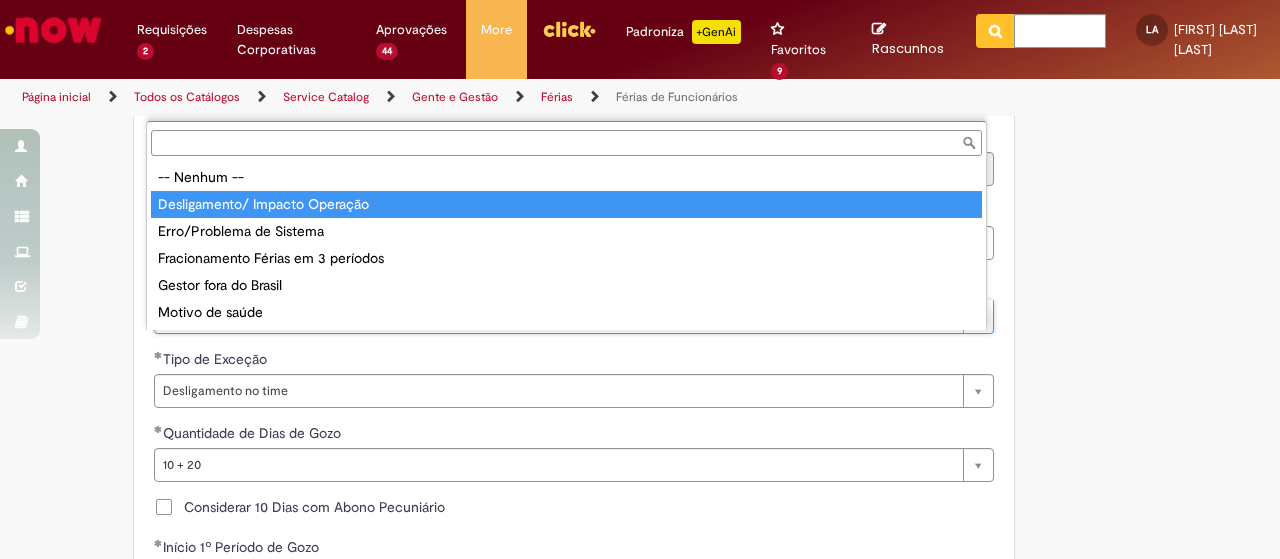 scroll, scrollTop: 0, scrollLeft: 0, axis: both 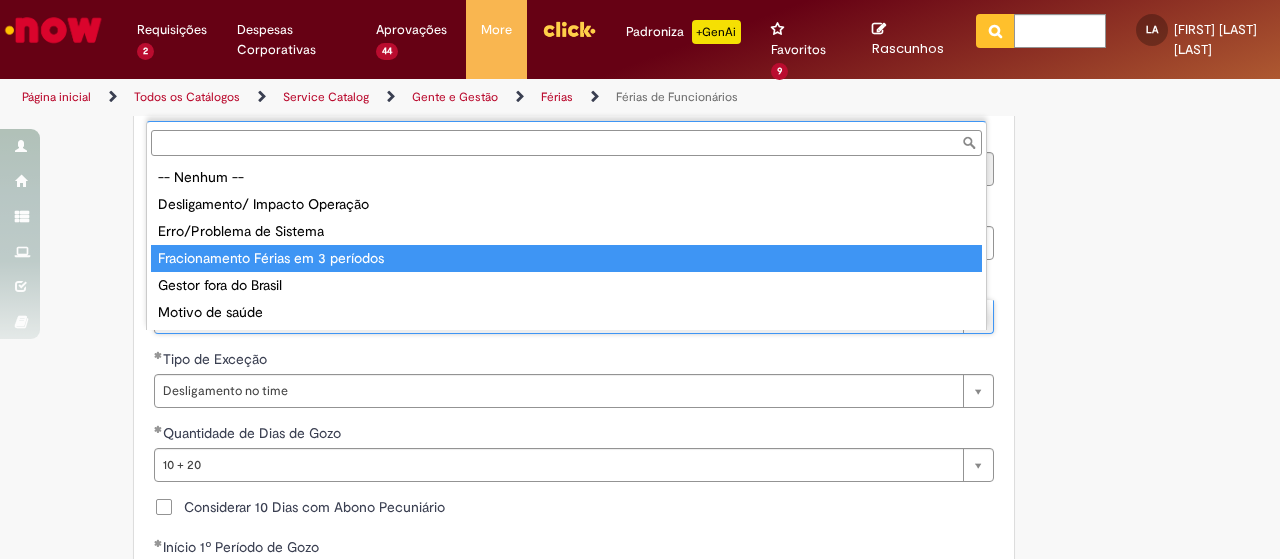 type on "**********" 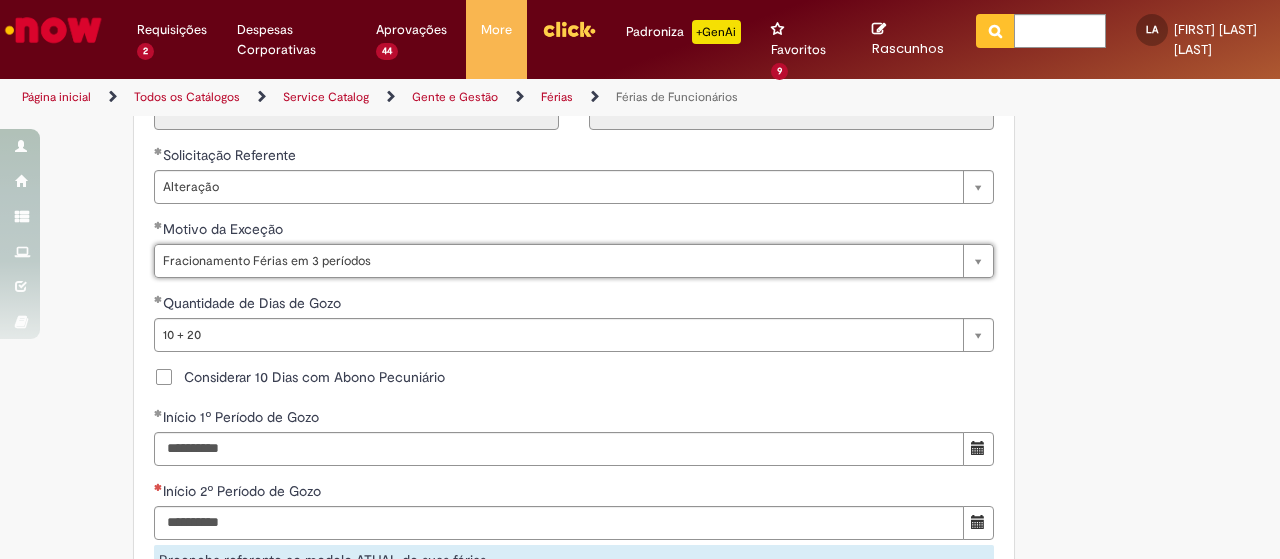 scroll, scrollTop: 1698, scrollLeft: 0, axis: vertical 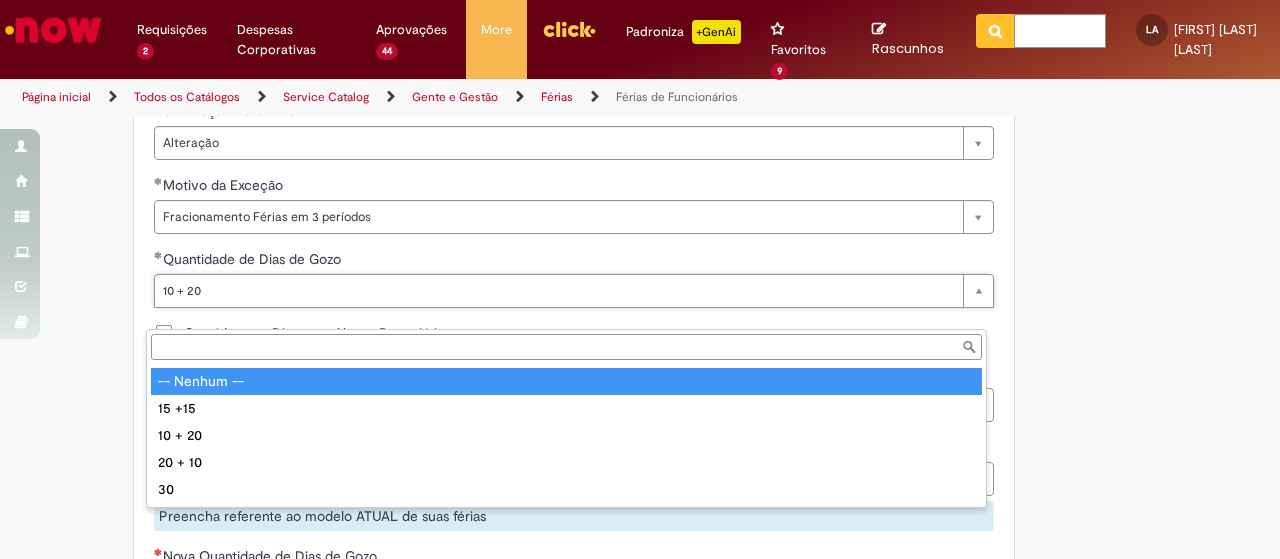 type on "**********" 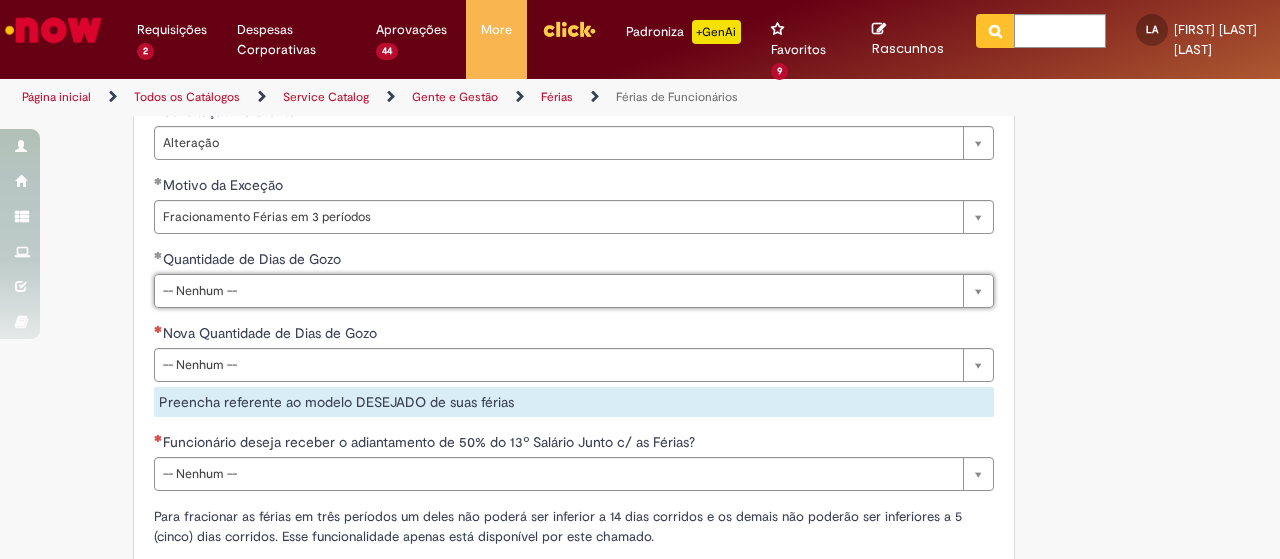 scroll, scrollTop: 0, scrollLeft: 42, axis: horizontal 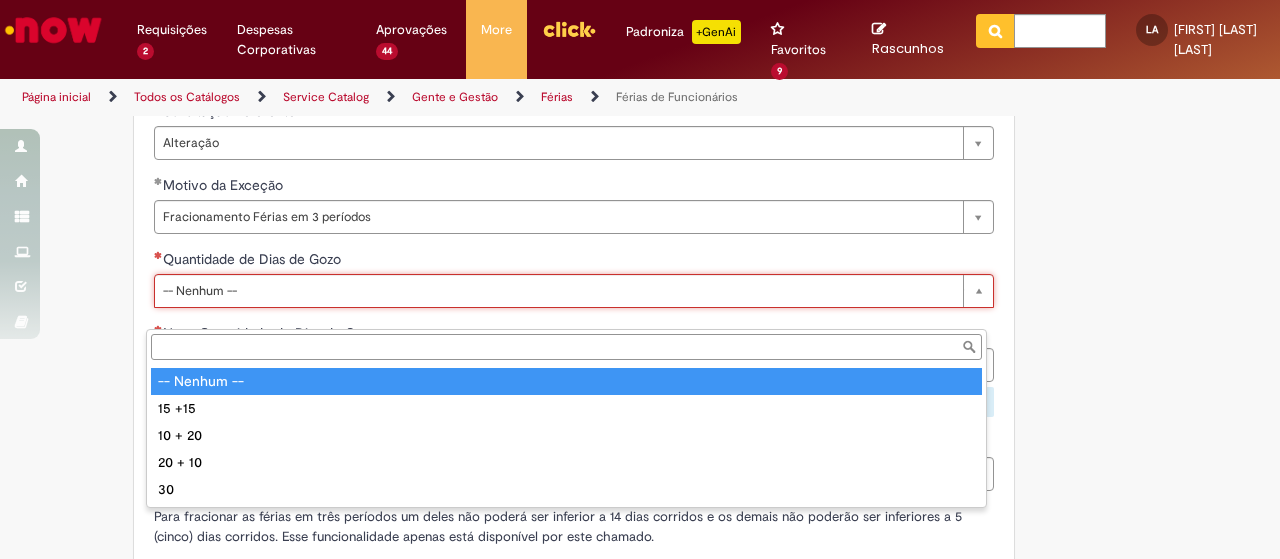 type on "**********" 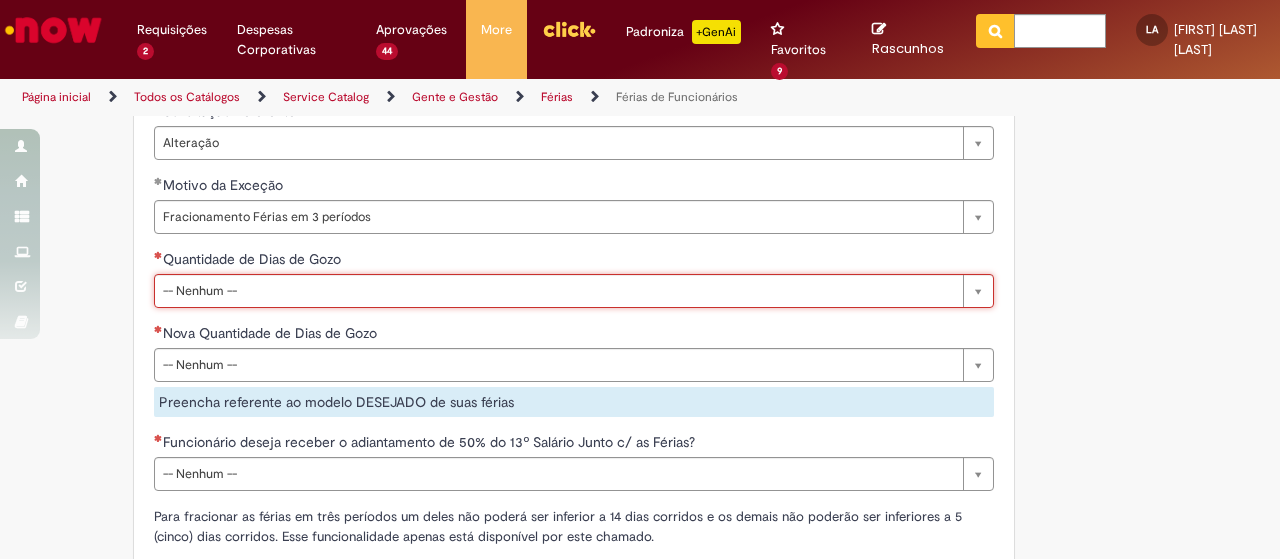 scroll, scrollTop: 0, scrollLeft: 82, axis: horizontal 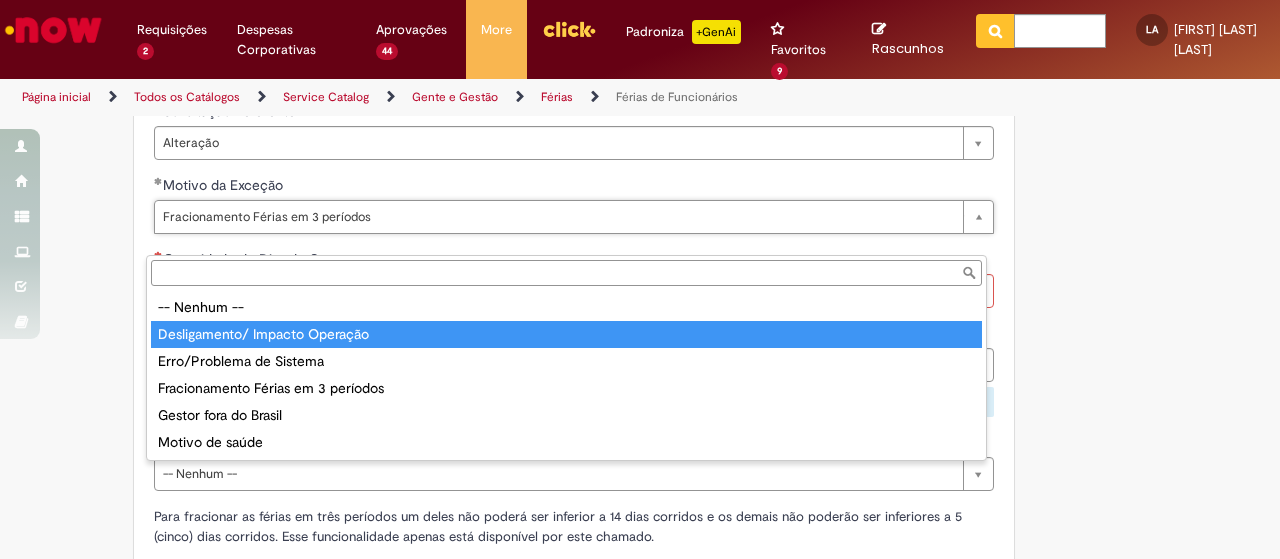 type on "**********" 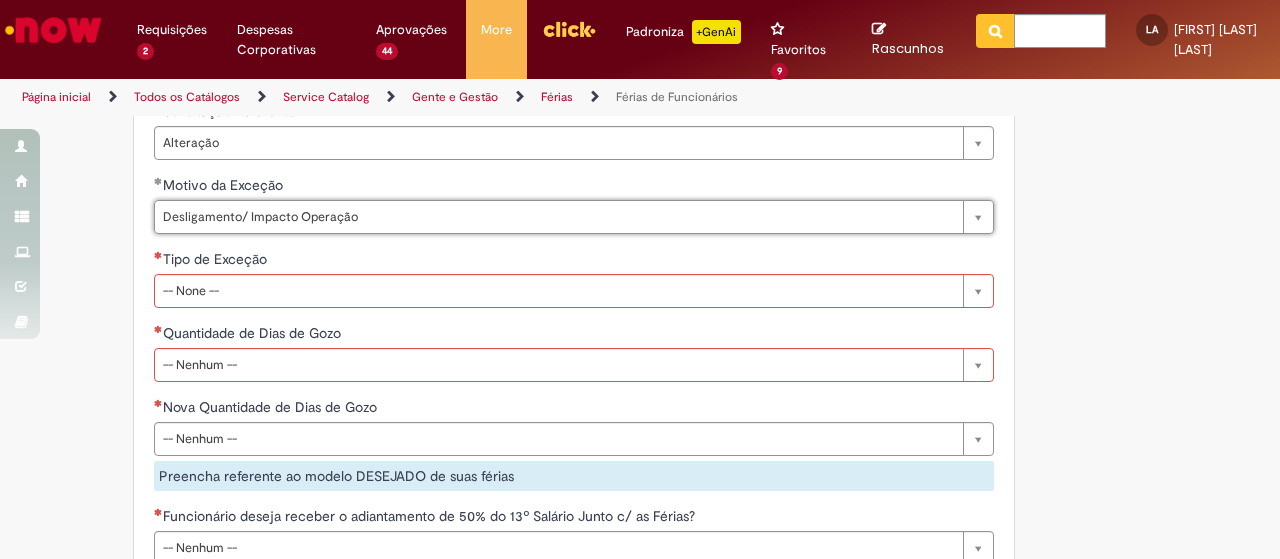 select 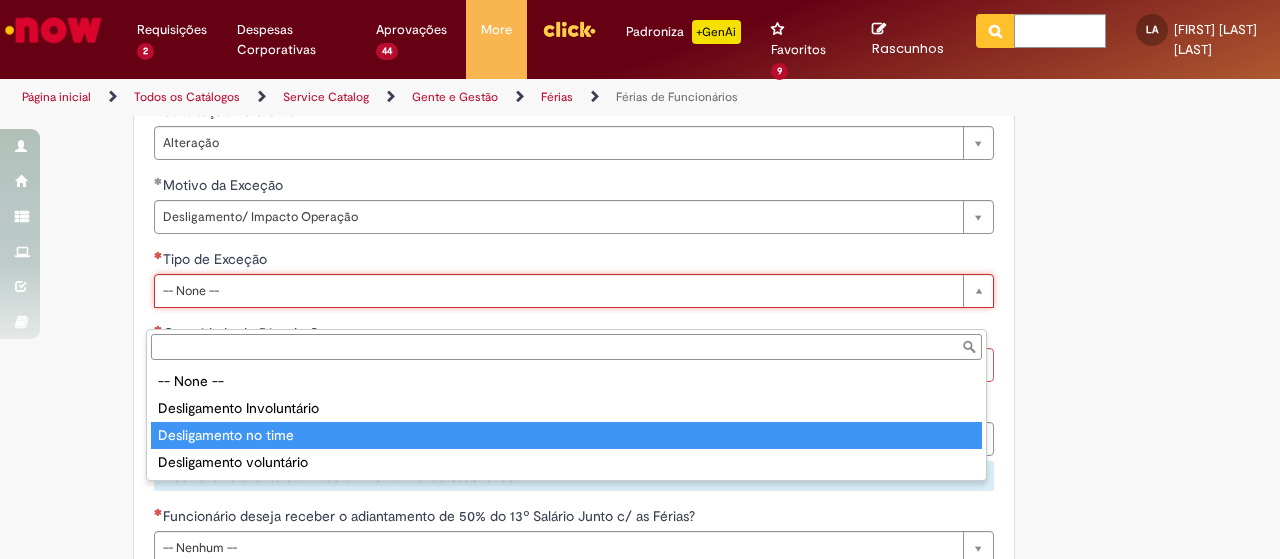 drag, startPoint x: 348, startPoint y: 427, endPoint x: 339, endPoint y: 411, distance: 18.35756 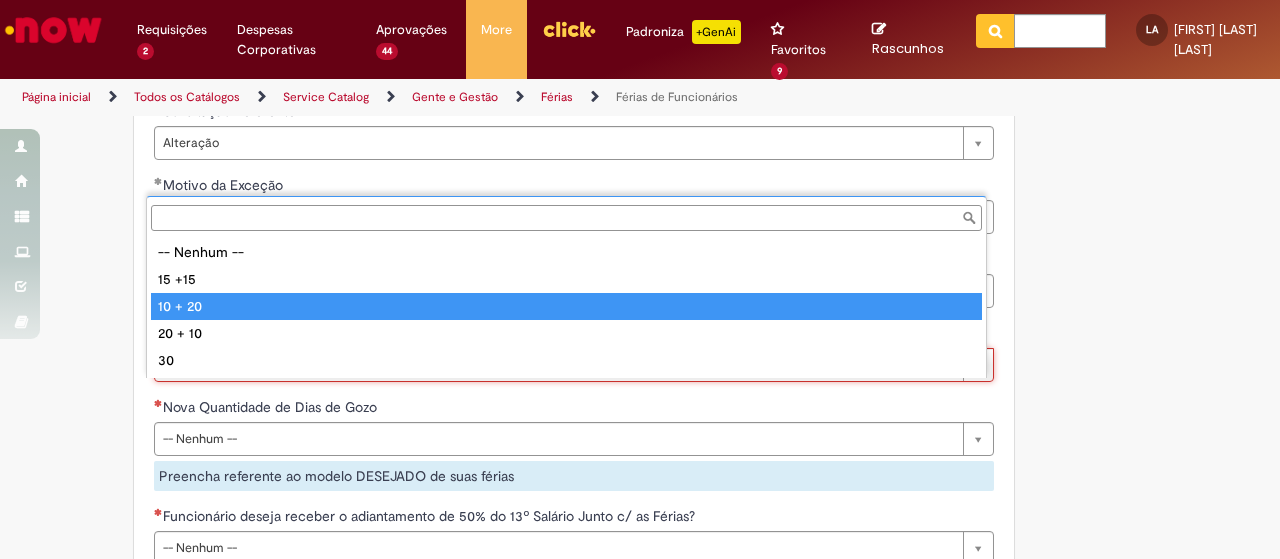 drag, startPoint x: 342, startPoint y: 310, endPoint x: 348, endPoint y: 334, distance: 24.738634 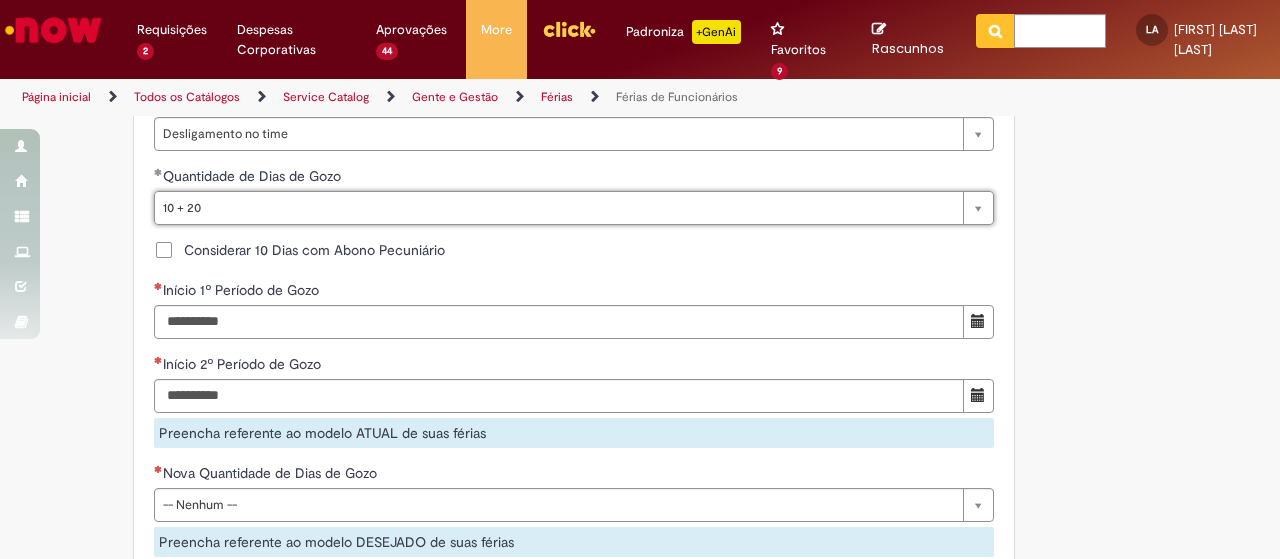 scroll, scrollTop: 1898, scrollLeft: 0, axis: vertical 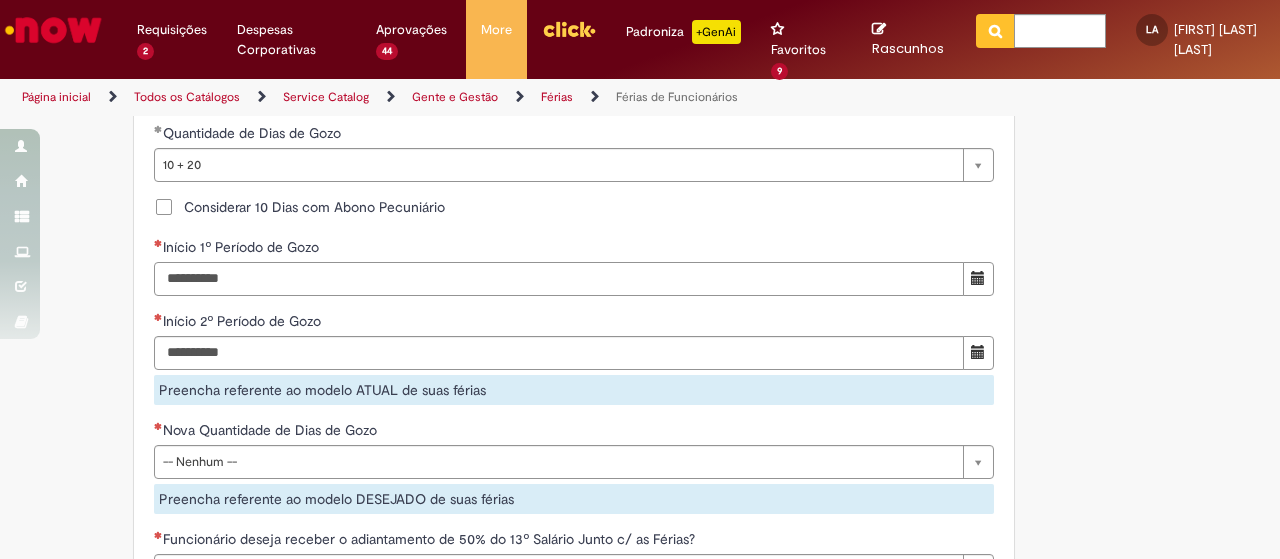 click on "Início 1º Período de Gozo" at bounding box center (559, 279) 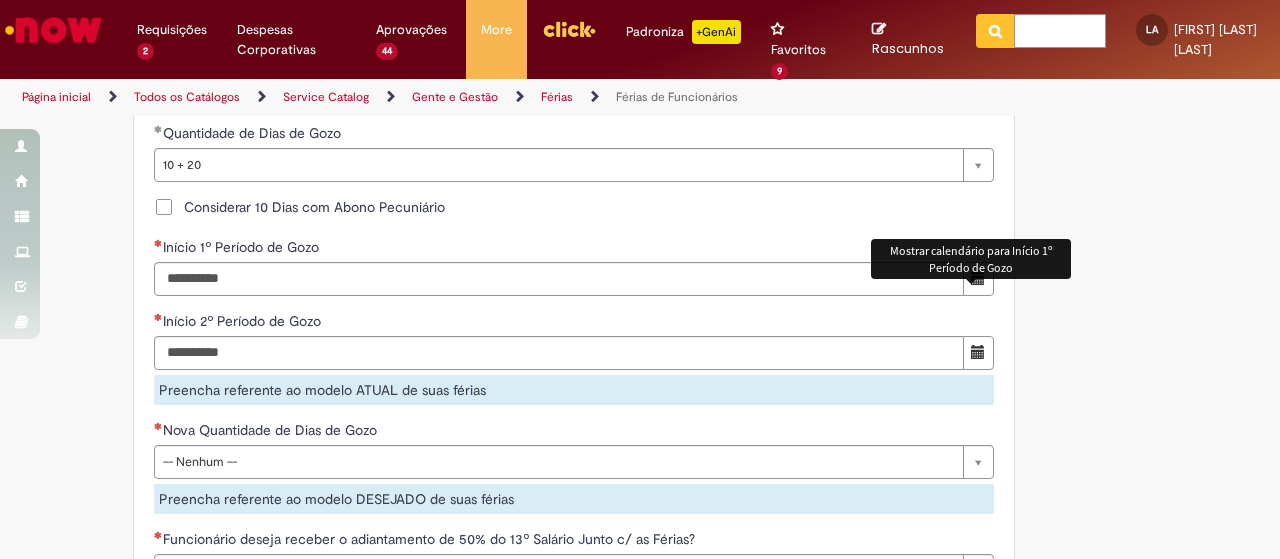 click at bounding box center [978, 278] 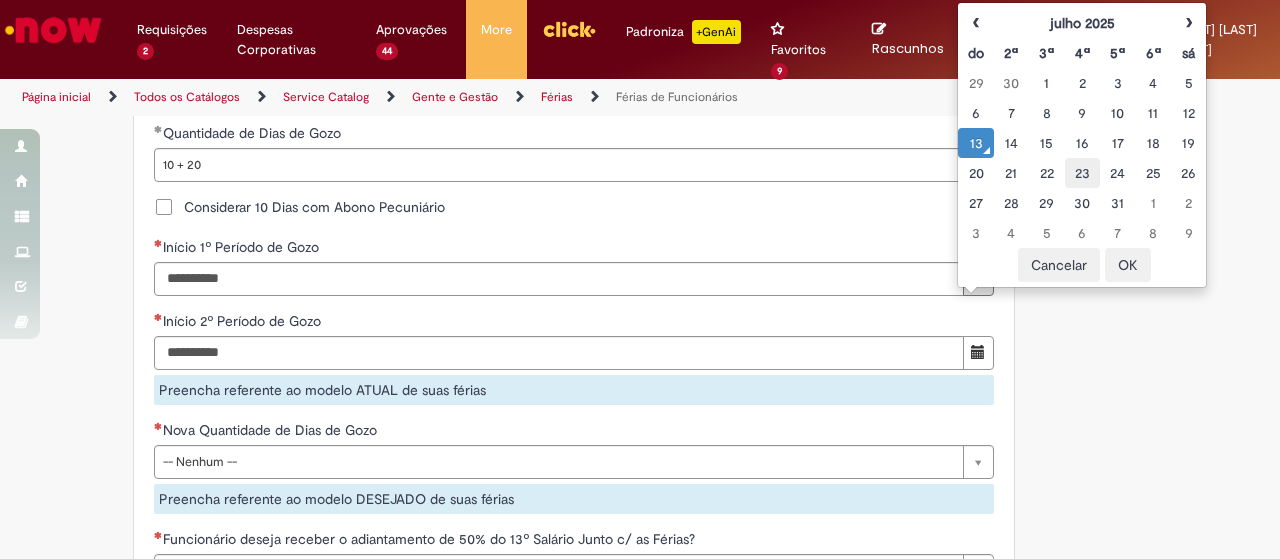 click on "23" at bounding box center (1082, 173) 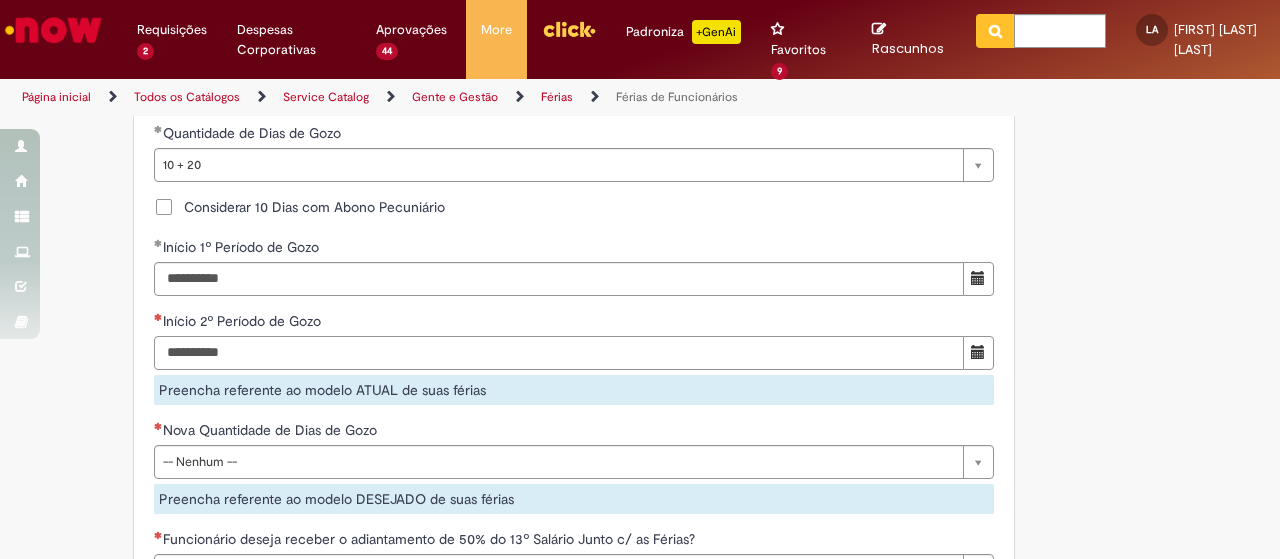click on "Início 2º Período de Gozo" at bounding box center (559, 353) 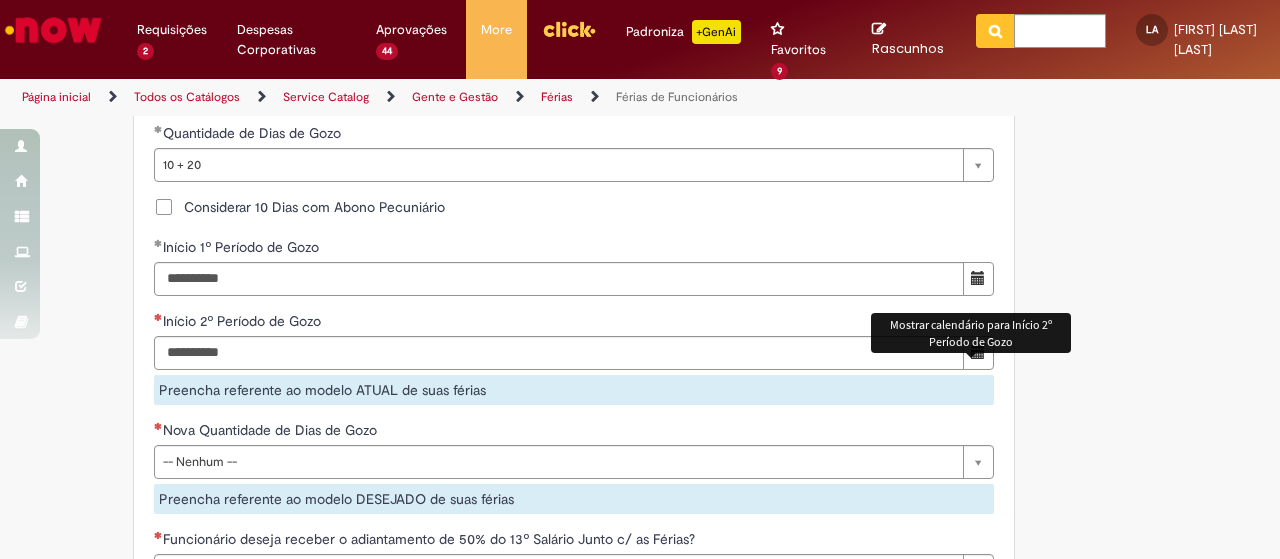 click at bounding box center [978, 353] 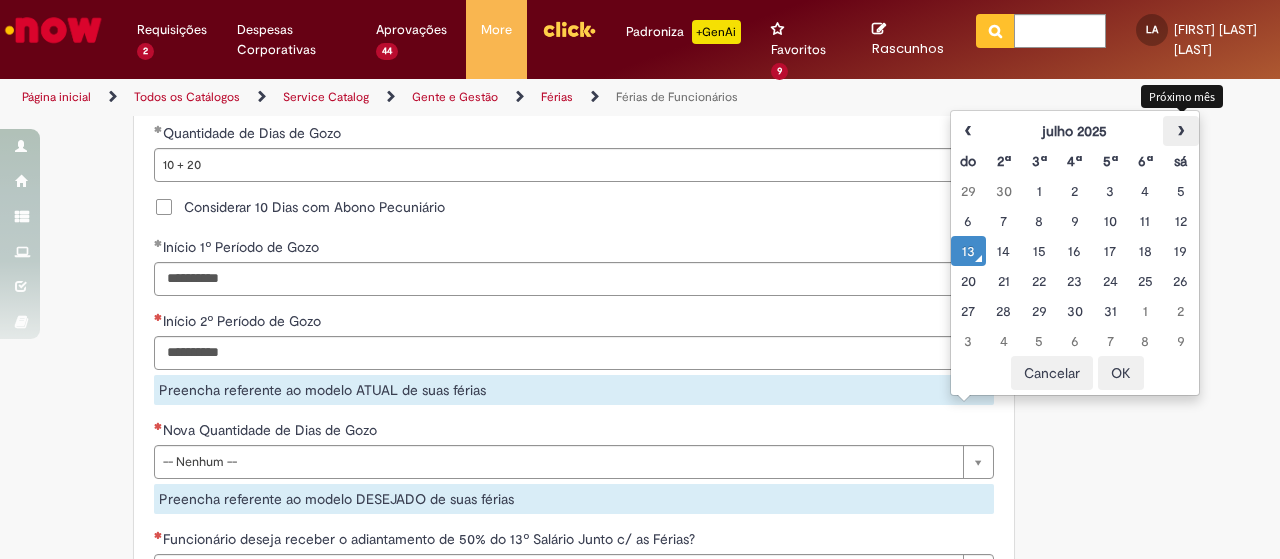click on "›" at bounding box center (1180, 131) 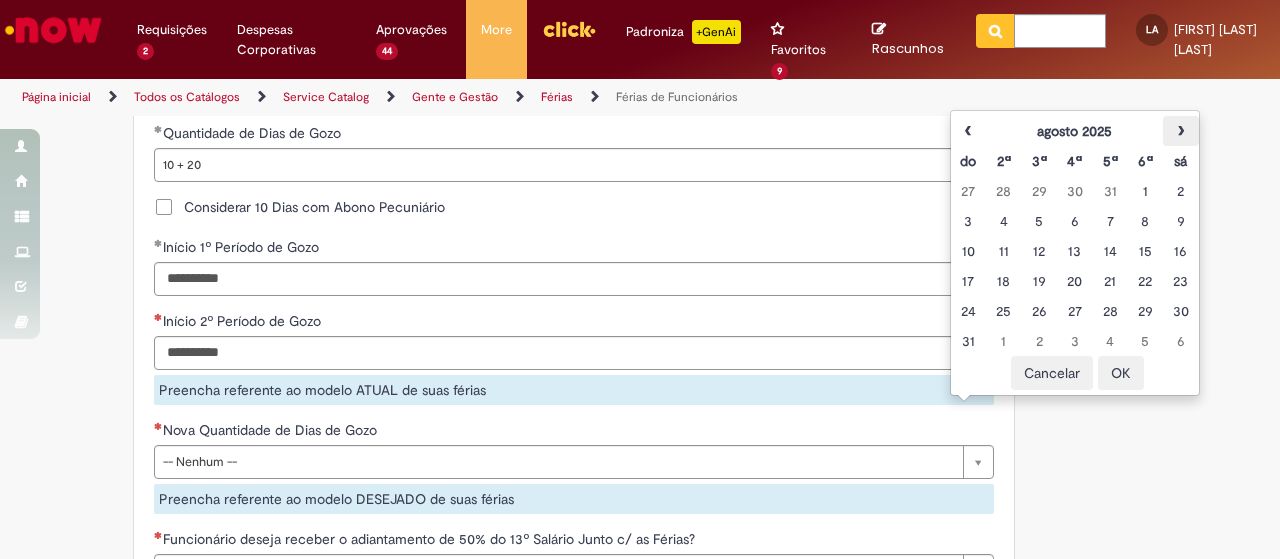 click on "›" at bounding box center [1180, 131] 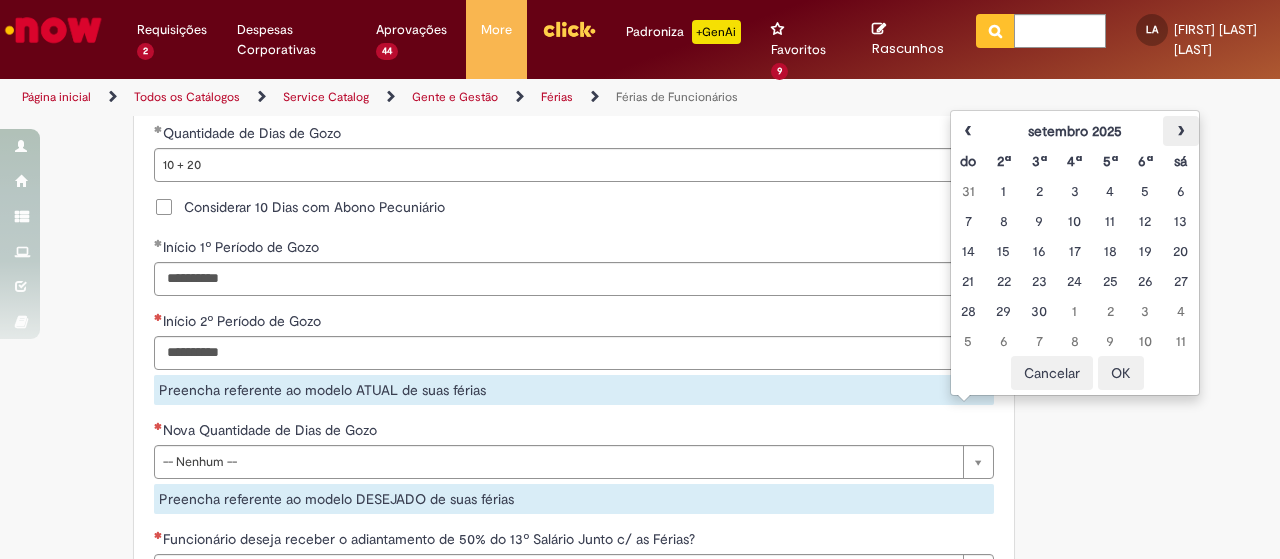 click on "›" at bounding box center (1180, 131) 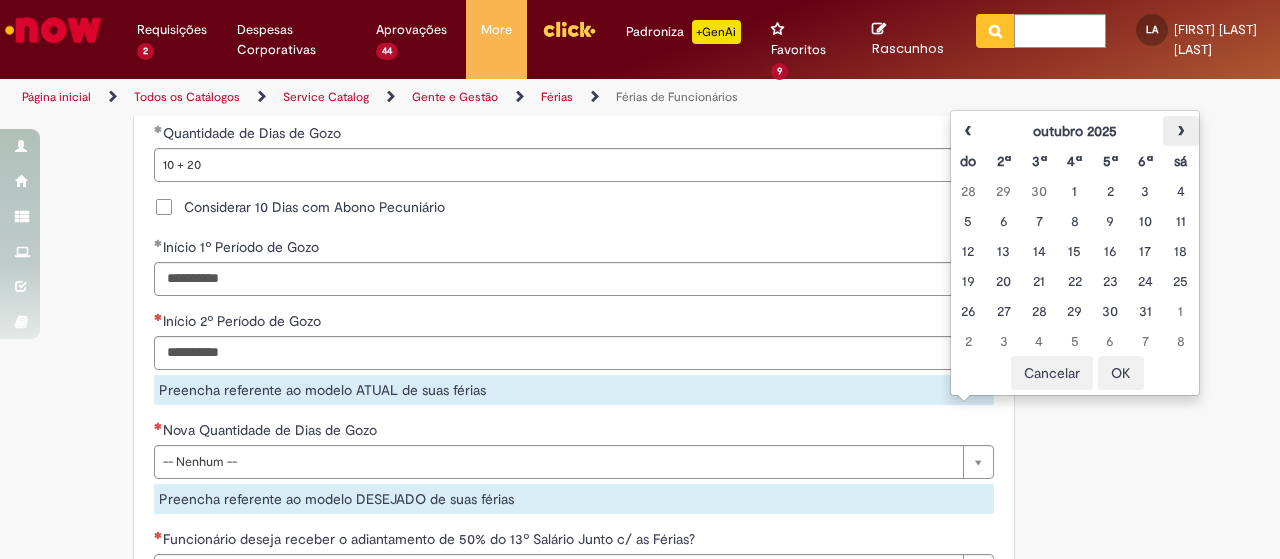 click on "›" at bounding box center [1180, 131] 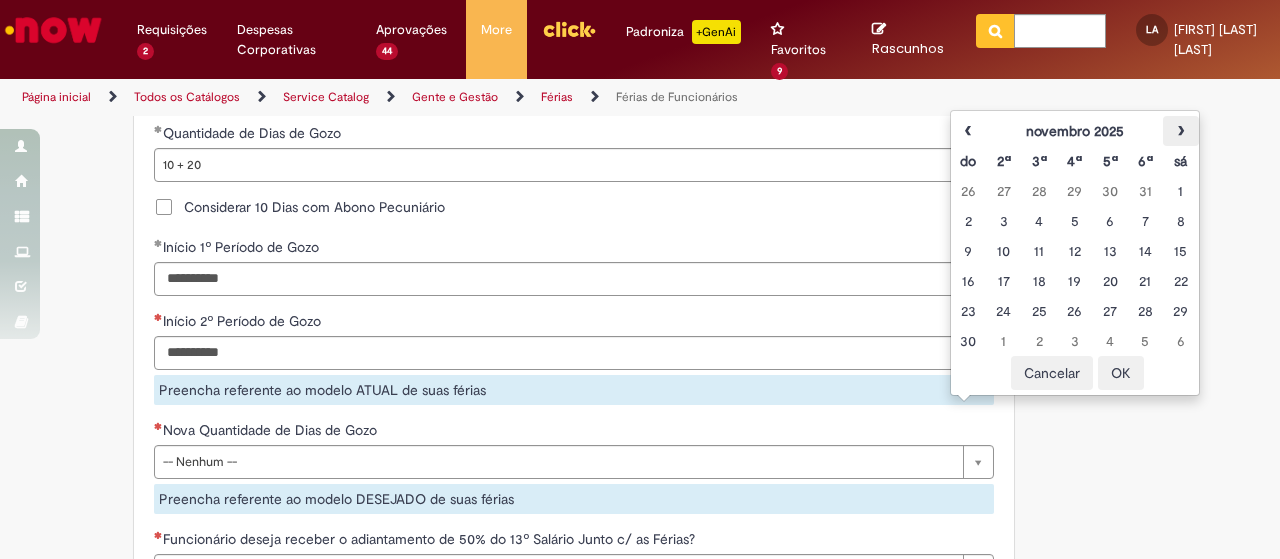 click on "›" at bounding box center [1180, 131] 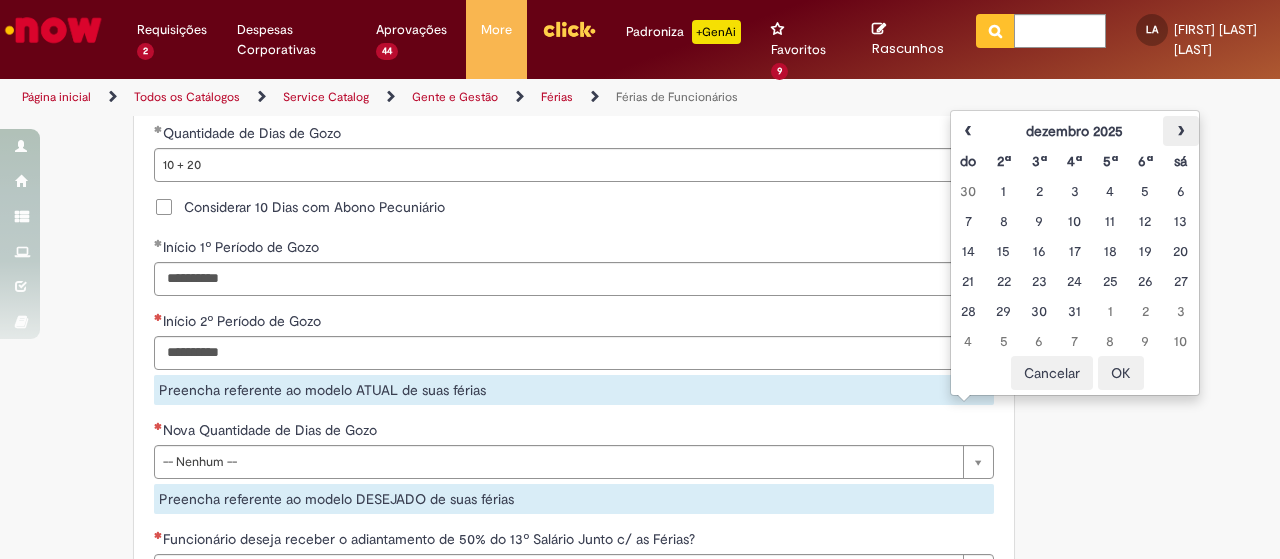 click on "›" at bounding box center [1180, 131] 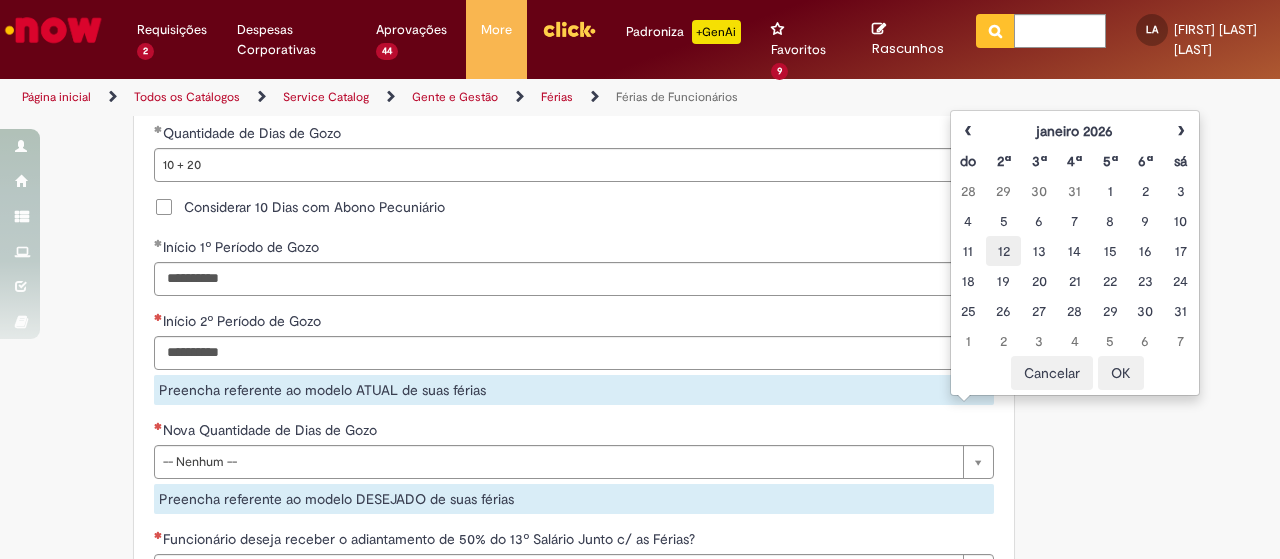 click on "12" at bounding box center (1003, 251) 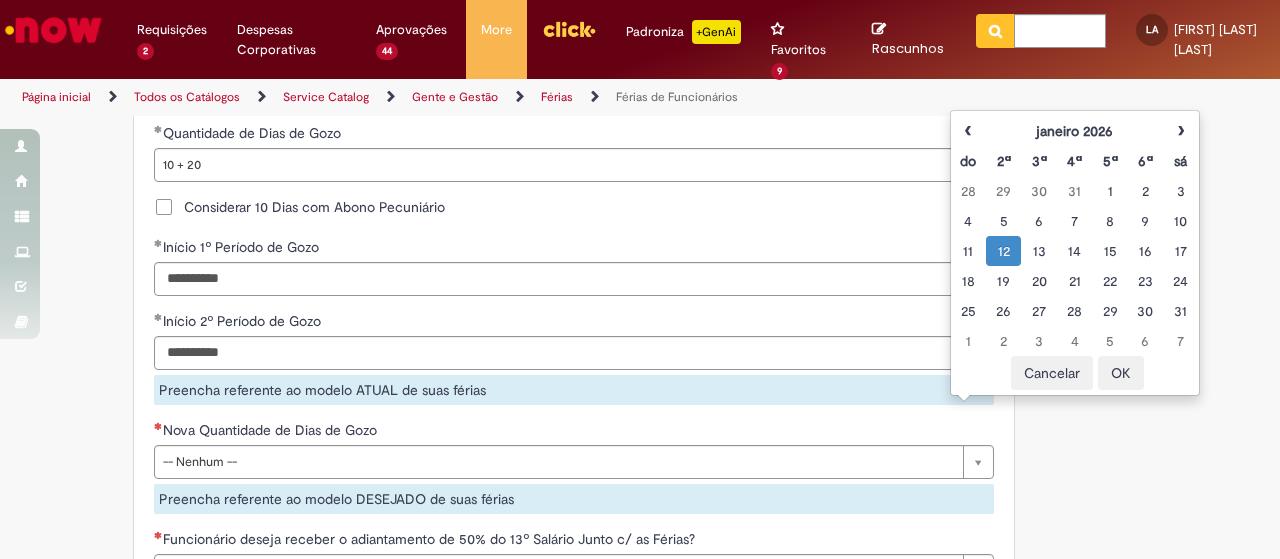 scroll, scrollTop: 1998, scrollLeft: 0, axis: vertical 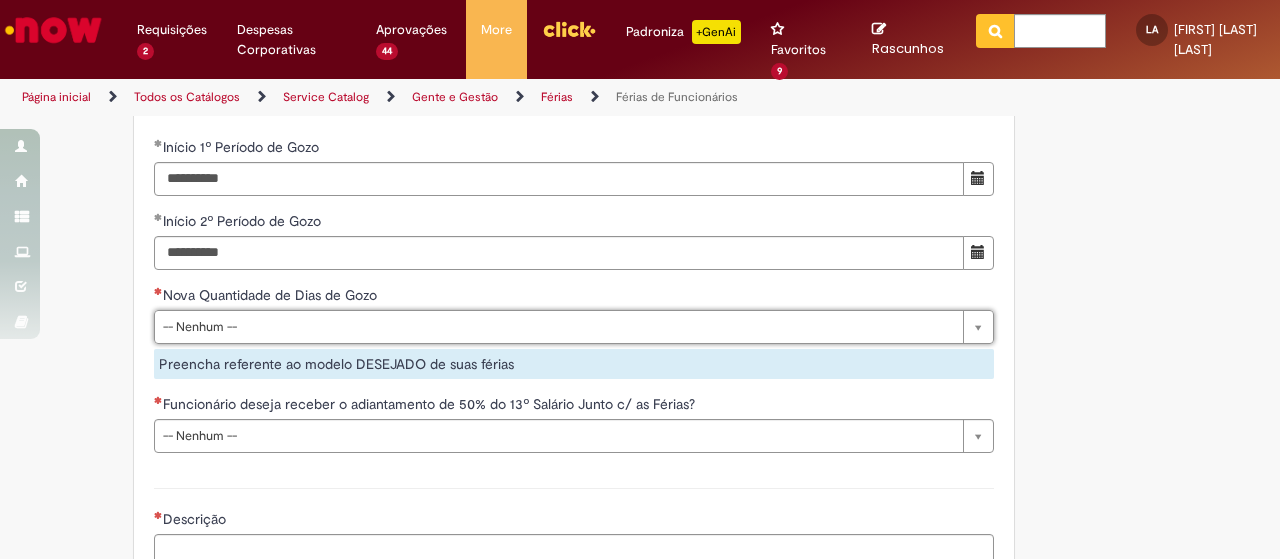 drag, startPoint x: 111, startPoint y: 253, endPoint x: 171, endPoint y: 259, distance: 60.299255 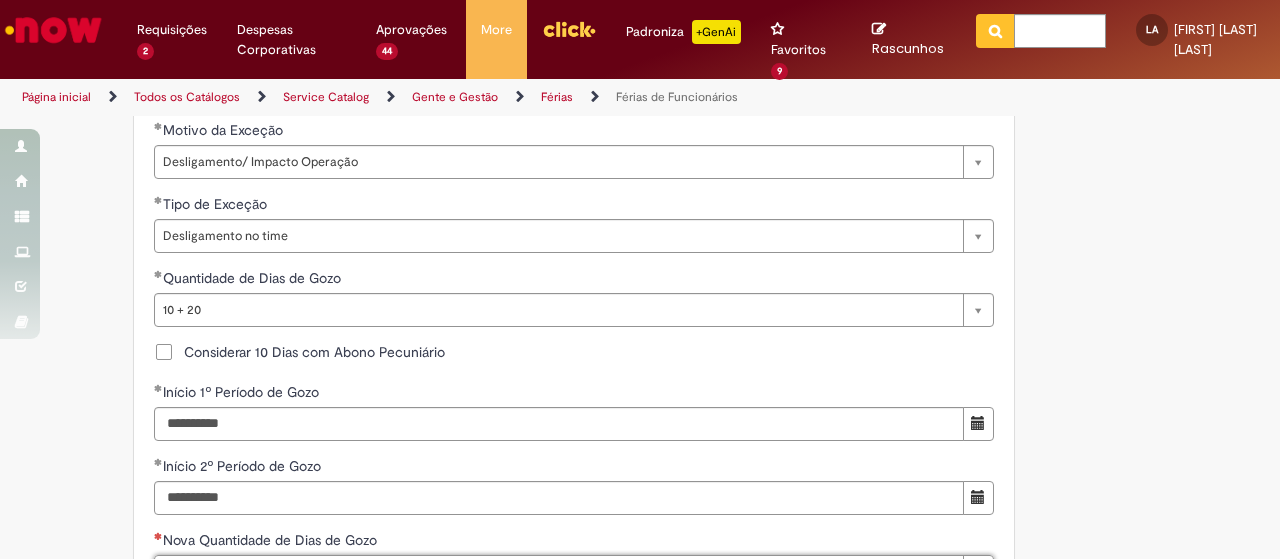 scroll, scrollTop: 1898, scrollLeft: 0, axis: vertical 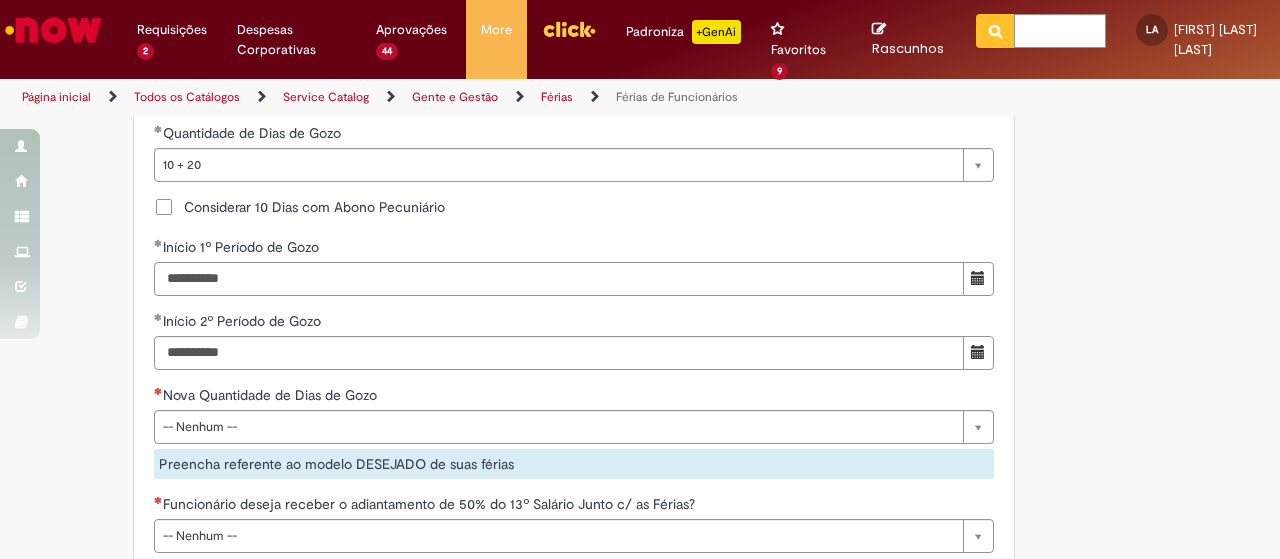 click on "**********" at bounding box center (559, 279) 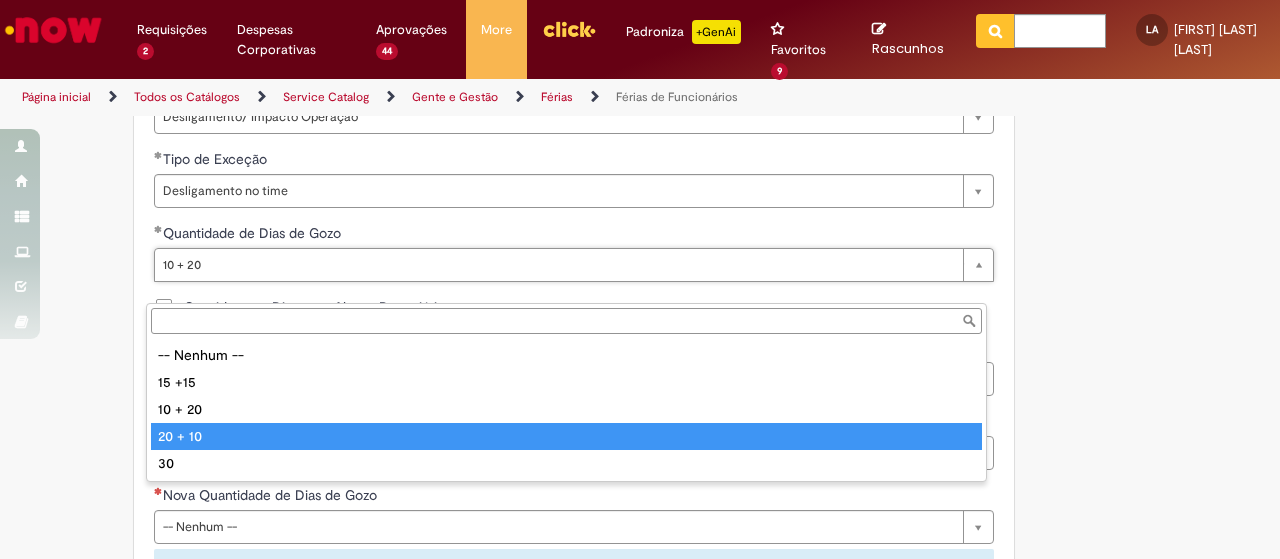 type on "*******" 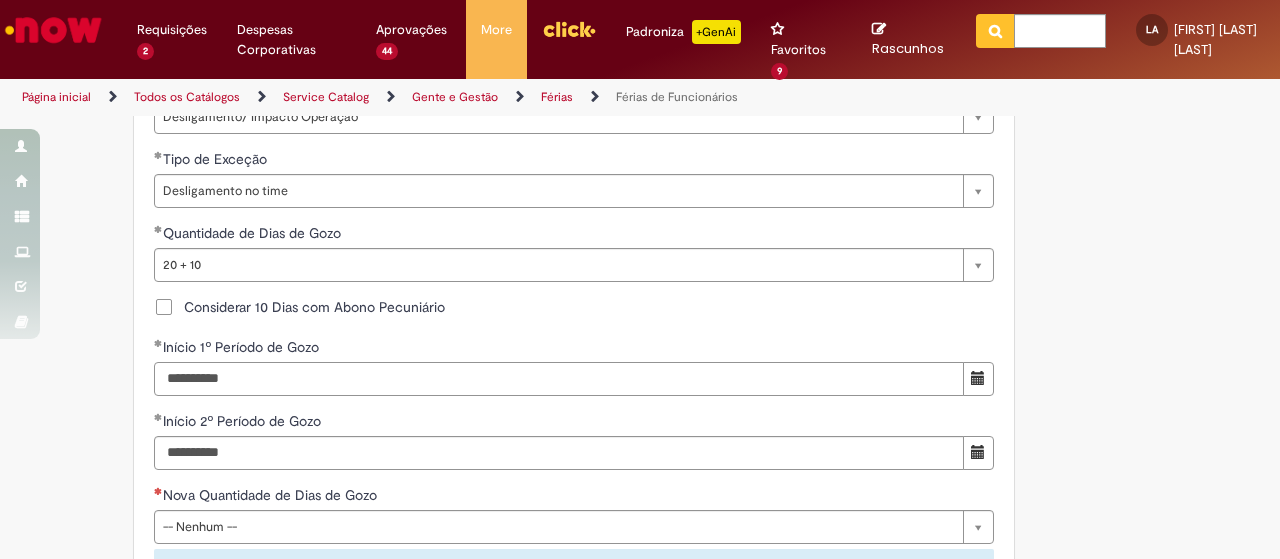scroll, scrollTop: 0, scrollLeft: 0, axis: both 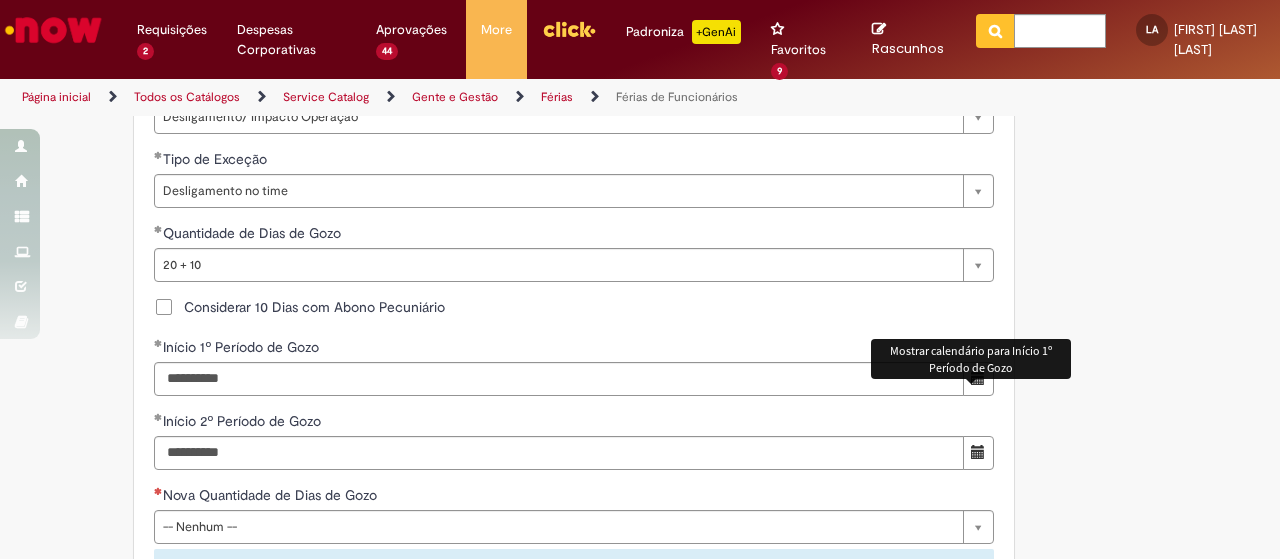 click at bounding box center (978, 379) 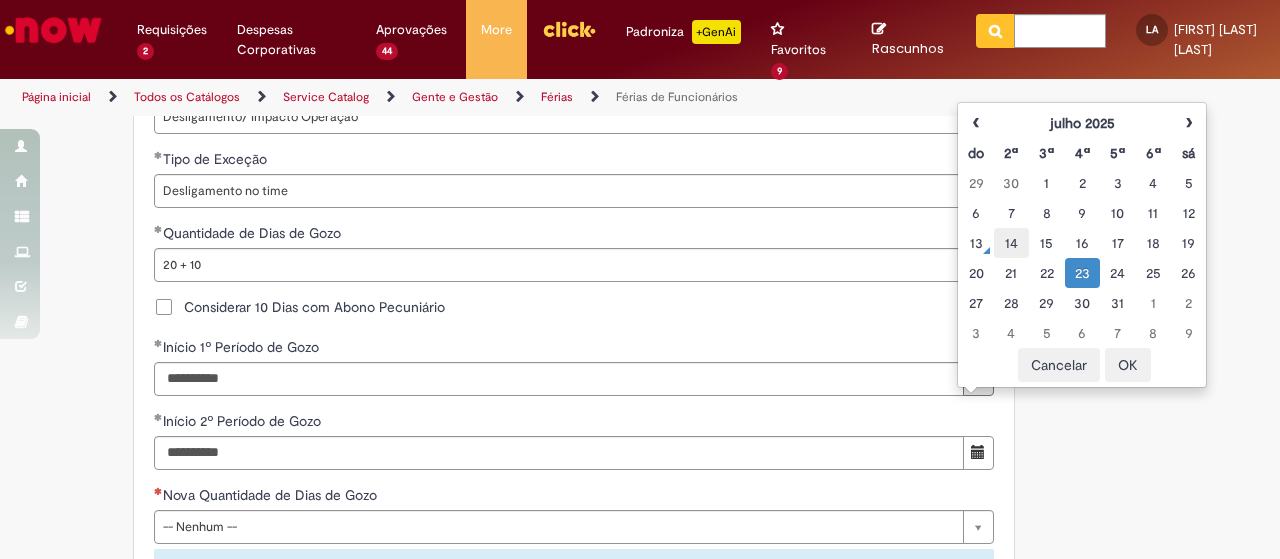 click on "14" at bounding box center (1011, 243) 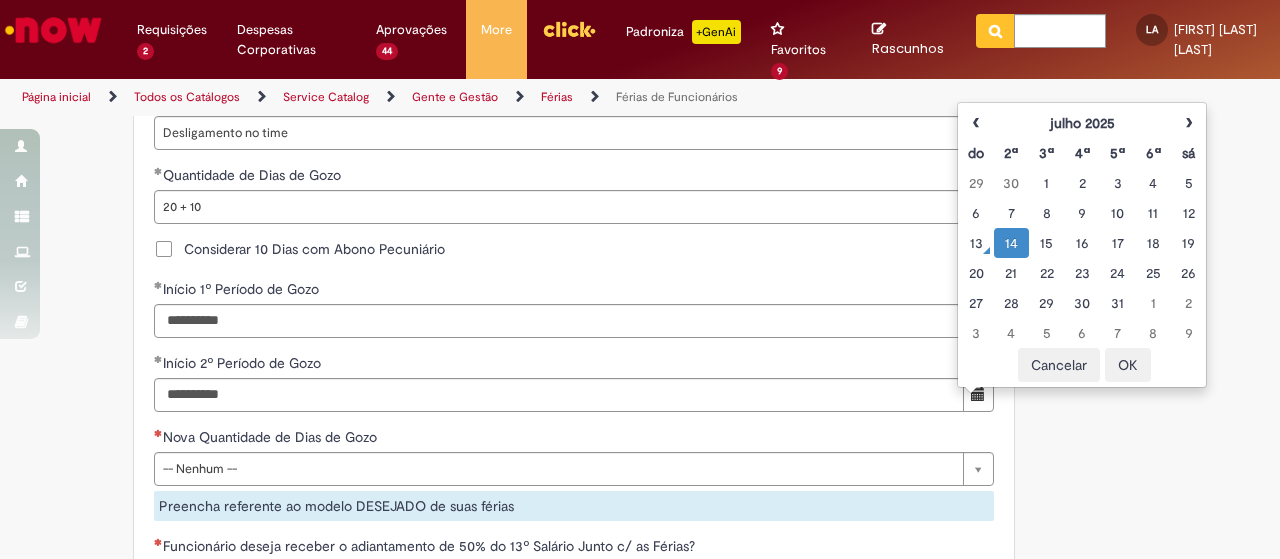 scroll, scrollTop: 1898, scrollLeft: 0, axis: vertical 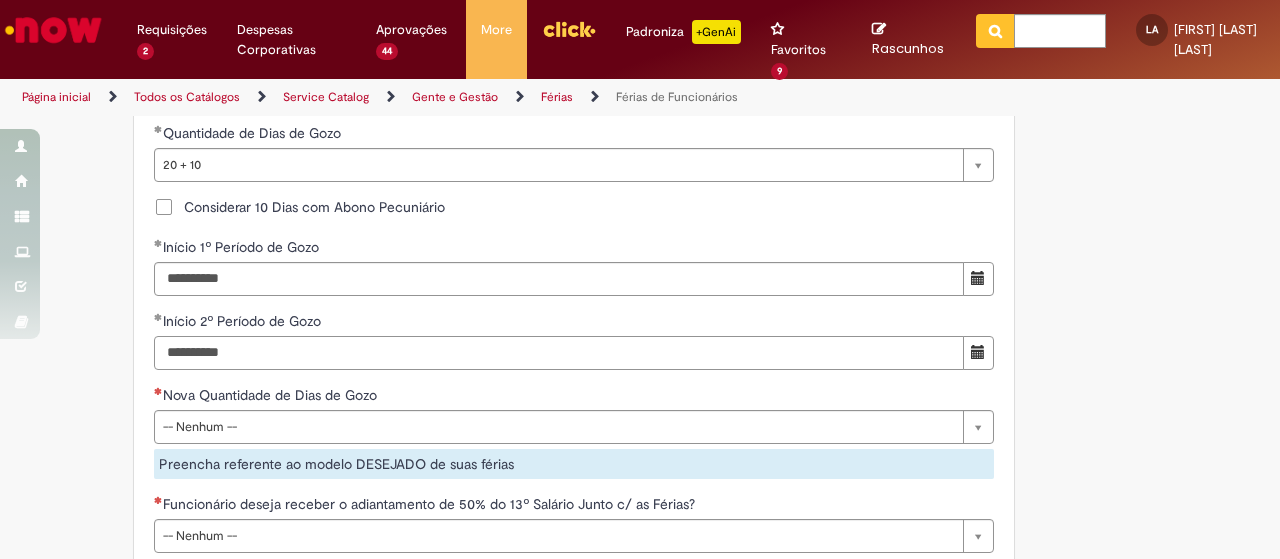 click on "**********" at bounding box center [559, 353] 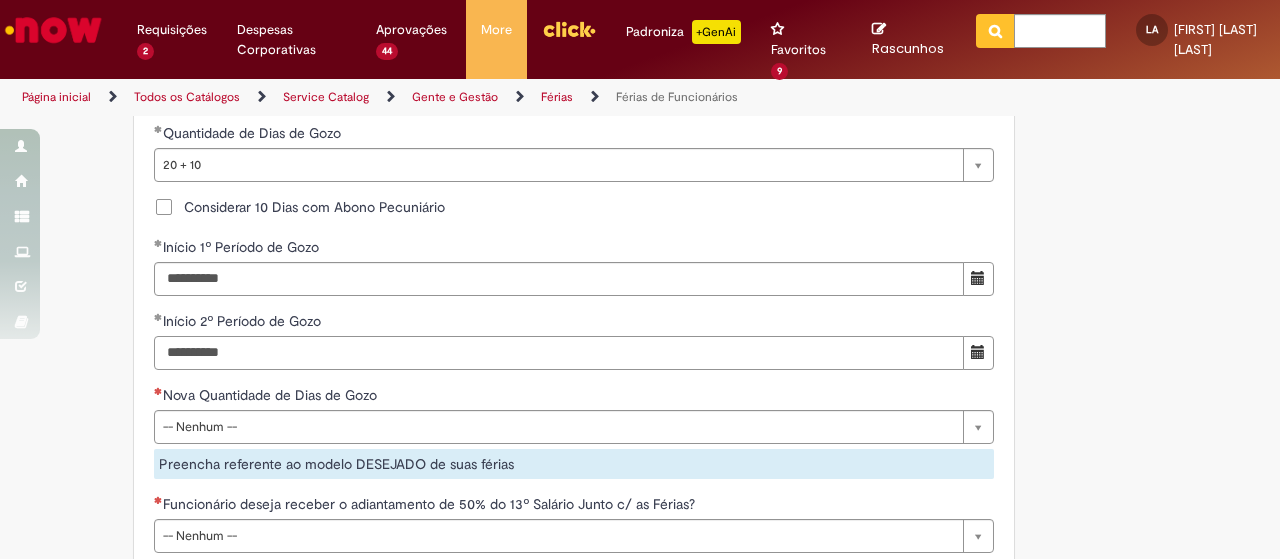 scroll, scrollTop: 1998, scrollLeft: 0, axis: vertical 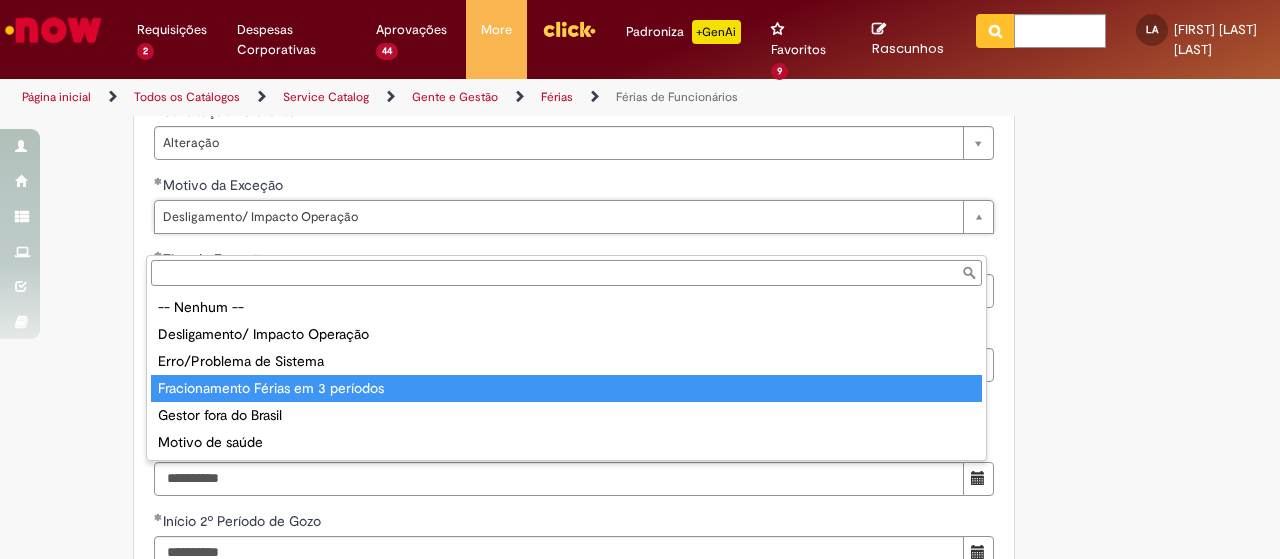 drag, startPoint x: 318, startPoint y: 383, endPoint x: 364, endPoint y: 363, distance: 50.159744 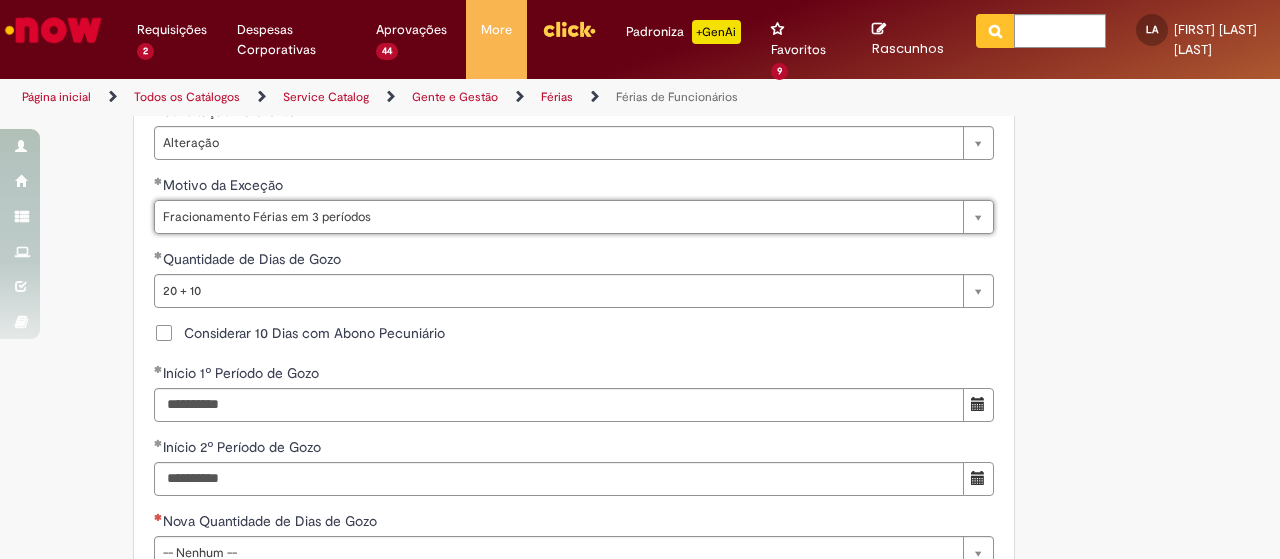 scroll, scrollTop: 0, scrollLeft: 210, axis: horizontal 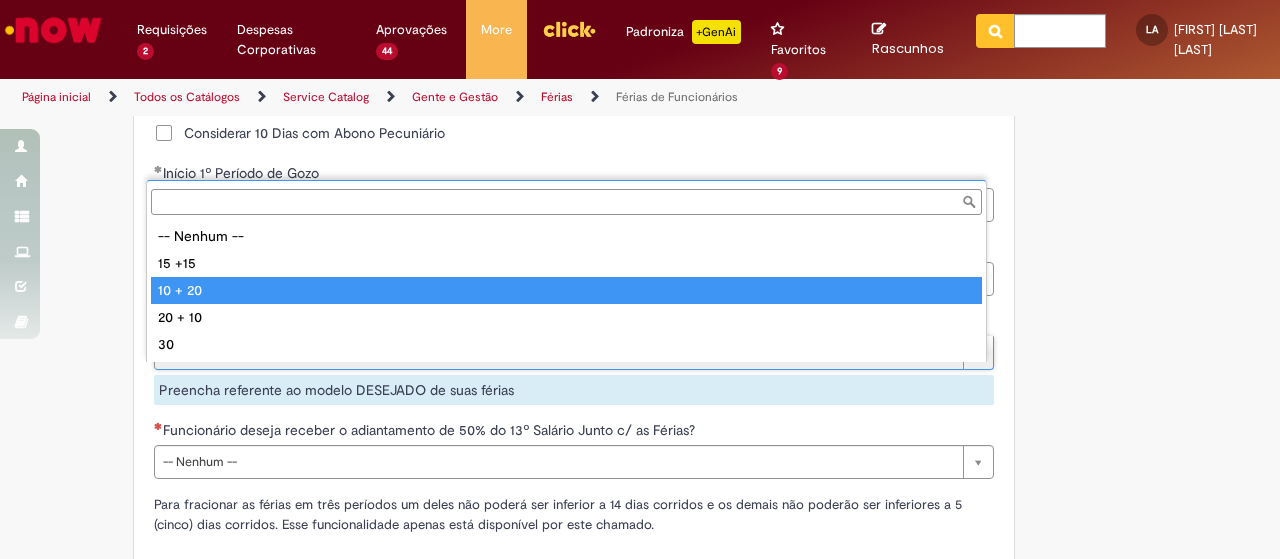 type on "*******" 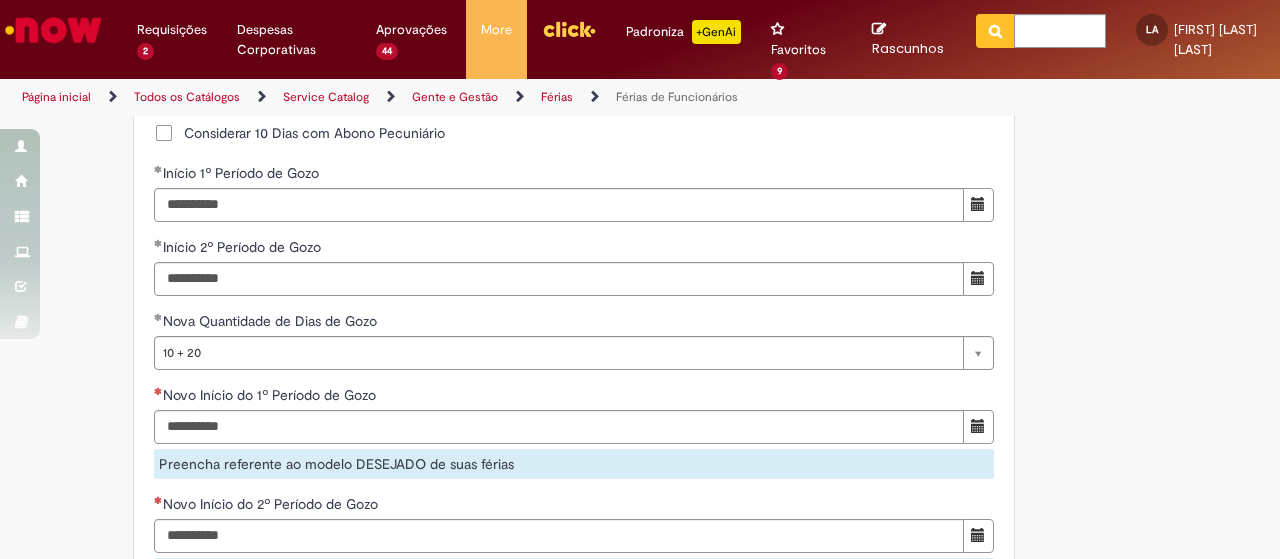 click on "Adicionar a Favoritos
Férias de Funcionários
Oferta destinada para esclarecimento de dúvidas e inclusões/exceções/cancelamentos de férias por exceções.
Utilize esta oferta:
Para ajustar, cancelar ou incluir férias com menos de 35 dias para o início;
Para fracionar suas férias em 03 períodos (se elegível);
Caso Click apresente alguma instabilidade no serviço de Férias que, mesmo após você abrir um  incidente  (e tiver evidência do número), não for corrigido por completo ou  em tempo de ajustar no próprio sistema;
> Para incluir, alterar ou cancelar Férias dentro do prazo de 35 dias de antecedência, é só acessar  Portal Click  > Você > Férias; > Para acessar a Diretriz de Férias, basta  clicar aqui
> Ficou com dúvidas sobre Férias via Termo? É só acessar a   FAQ – Fluxo de alteração de férias por exceção no Click  ou abrir chamado na oferta  ." at bounding box center (542, 45) 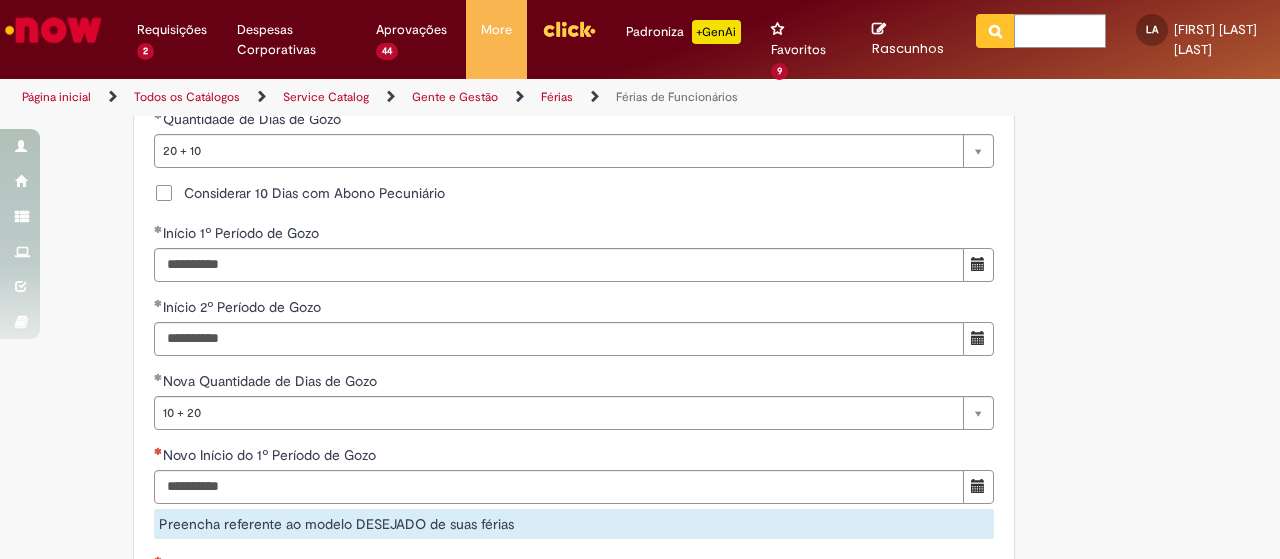scroll, scrollTop: 1798, scrollLeft: 0, axis: vertical 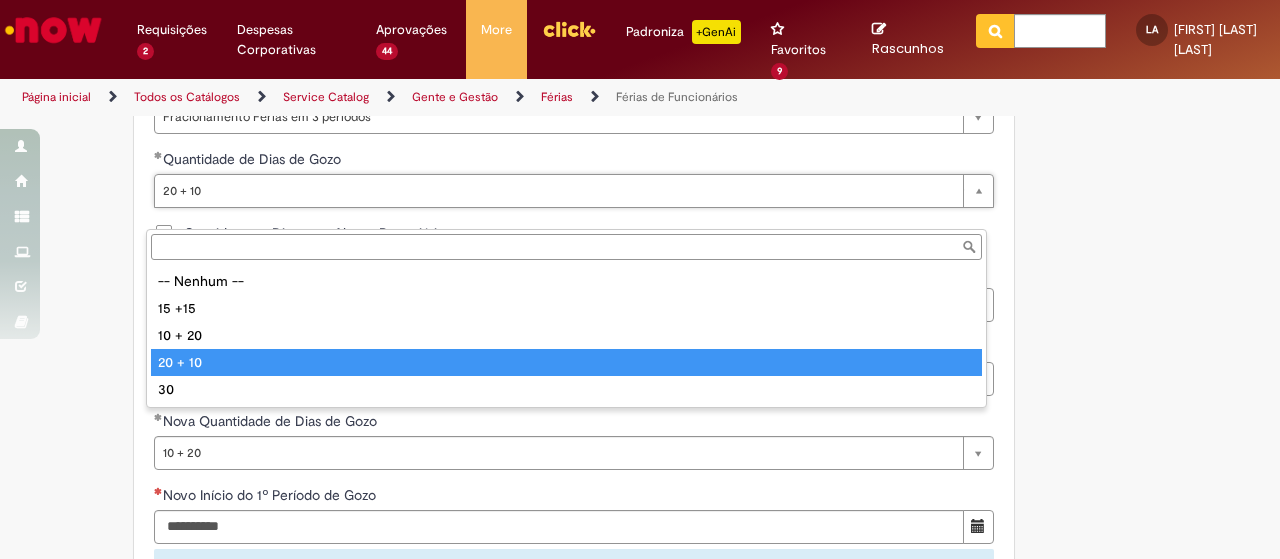 type on "*******" 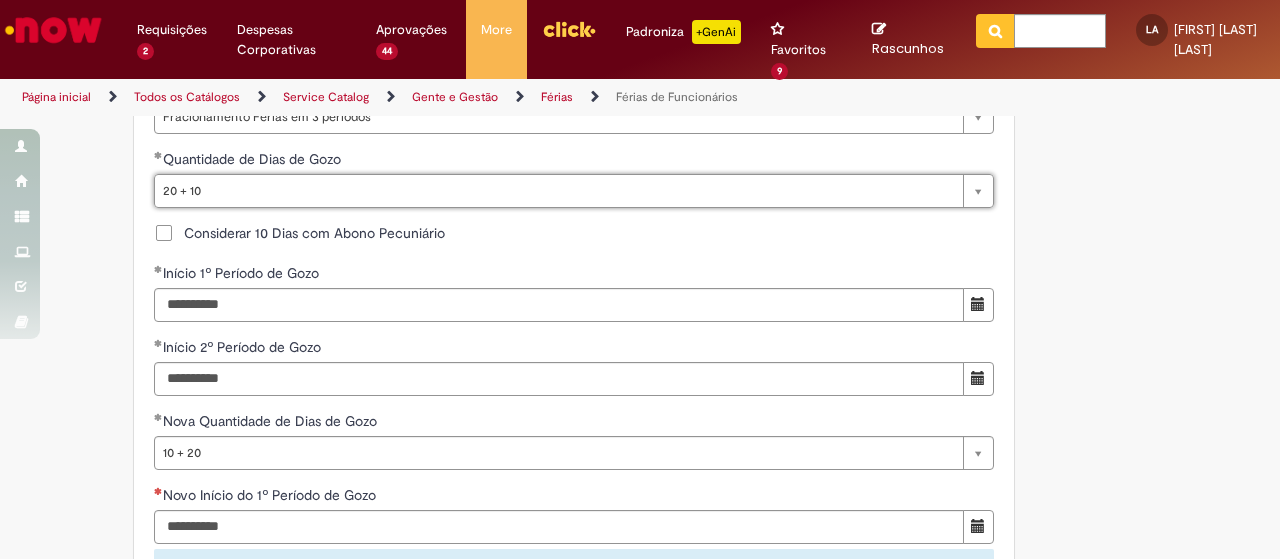 scroll, scrollTop: 0, scrollLeft: 42, axis: horizontal 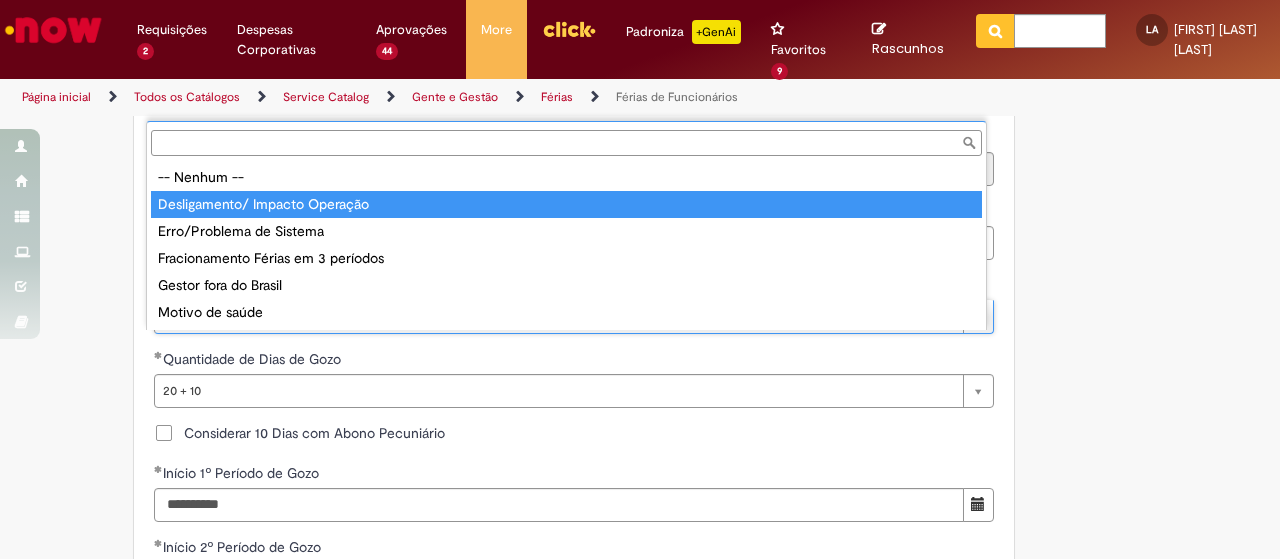 type on "**********" 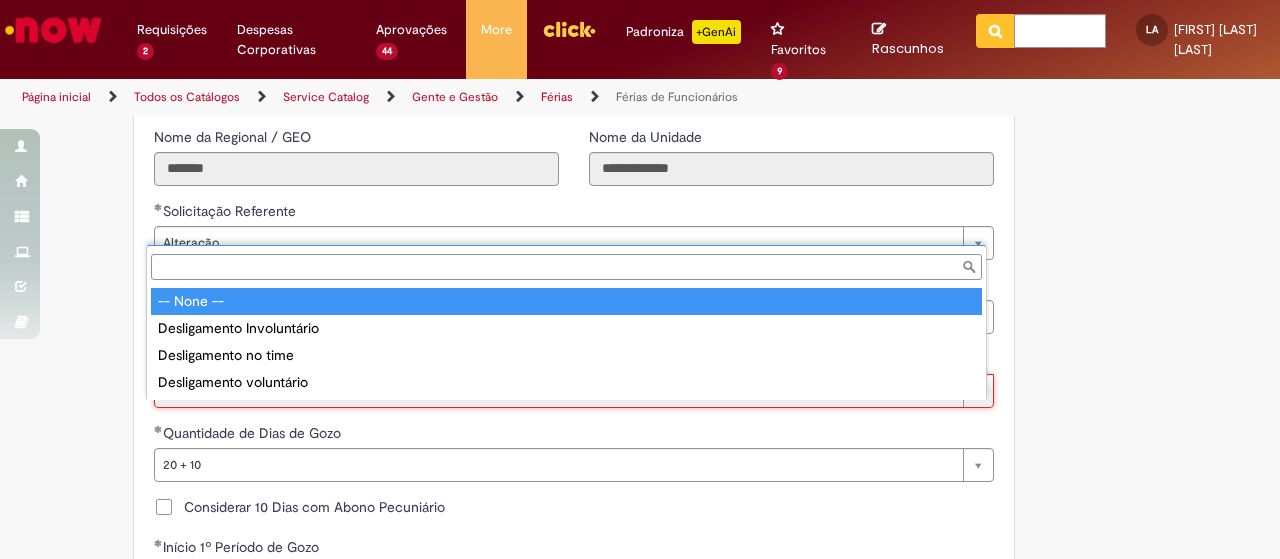 scroll, scrollTop: 0, scrollLeft: 0, axis: both 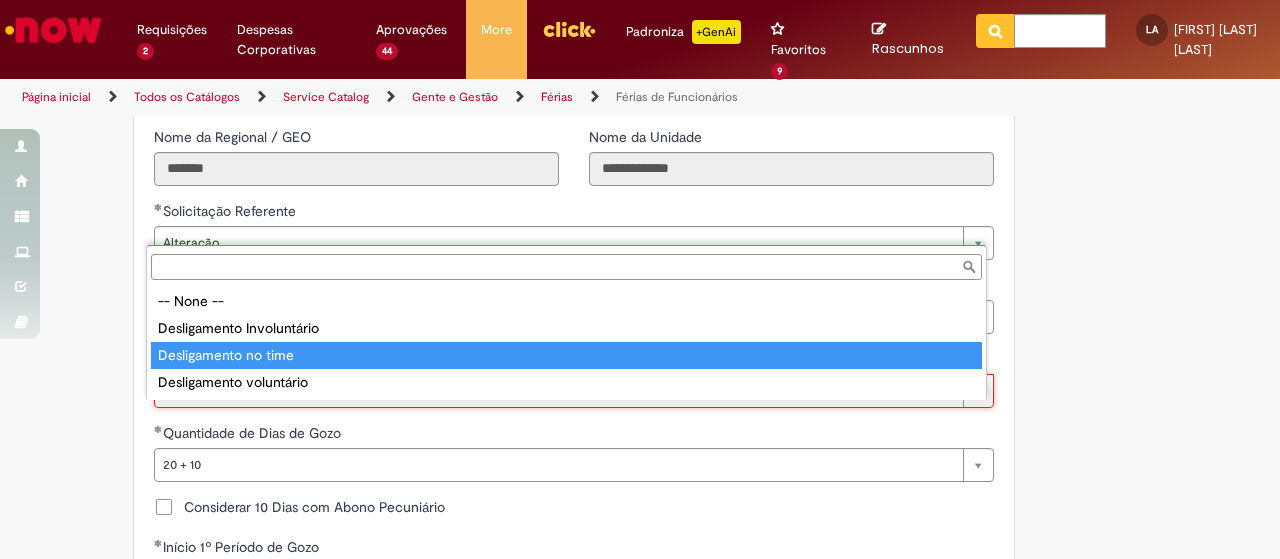 drag, startPoint x: 274, startPoint y: 339, endPoint x: 274, endPoint y: 351, distance: 12 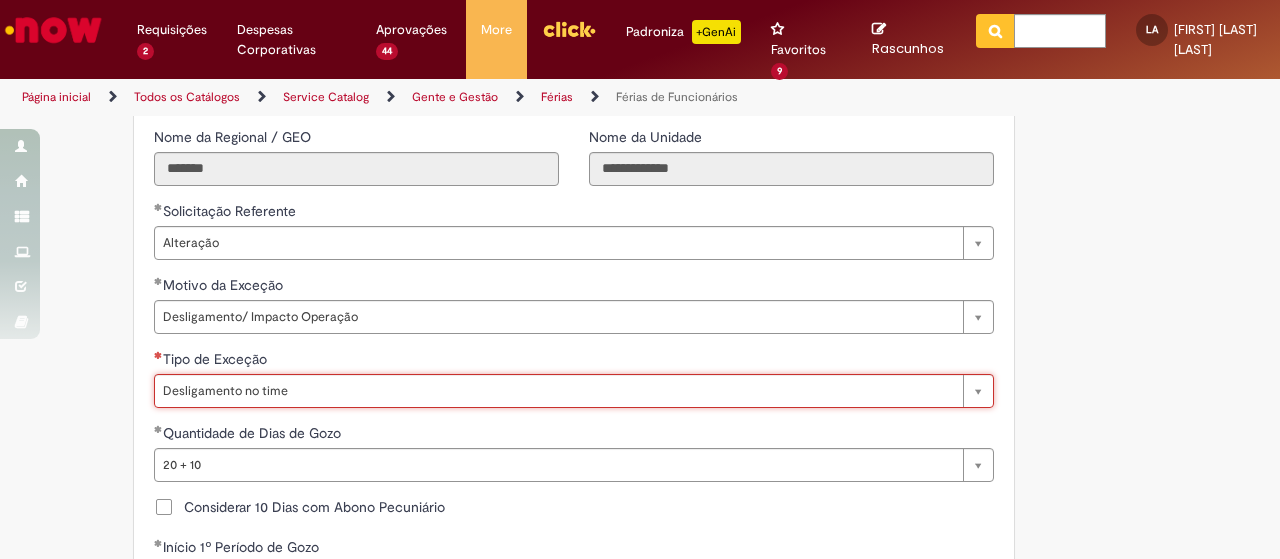 type on "**********" 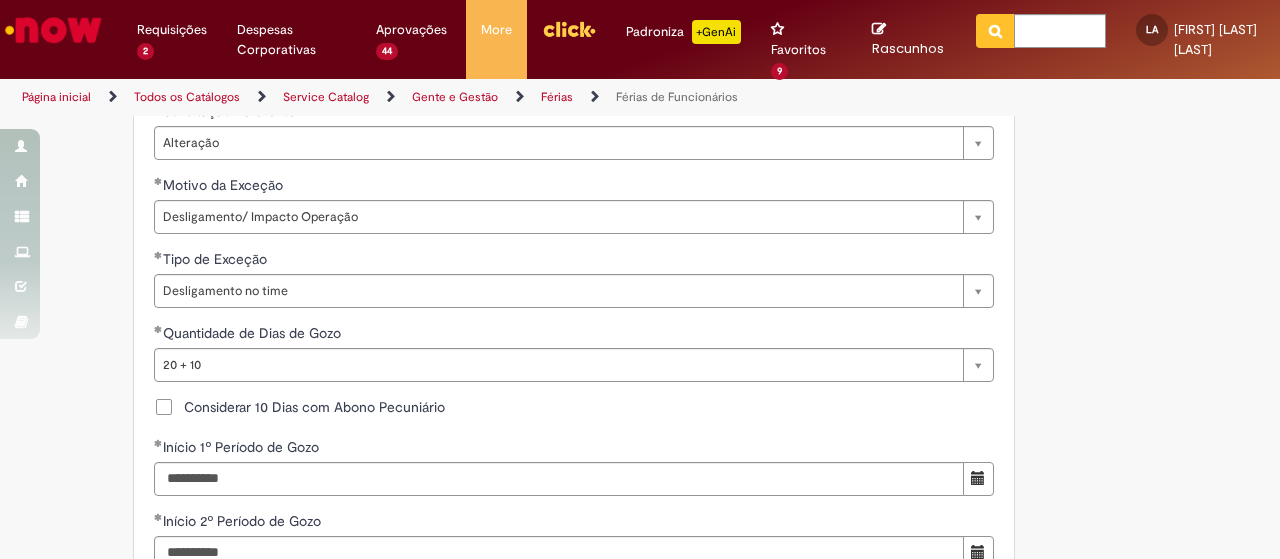drag, startPoint x: 1084, startPoint y: 295, endPoint x: 1062, endPoint y: 295, distance: 22 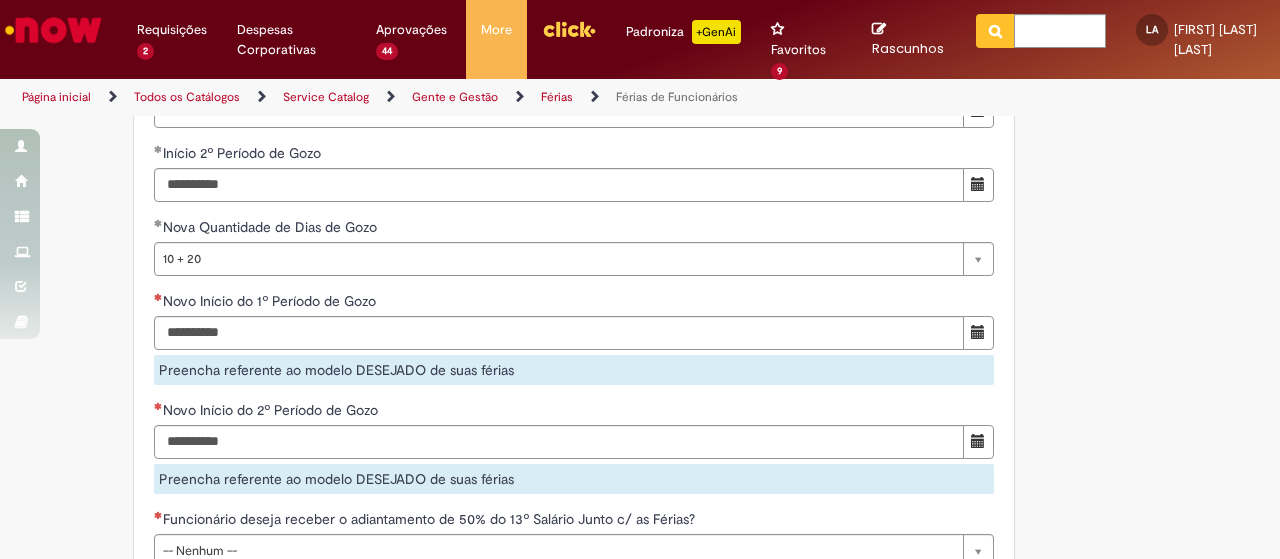 scroll, scrollTop: 2098, scrollLeft: 0, axis: vertical 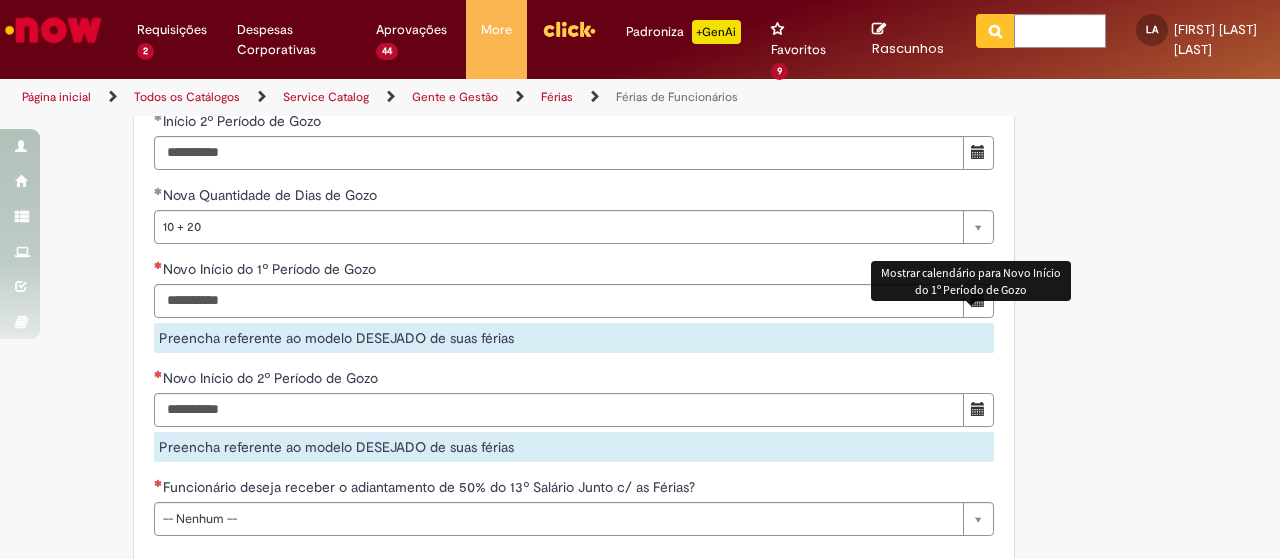 click at bounding box center (978, 300) 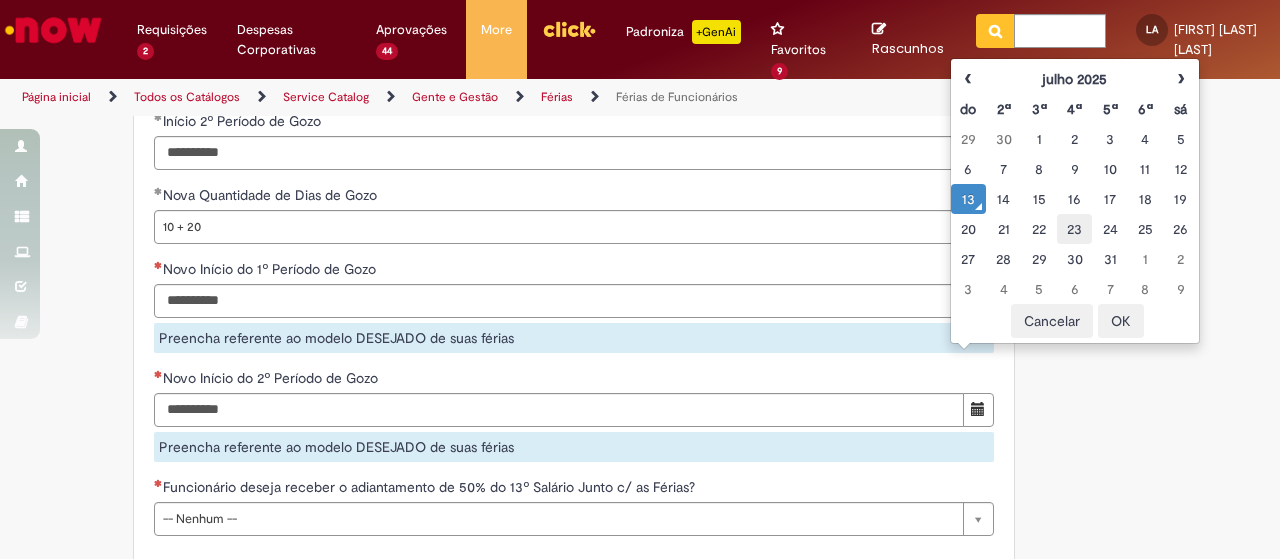 click on "23" at bounding box center (1074, 229) 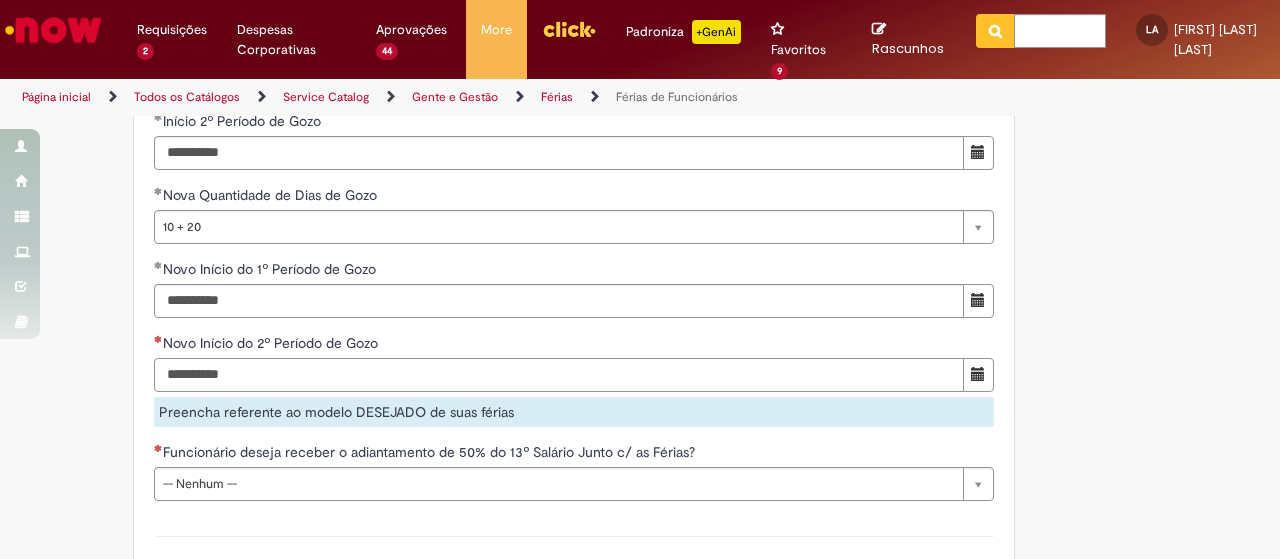 click on "Novo Início do 2º Período de Gozo  Preencha referente ao modelo DESEJADO de suas férias" at bounding box center (574, 380) 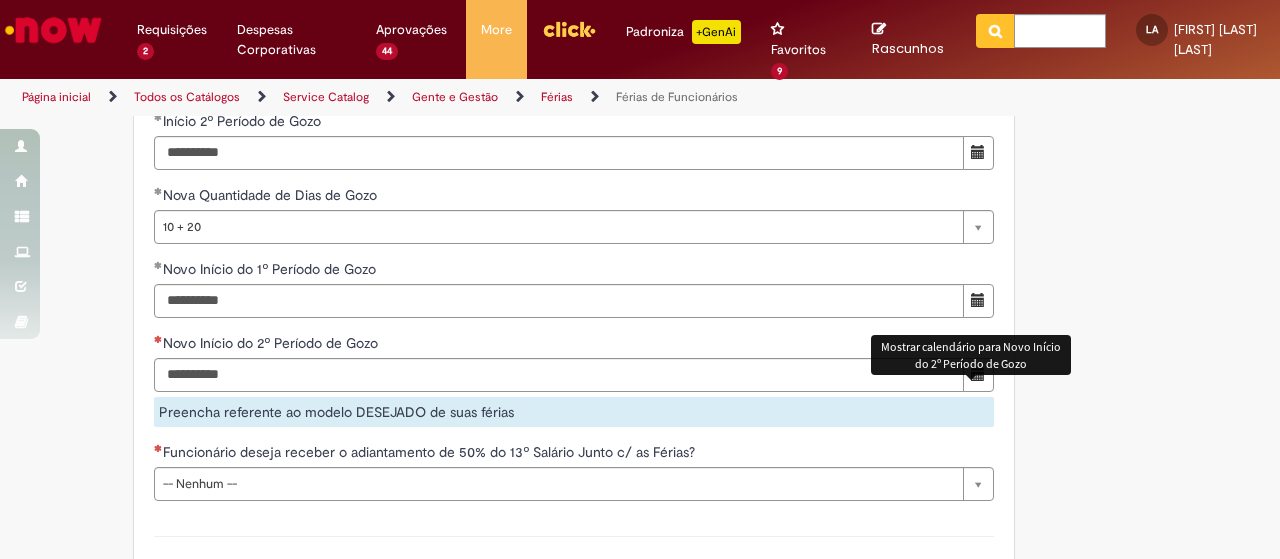 click at bounding box center [978, 374] 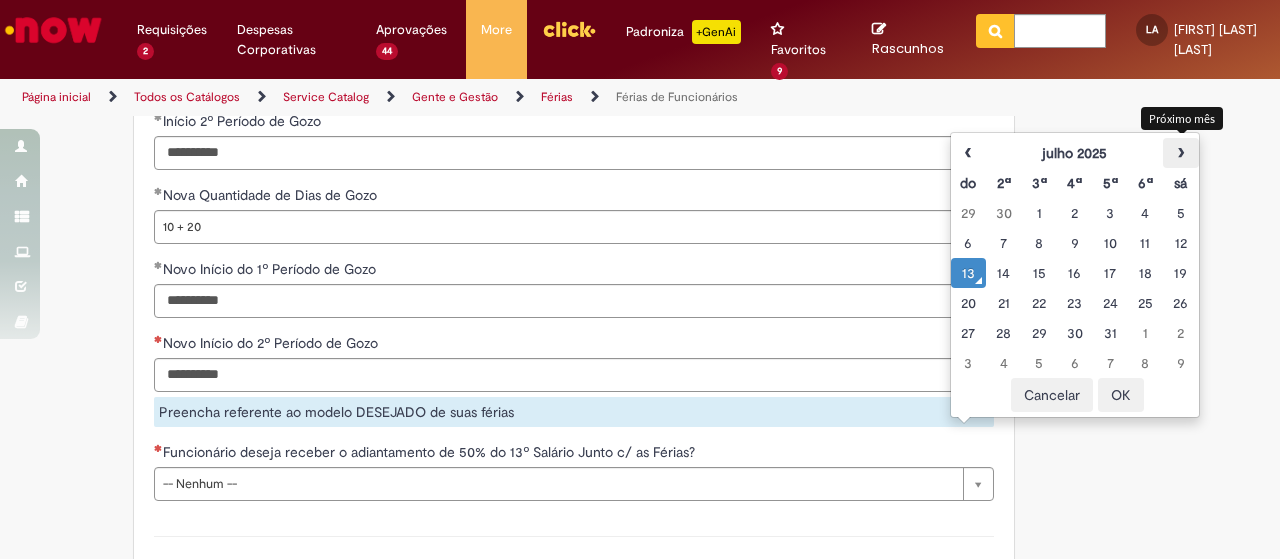 click on "›" at bounding box center [1180, 153] 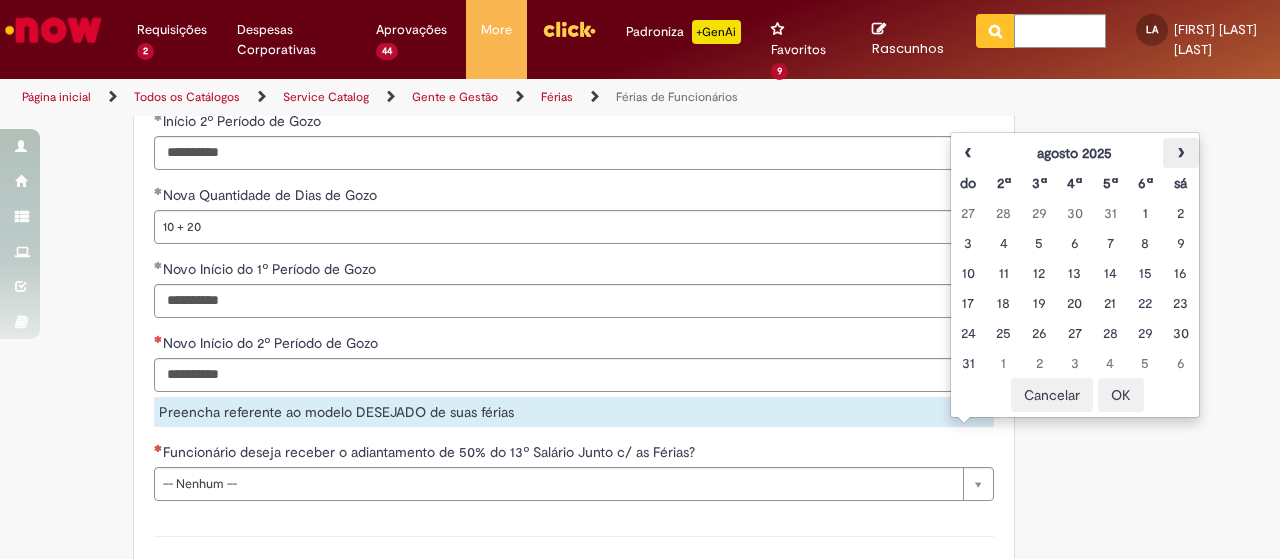 click on "›" at bounding box center (1180, 153) 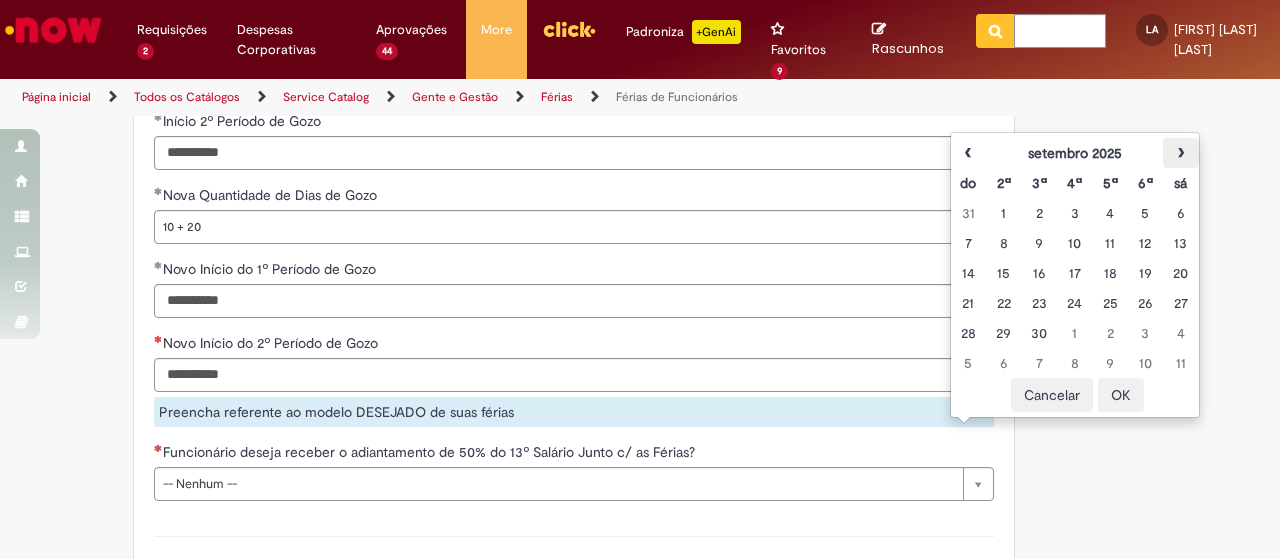 click on "›" at bounding box center (1180, 153) 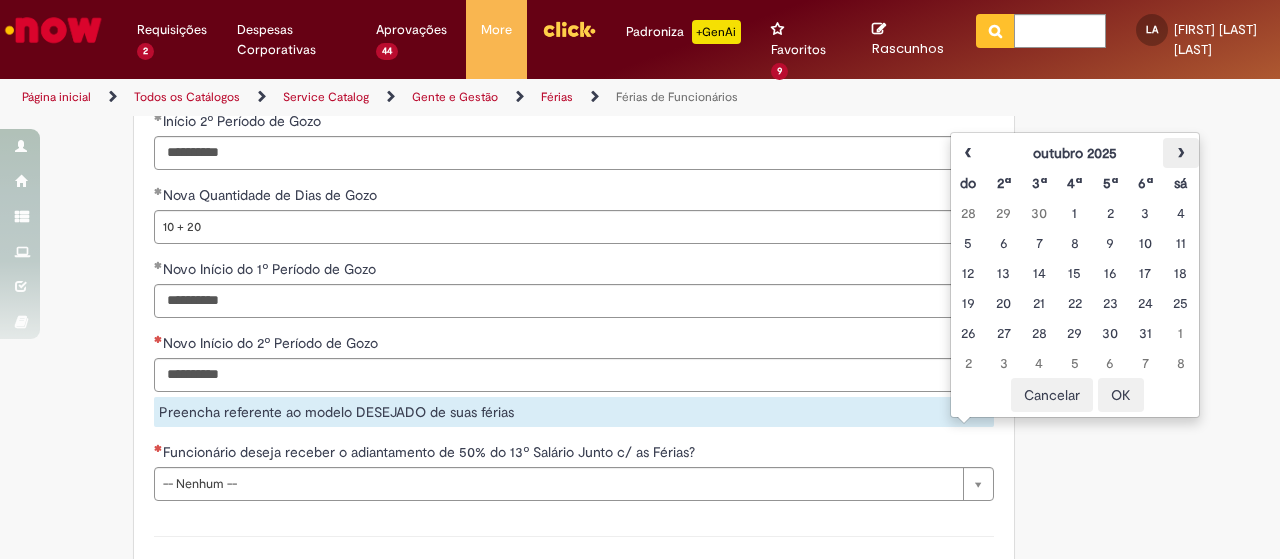 click on "›" at bounding box center [1180, 153] 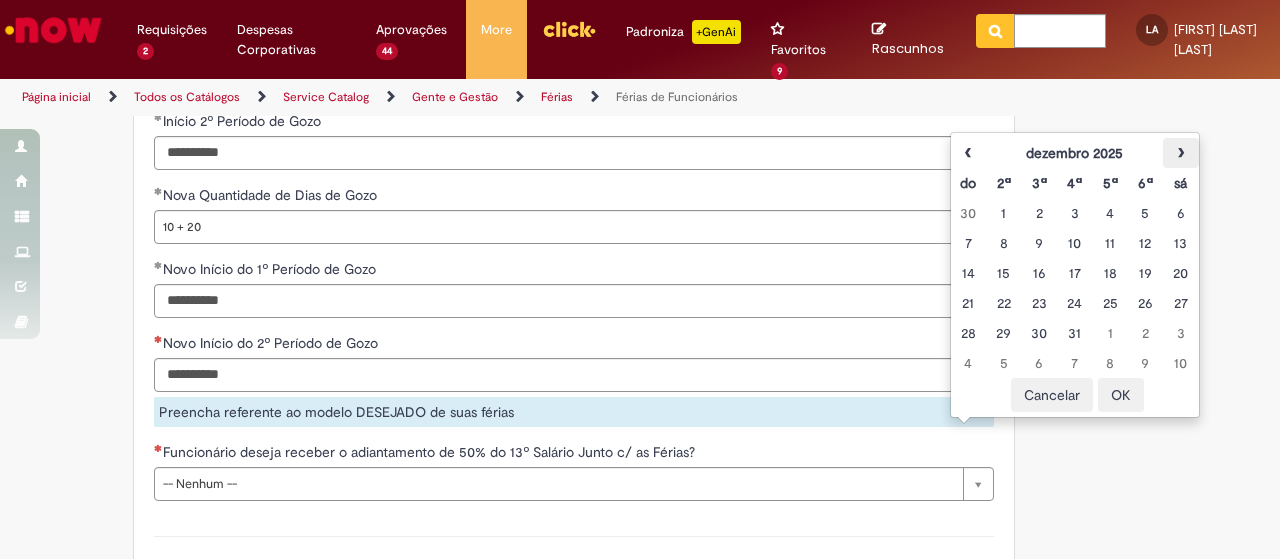 click on "›" at bounding box center (1180, 153) 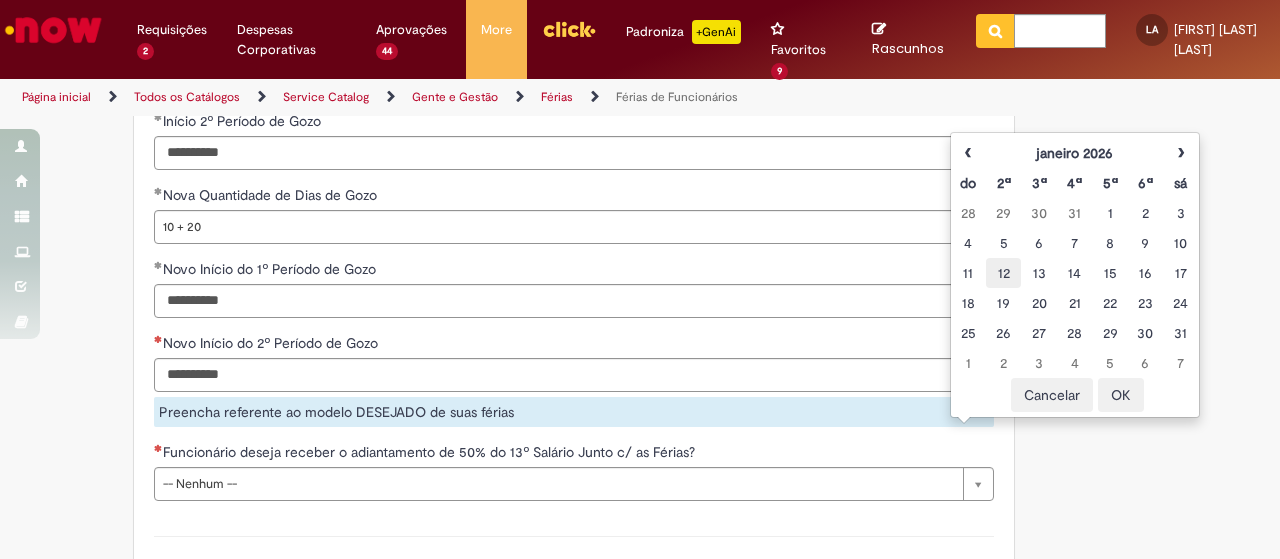 click on "12" at bounding box center (1003, 273) 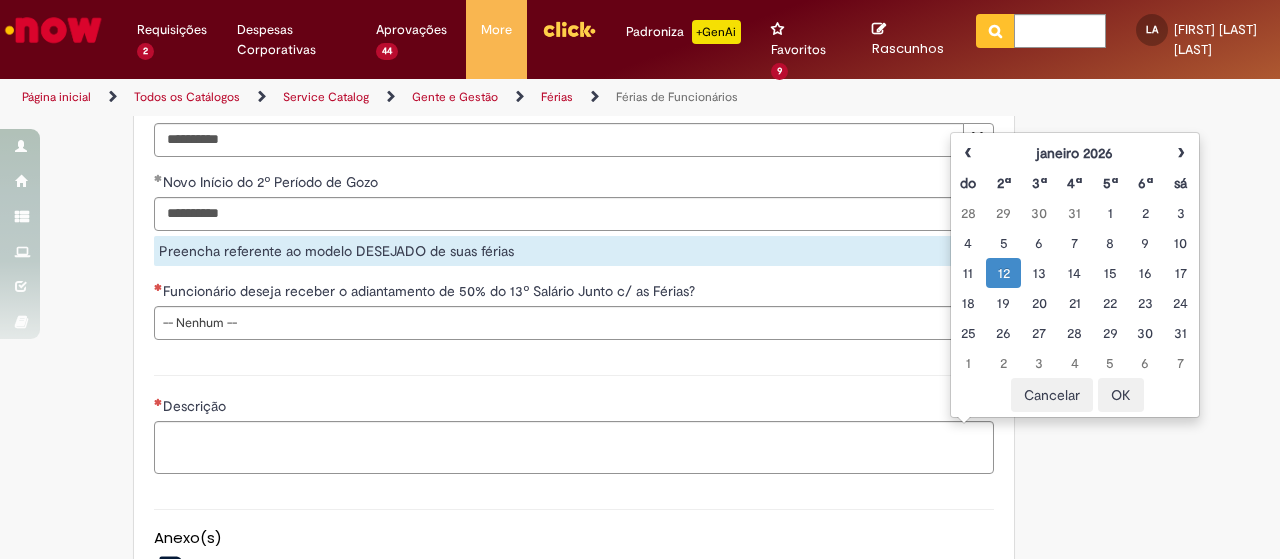 scroll, scrollTop: 2298, scrollLeft: 0, axis: vertical 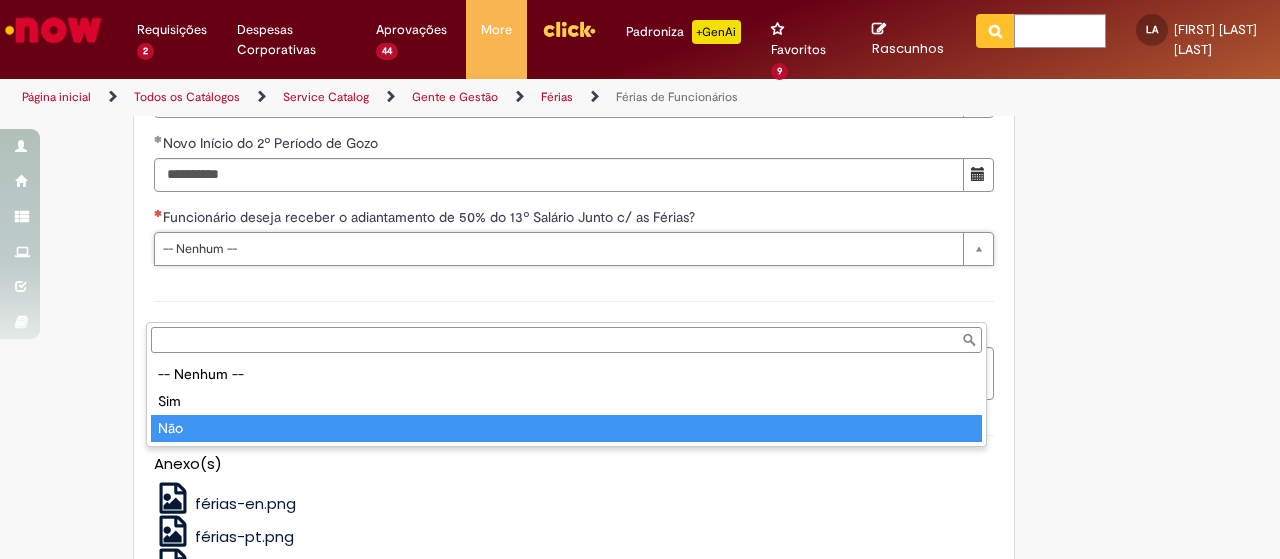type on "***" 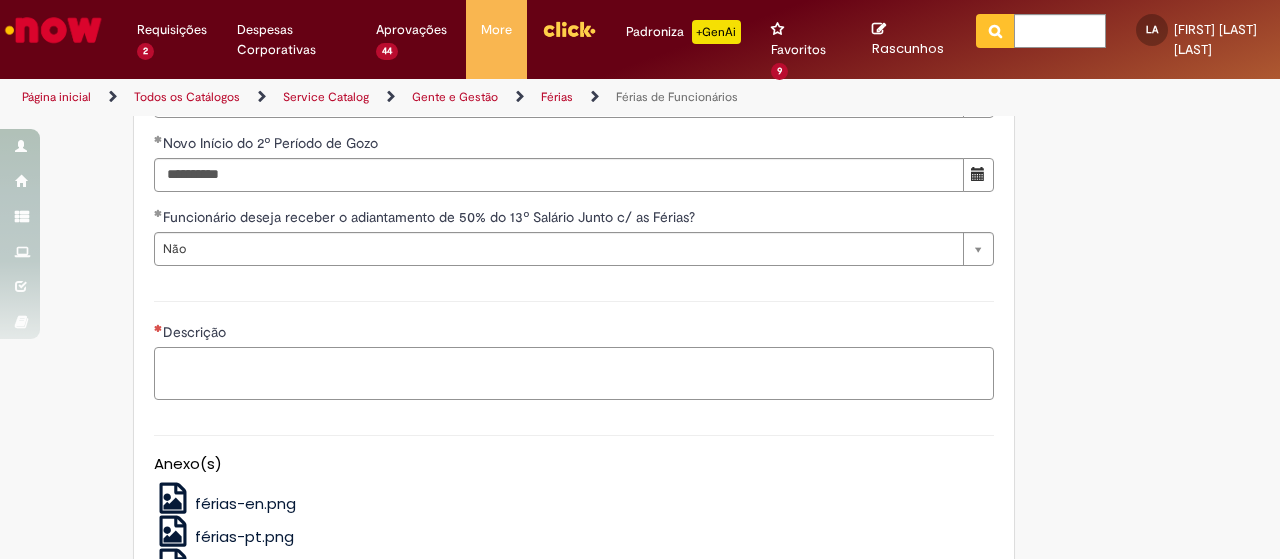 click on "Descrição" at bounding box center (574, 373) 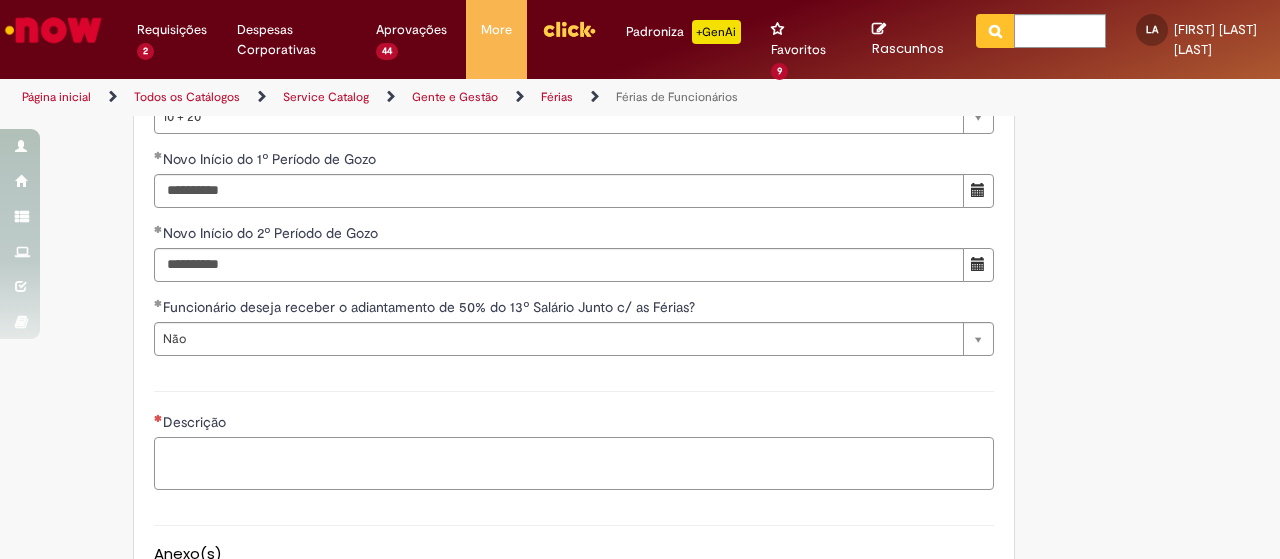 scroll, scrollTop: 2098, scrollLeft: 0, axis: vertical 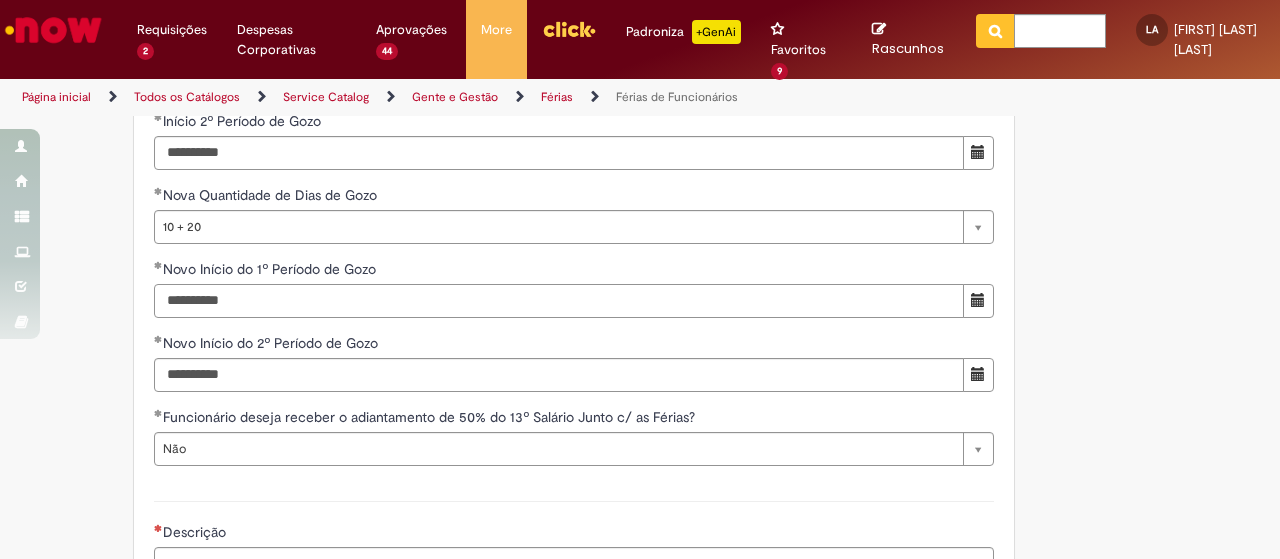 click on "**********" at bounding box center [559, 301] 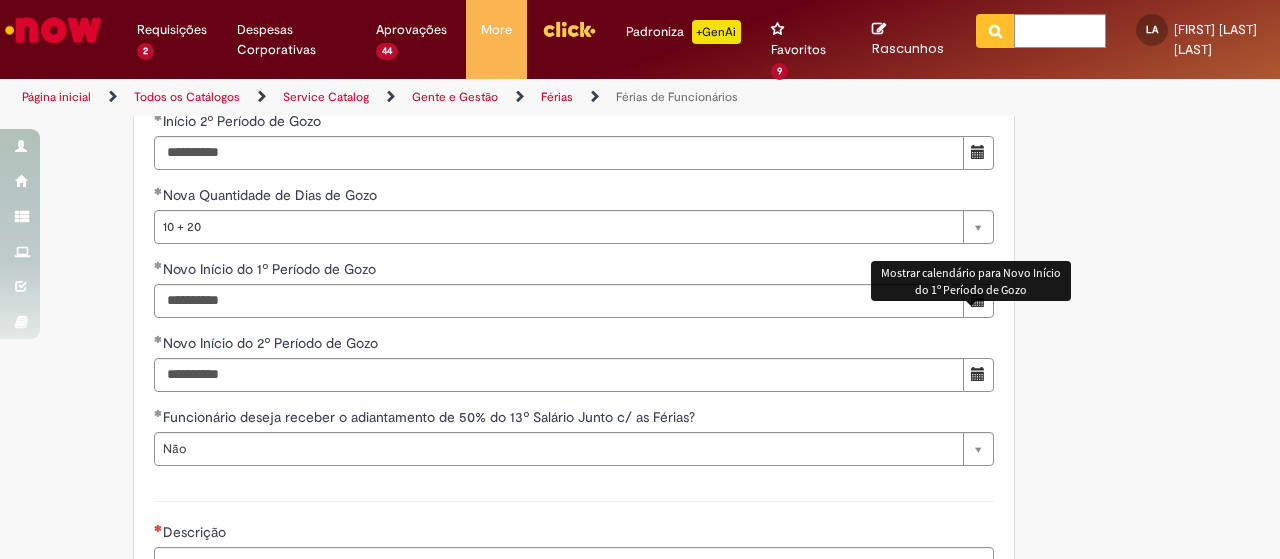 click at bounding box center [978, 300] 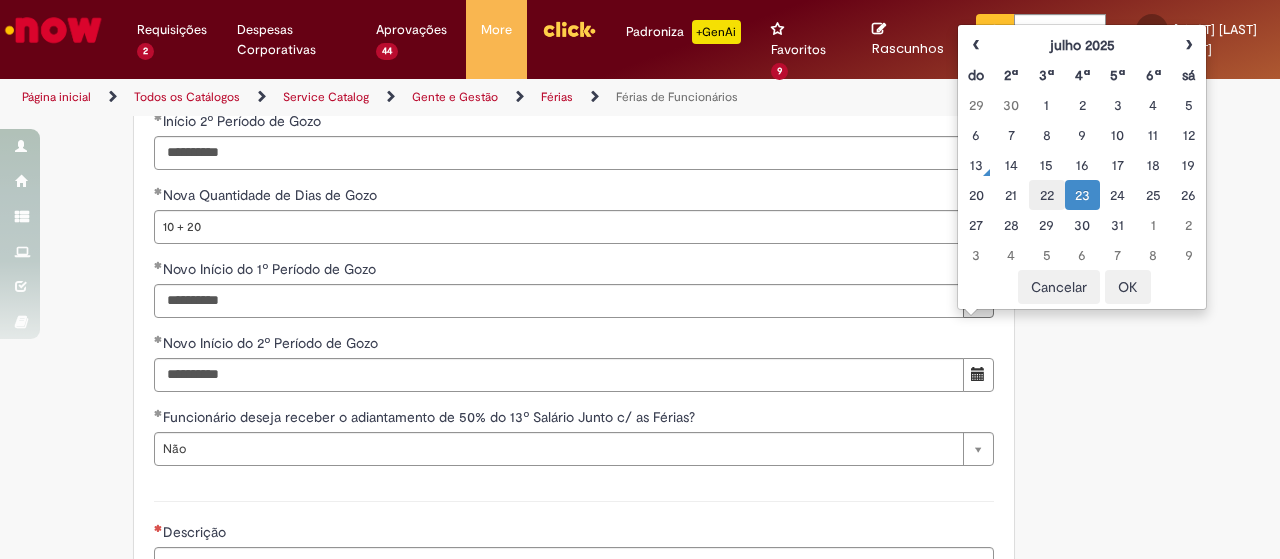 click on "22" at bounding box center (1046, 195) 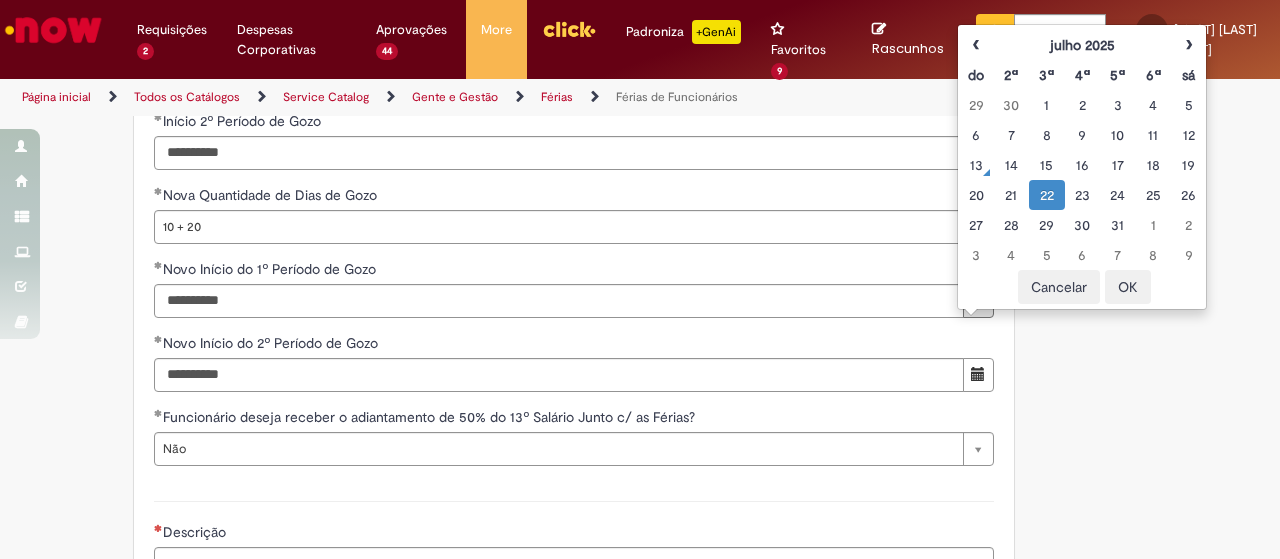 drag, startPoint x: 1077, startPoint y: 193, endPoint x: 1094, endPoint y: 395, distance: 202.71408 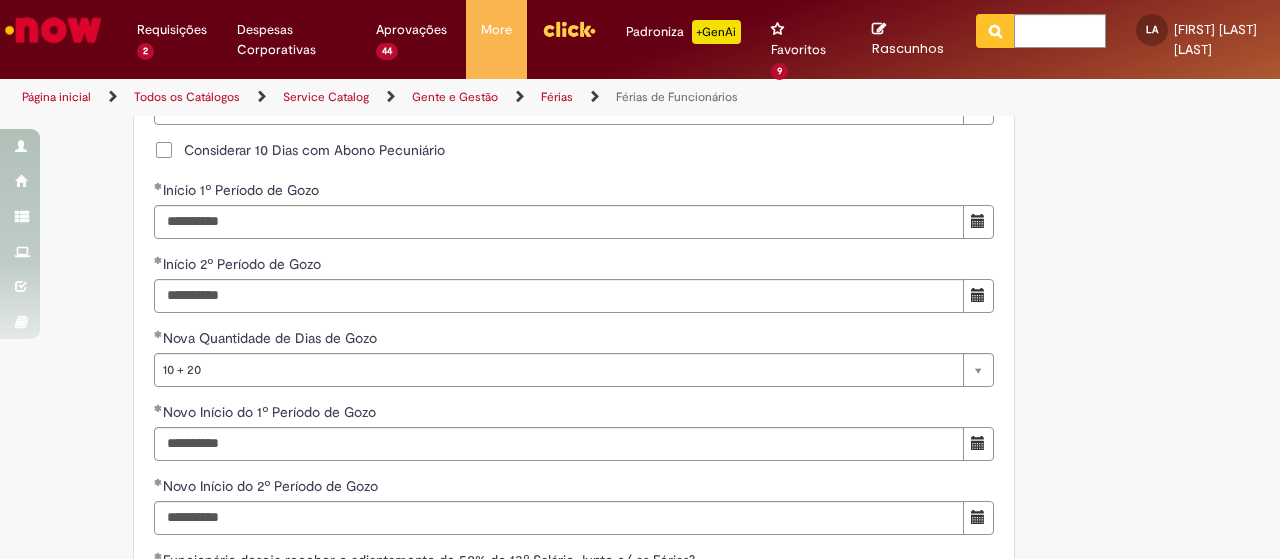 scroll, scrollTop: 1998, scrollLeft: 0, axis: vertical 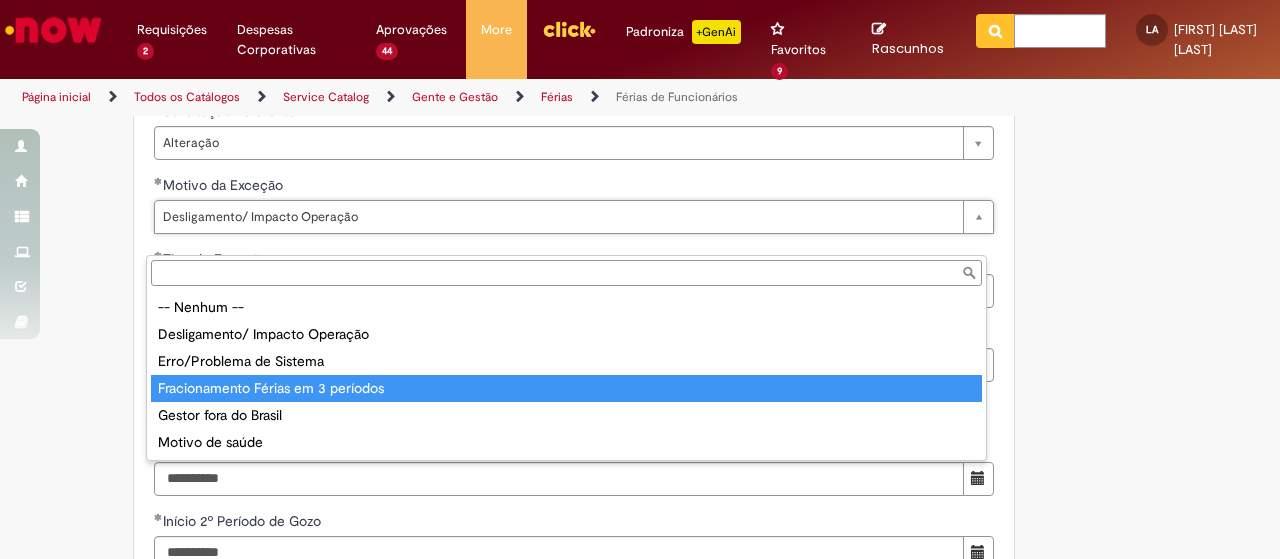 drag, startPoint x: 314, startPoint y: 386, endPoint x: 380, endPoint y: 388, distance: 66.0303 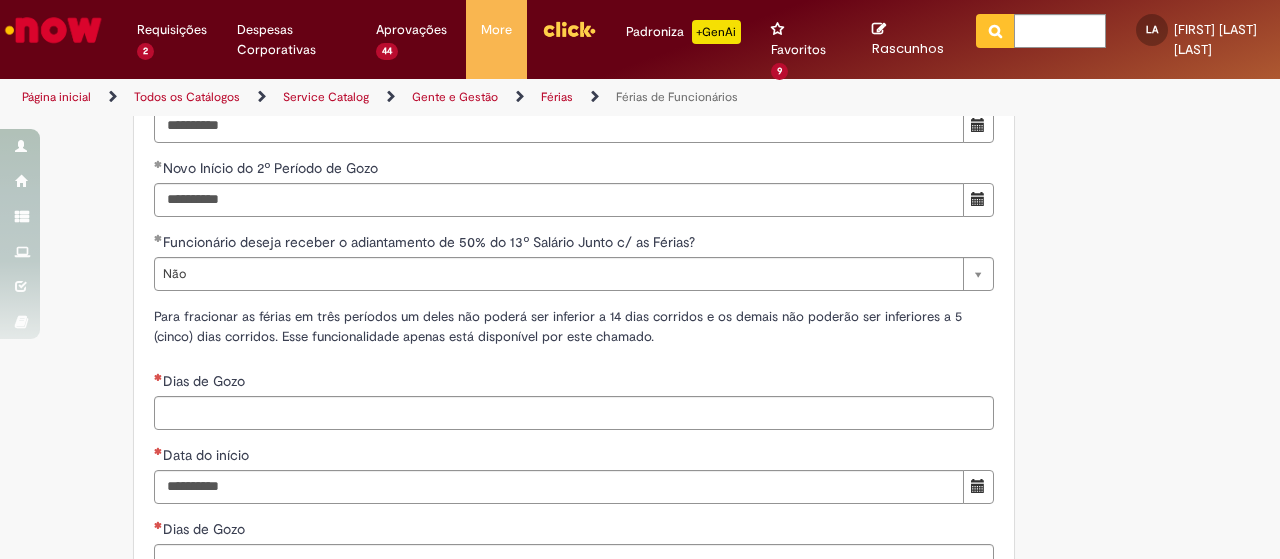 scroll, scrollTop: 2298, scrollLeft: 0, axis: vertical 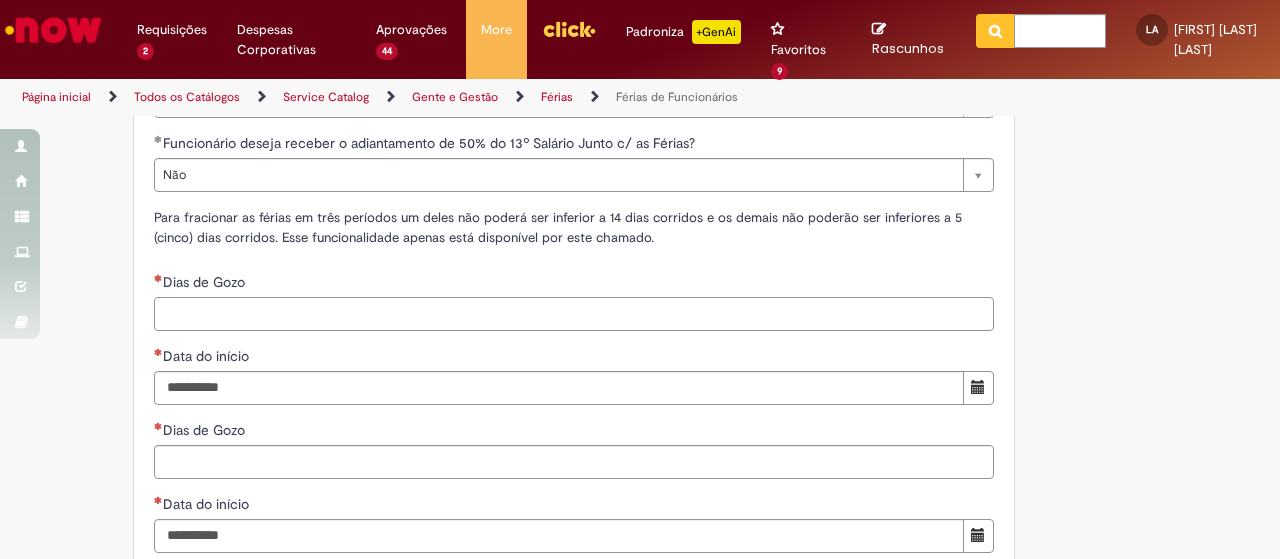 click on "Dias de Gozo" at bounding box center [574, 314] 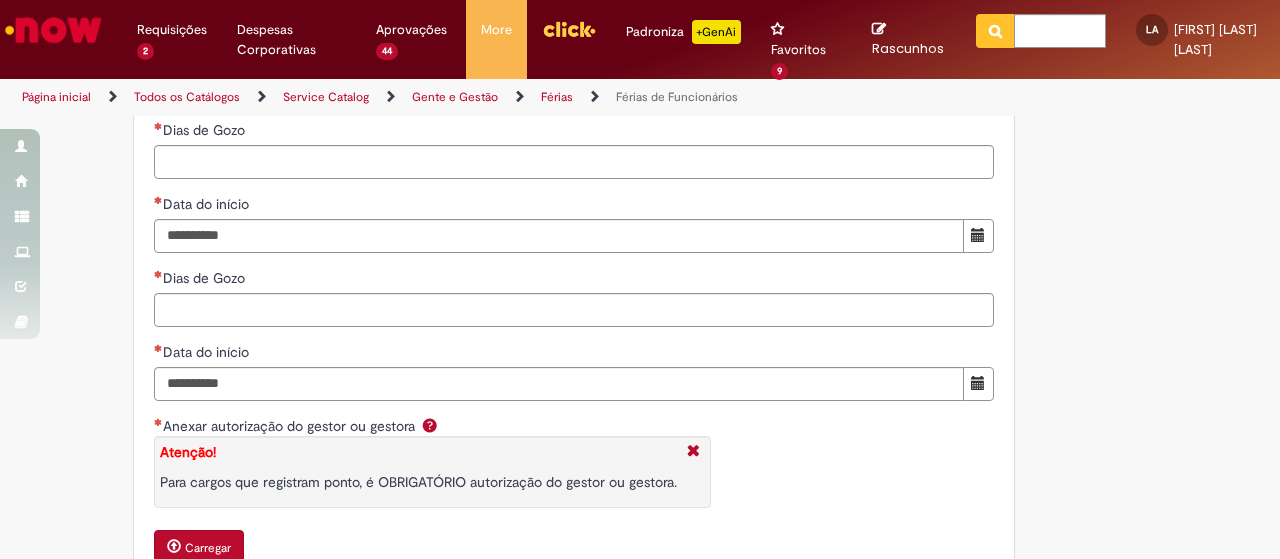 scroll, scrollTop: 2398, scrollLeft: 0, axis: vertical 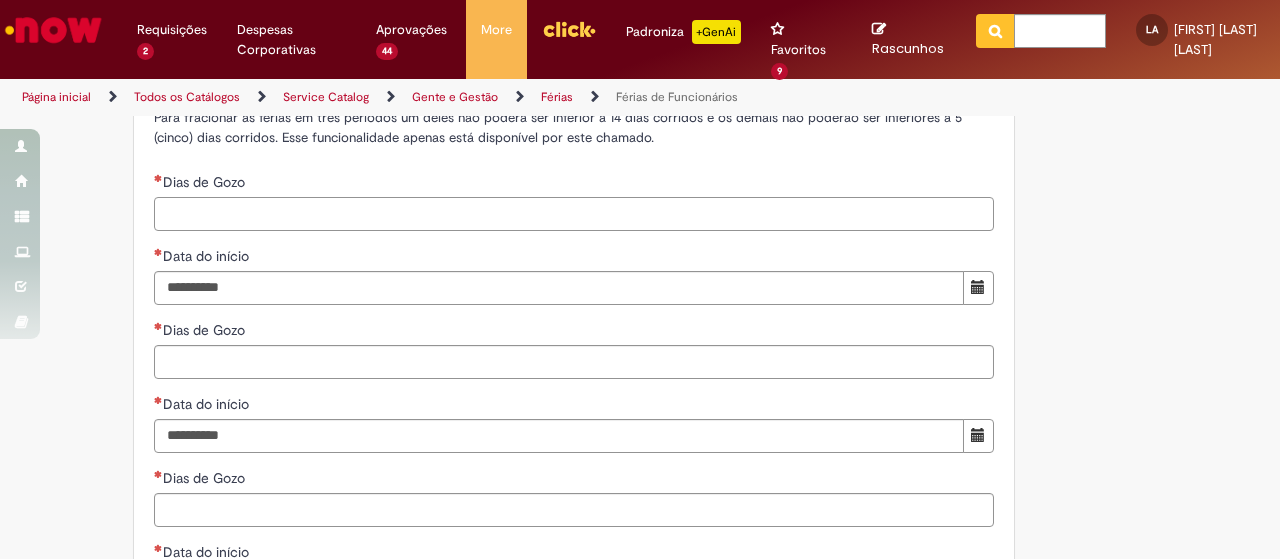 click on "Dias de Gozo" at bounding box center (574, 214) 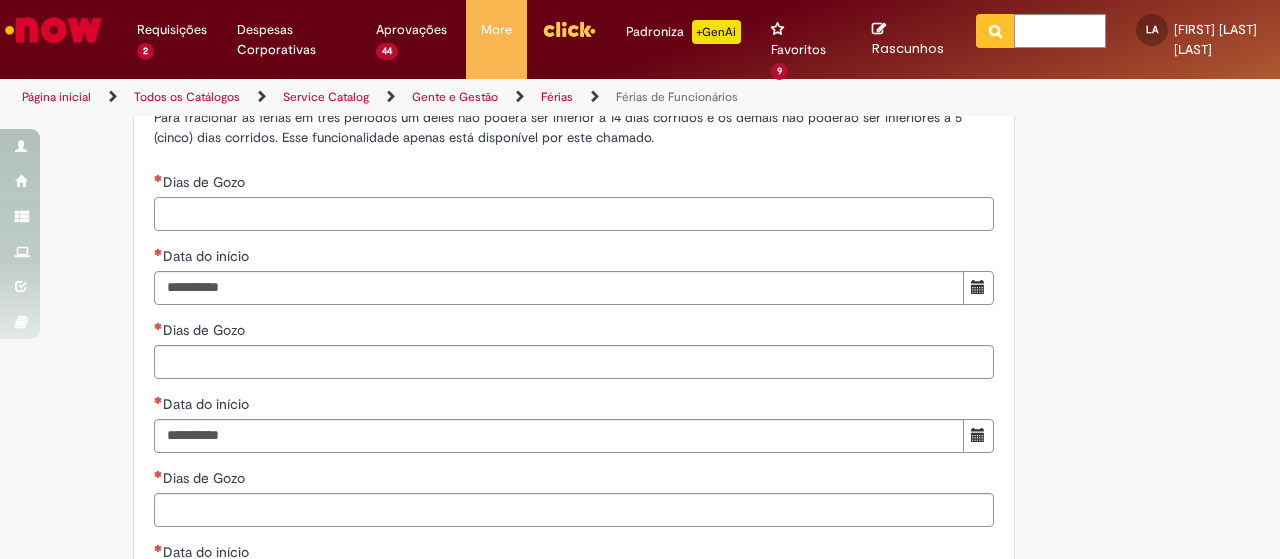 click on "Dias de Gozo" at bounding box center (574, 214) 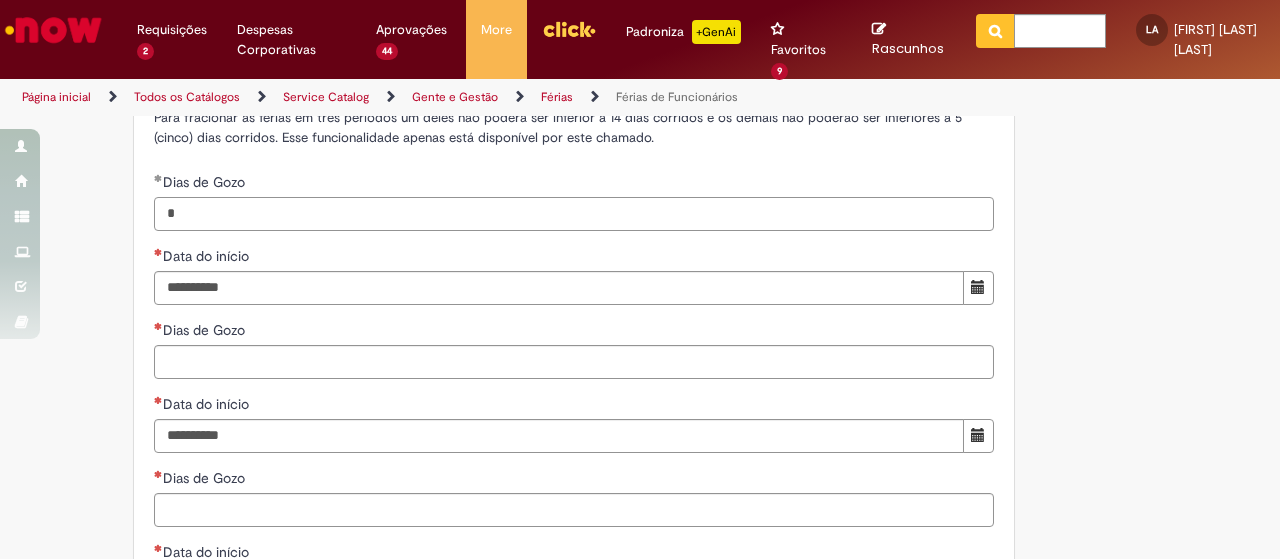 type on "*" 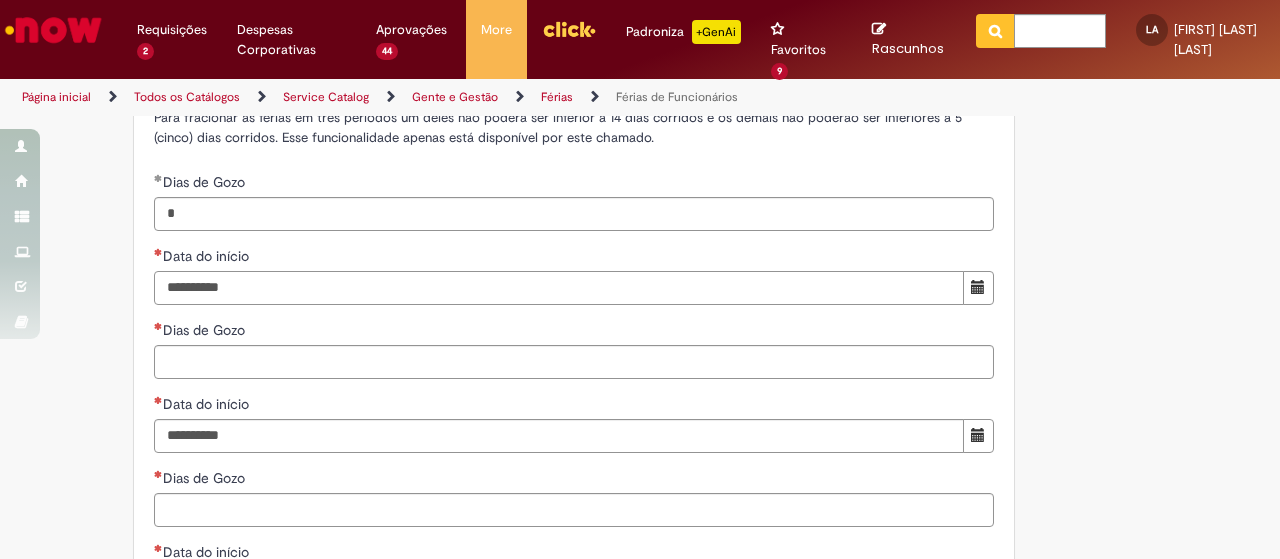 drag, startPoint x: 274, startPoint y: 314, endPoint x: 638, endPoint y: 304, distance: 364.13733 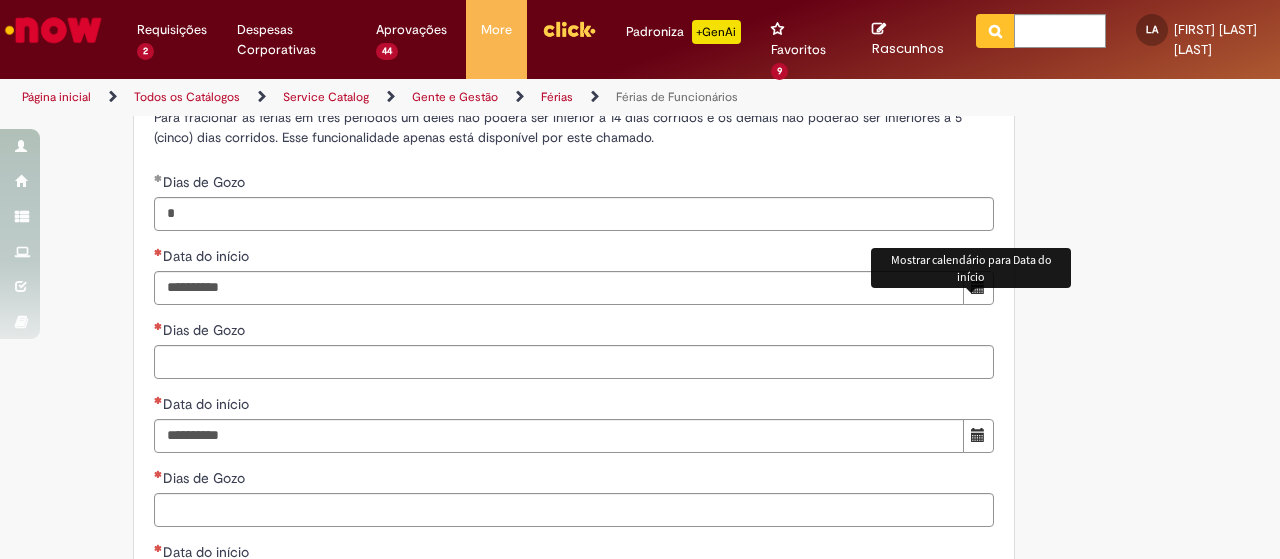 click at bounding box center [978, 288] 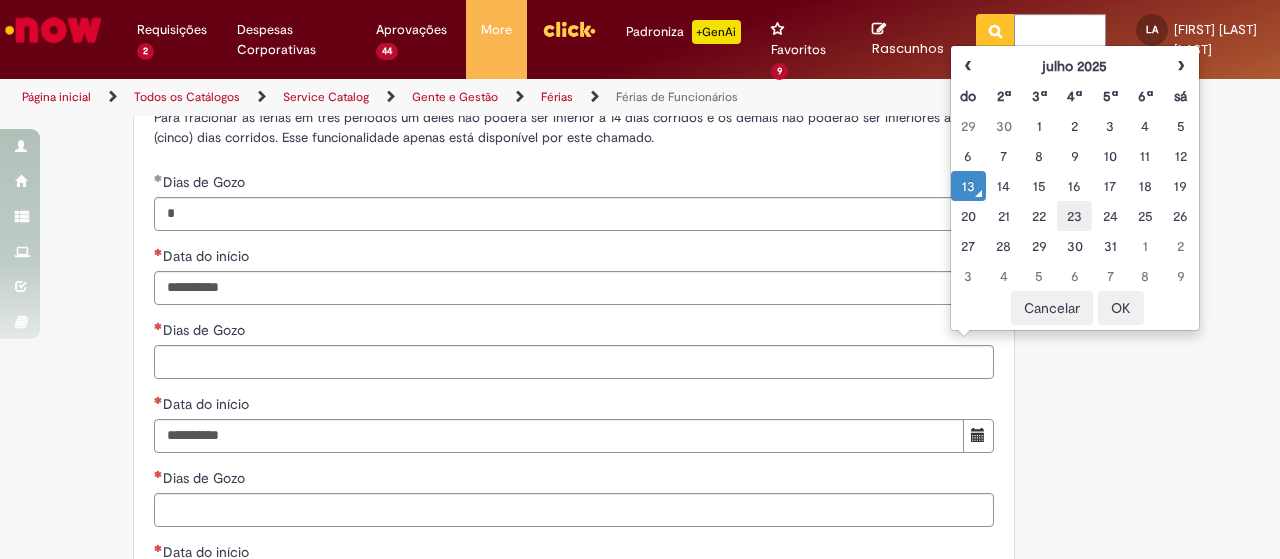 click on "23" at bounding box center (1074, 216) 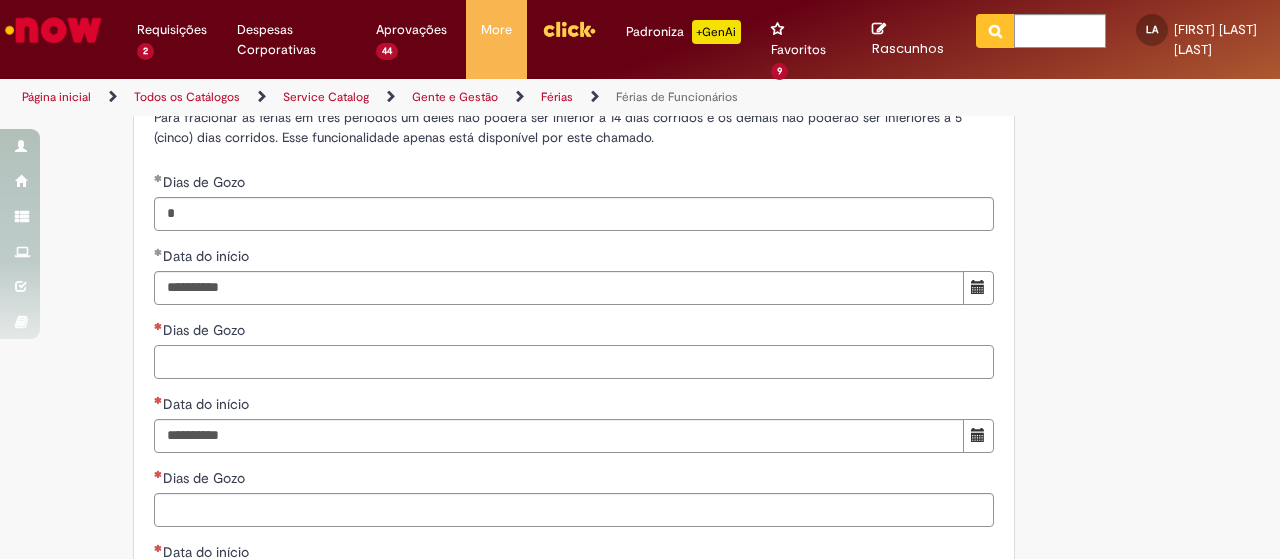 click on "Dias de Gozo" at bounding box center (574, 362) 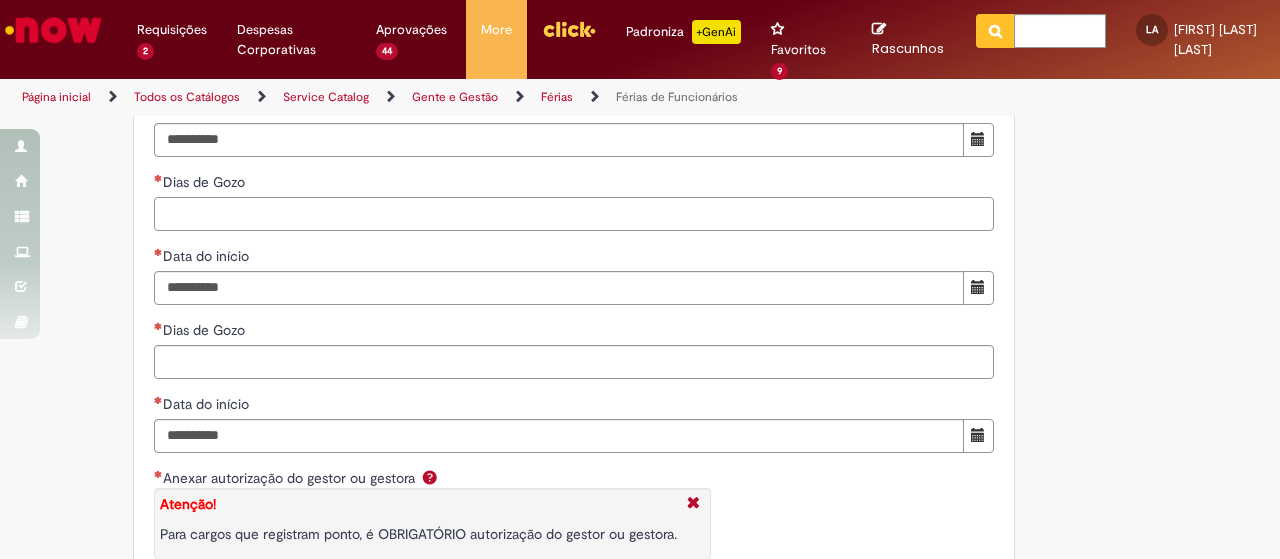 scroll, scrollTop: 2598, scrollLeft: 0, axis: vertical 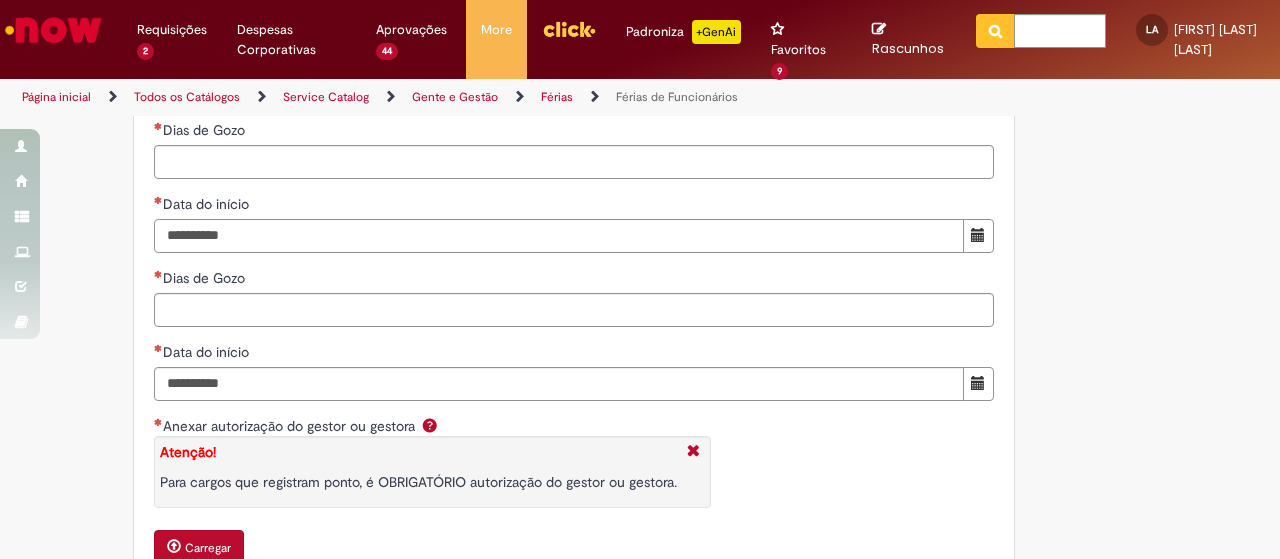 click on "Data do início" at bounding box center [559, 236] 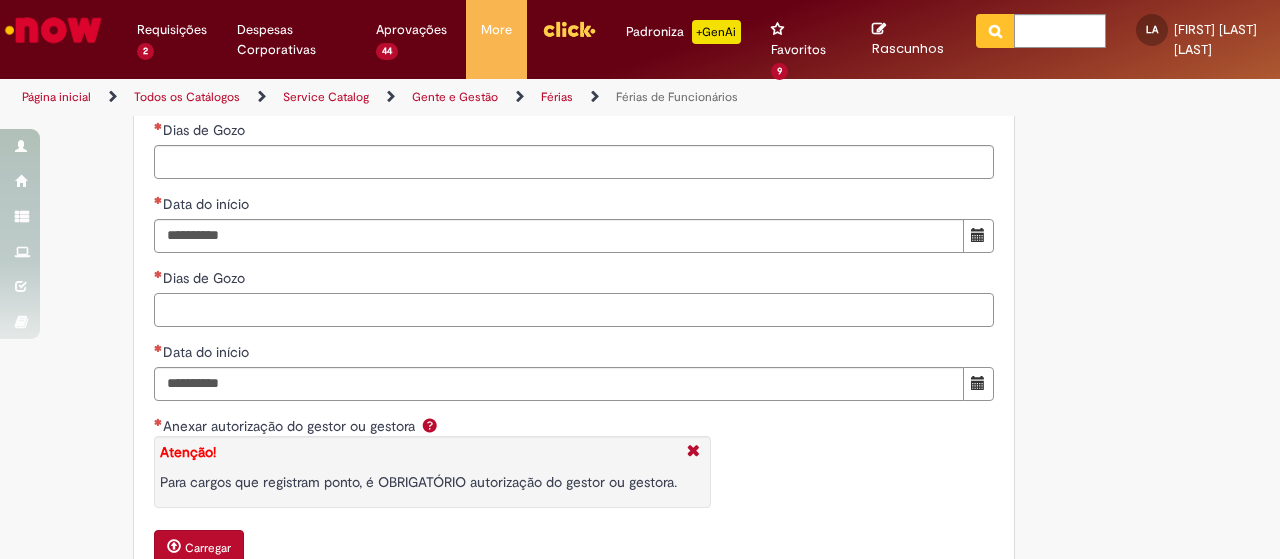 click on "Dias de Gozo" at bounding box center [574, 310] 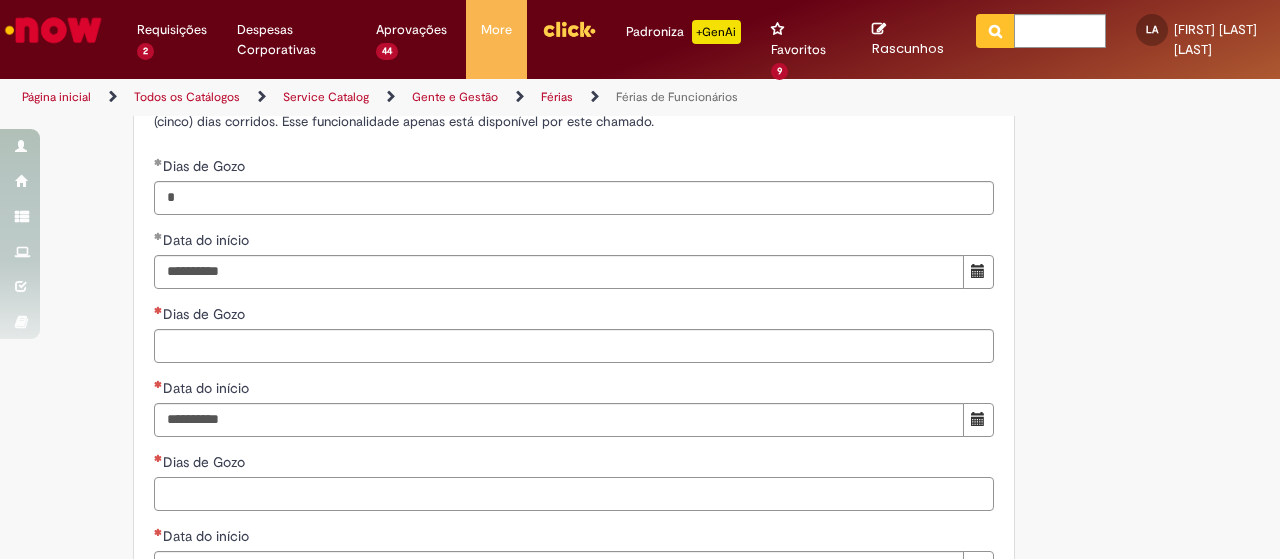scroll, scrollTop: 2298, scrollLeft: 0, axis: vertical 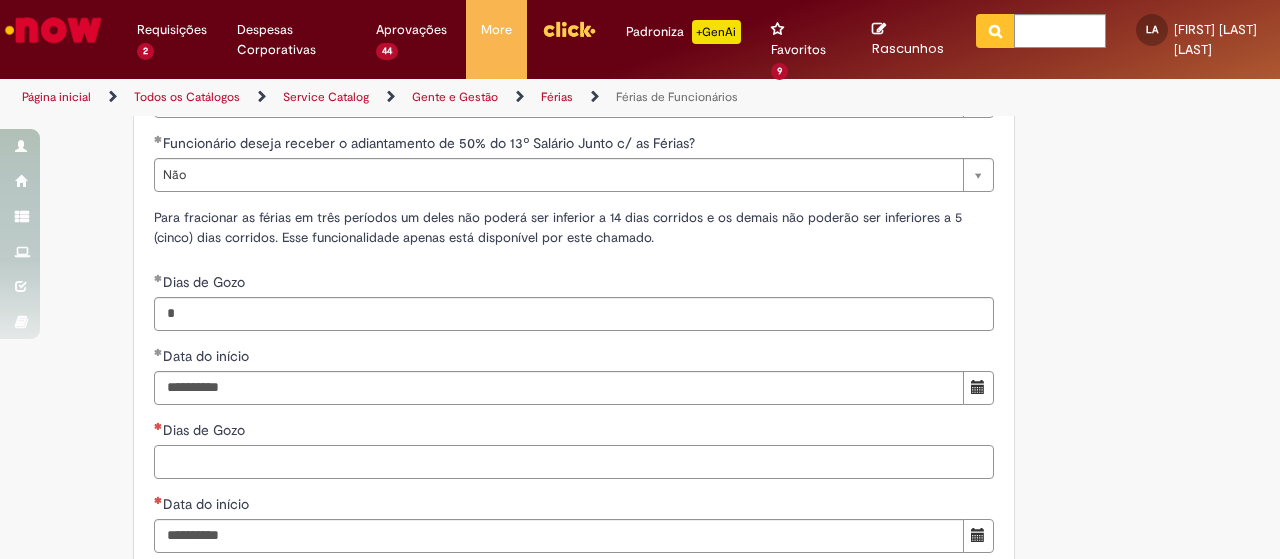 click on "Dias de Gozo" at bounding box center (574, 462) 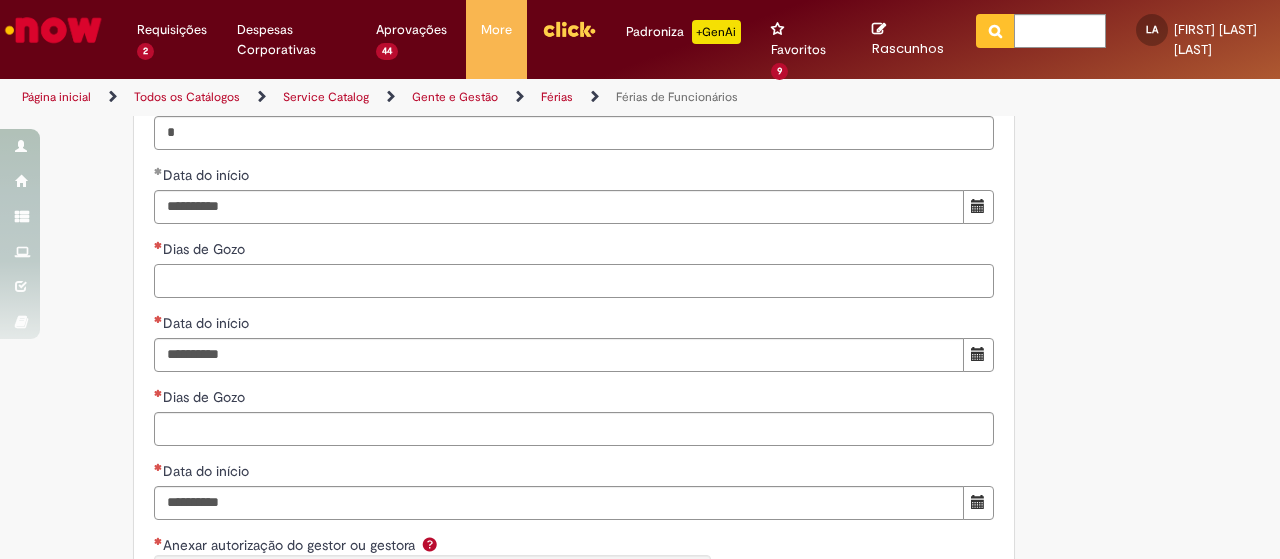 scroll, scrollTop: 2498, scrollLeft: 0, axis: vertical 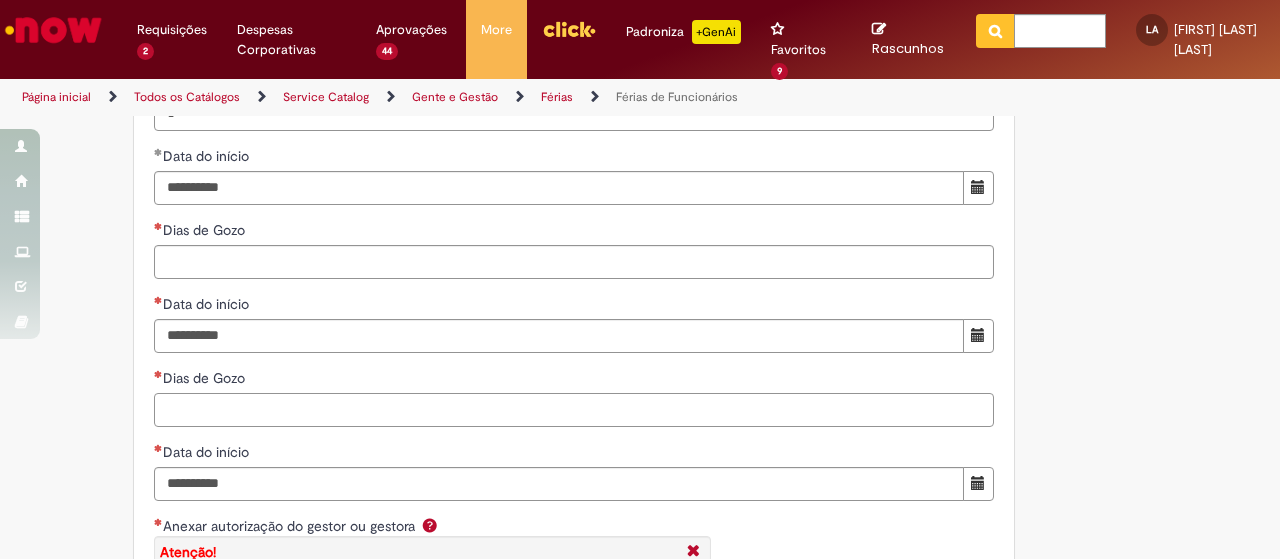 click on "Dias de Gozo" at bounding box center (574, 410) 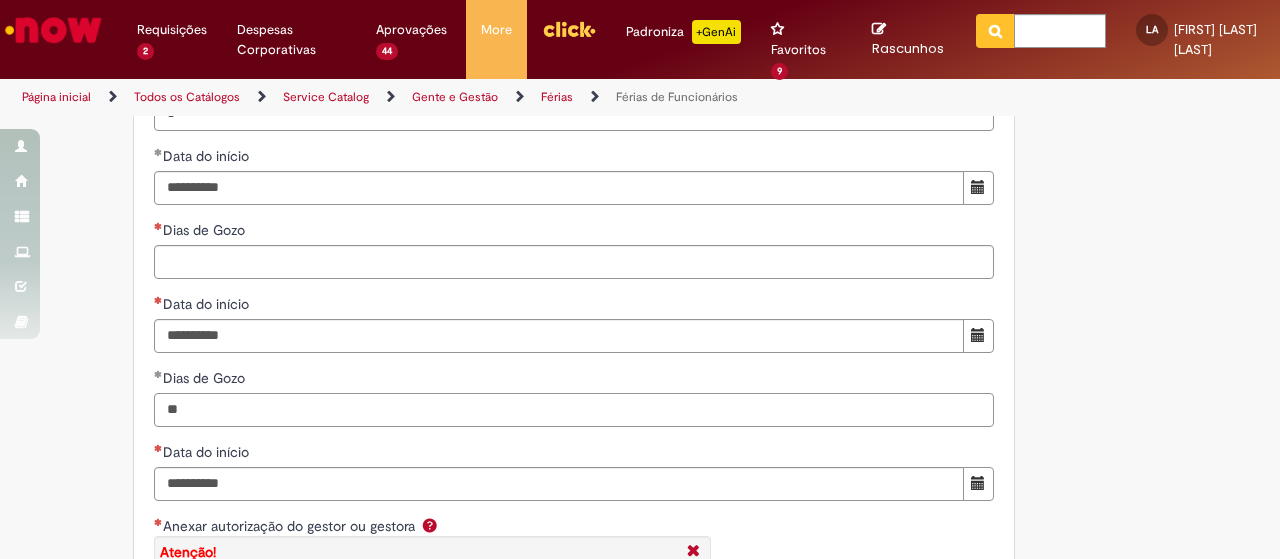 type on "**" 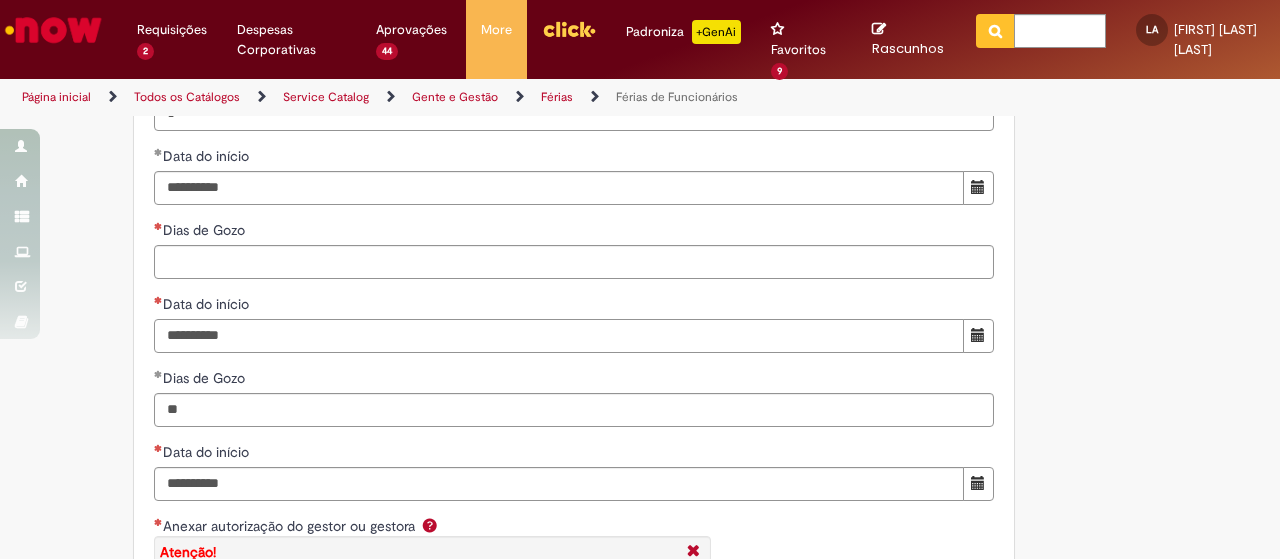 click on "Data do início" at bounding box center [559, 336] 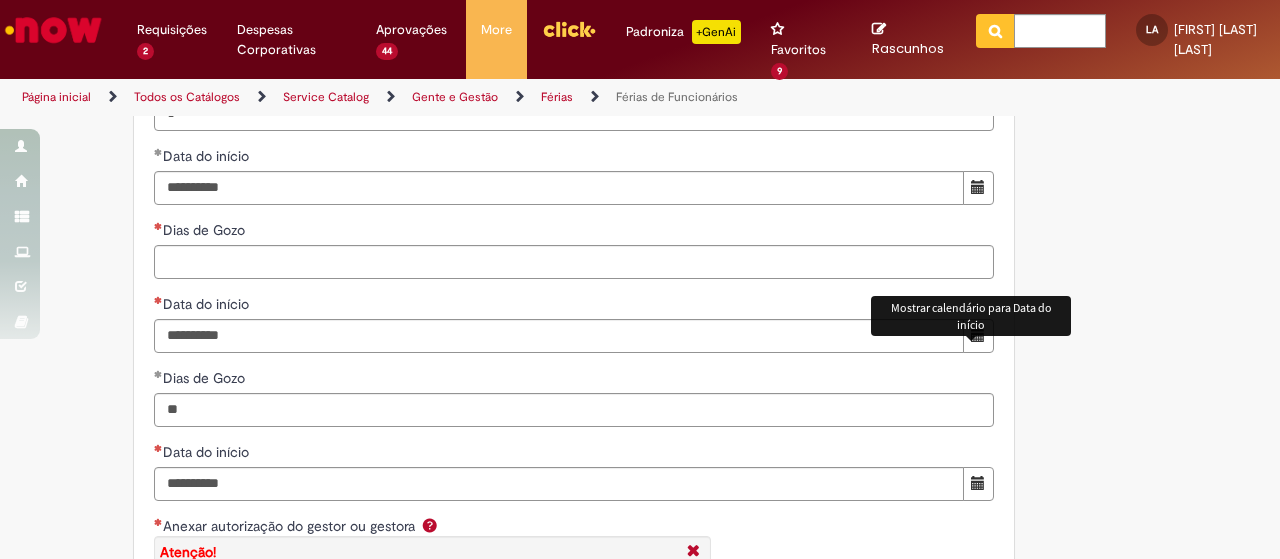 click at bounding box center (978, 336) 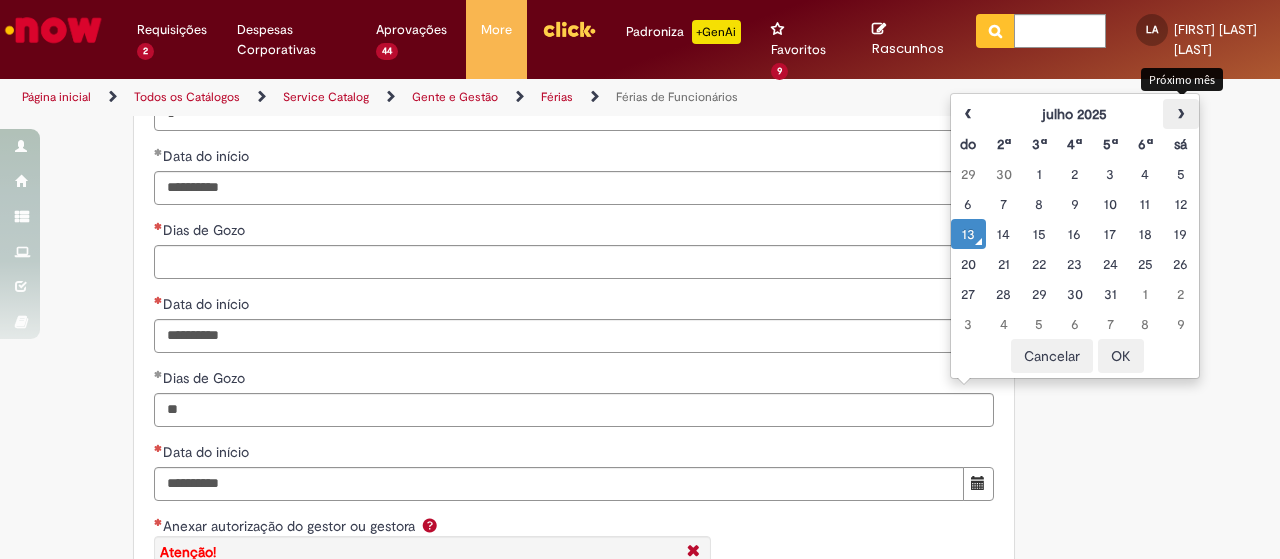click on "›" at bounding box center (1180, 114) 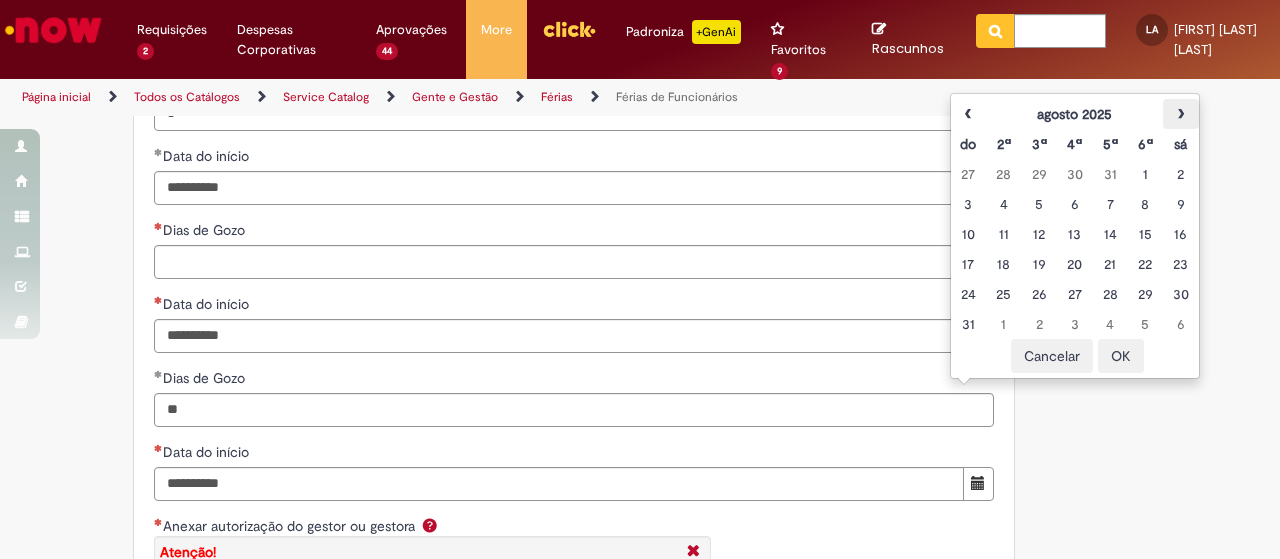 click on "›" at bounding box center [1180, 114] 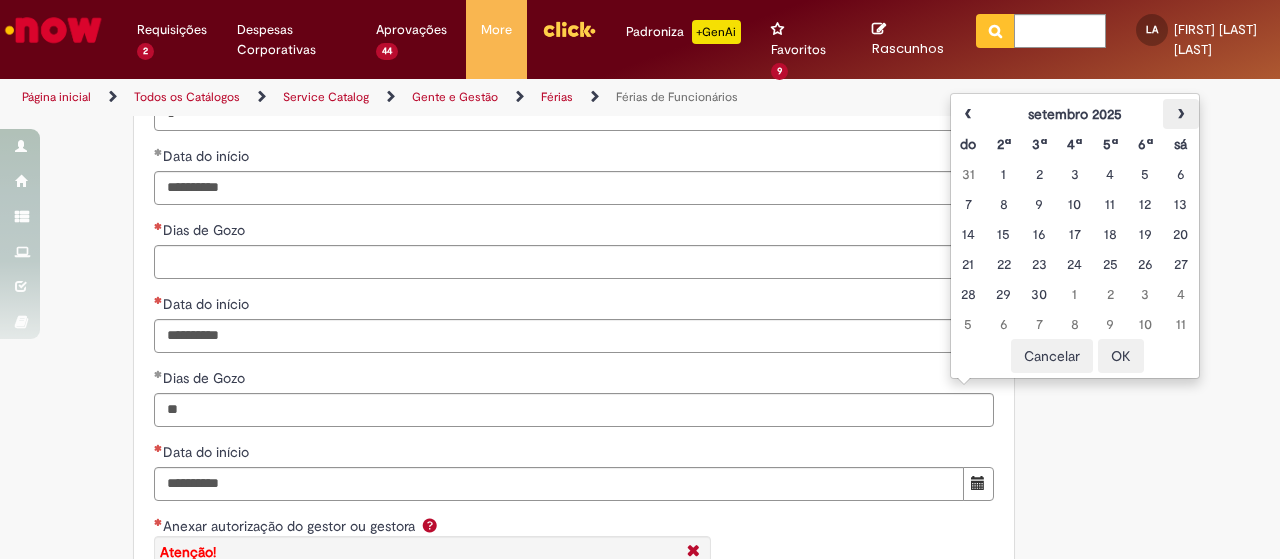 click on "›" at bounding box center (1180, 114) 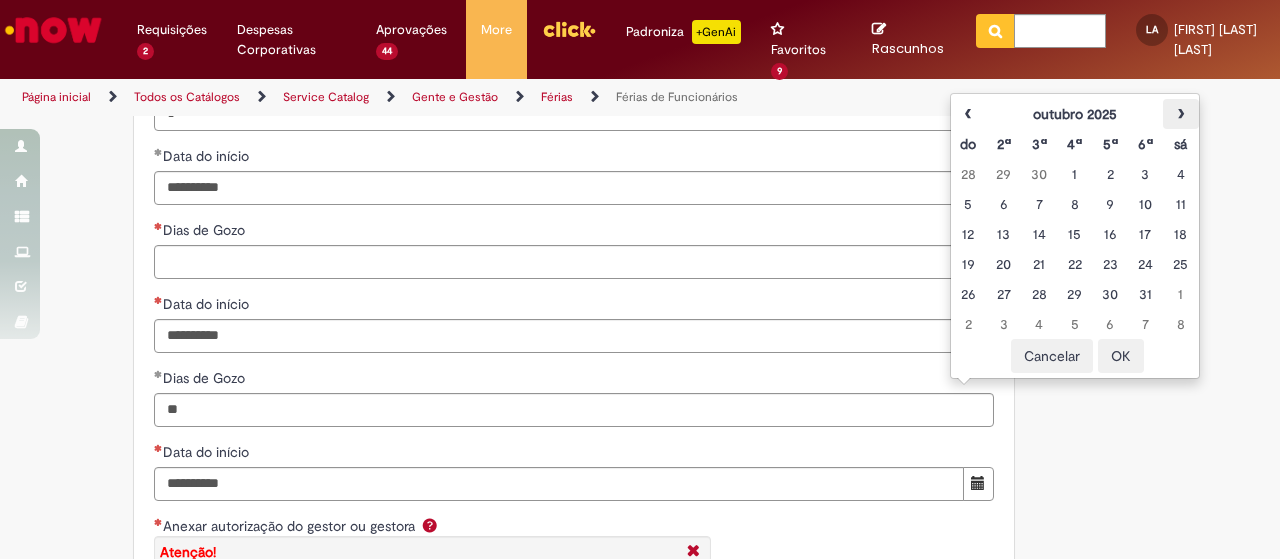 click on "›" at bounding box center (1180, 114) 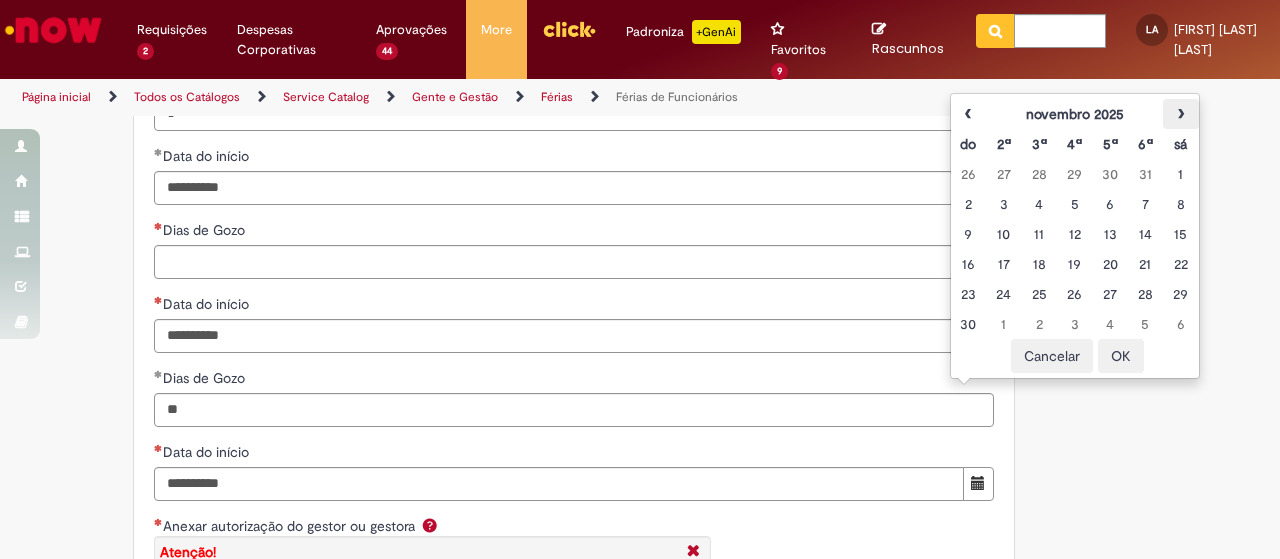 click on "›" at bounding box center [1180, 114] 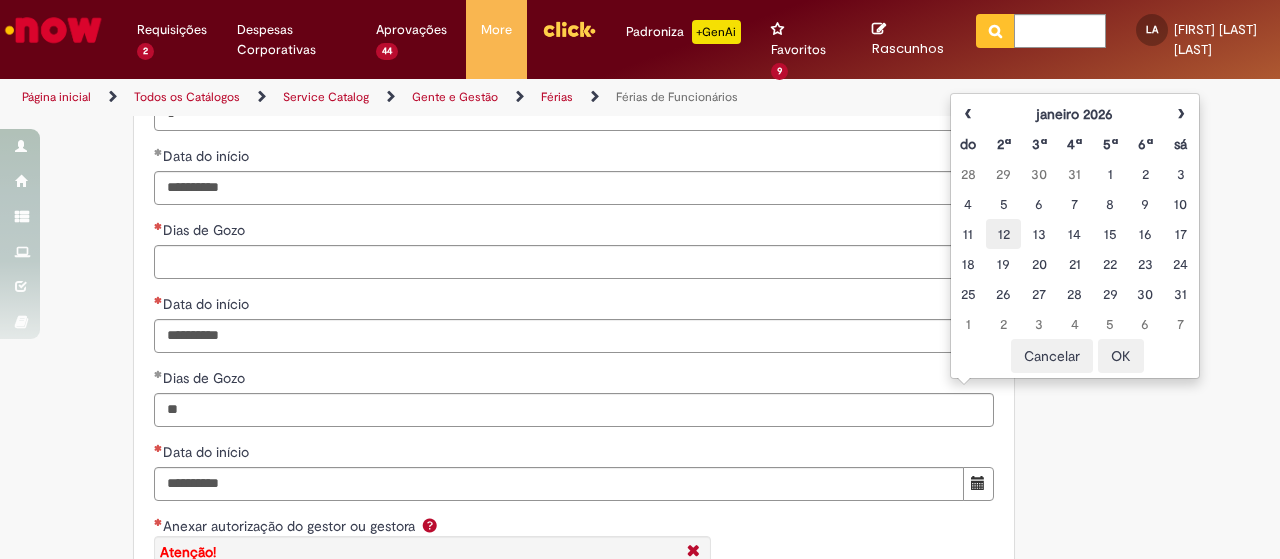click on "12" at bounding box center (1003, 234) 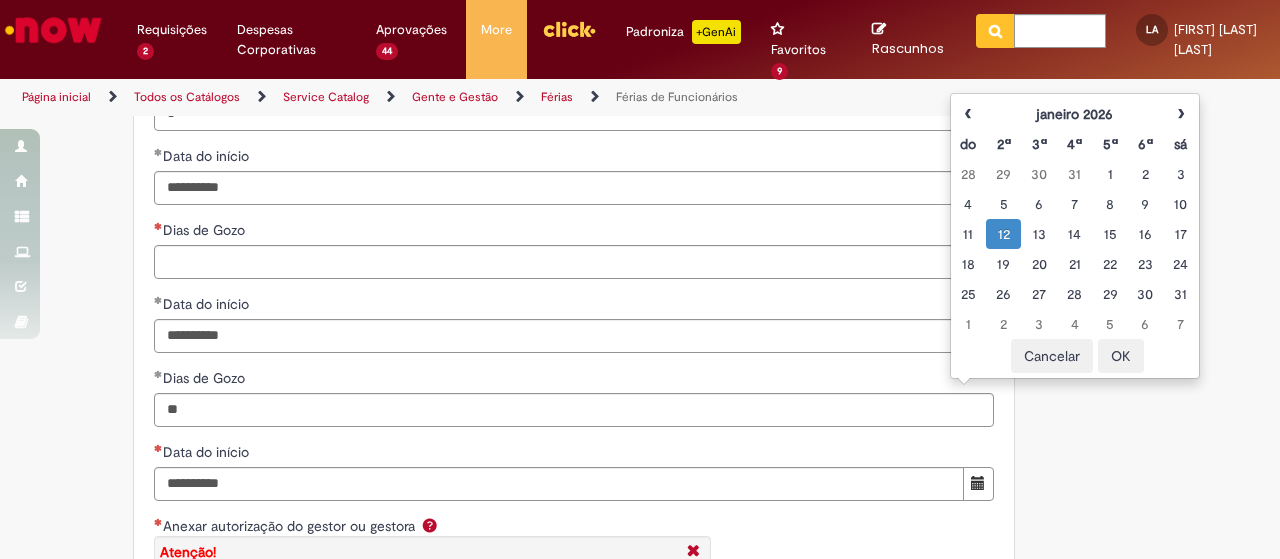 scroll, scrollTop: 2598, scrollLeft: 0, axis: vertical 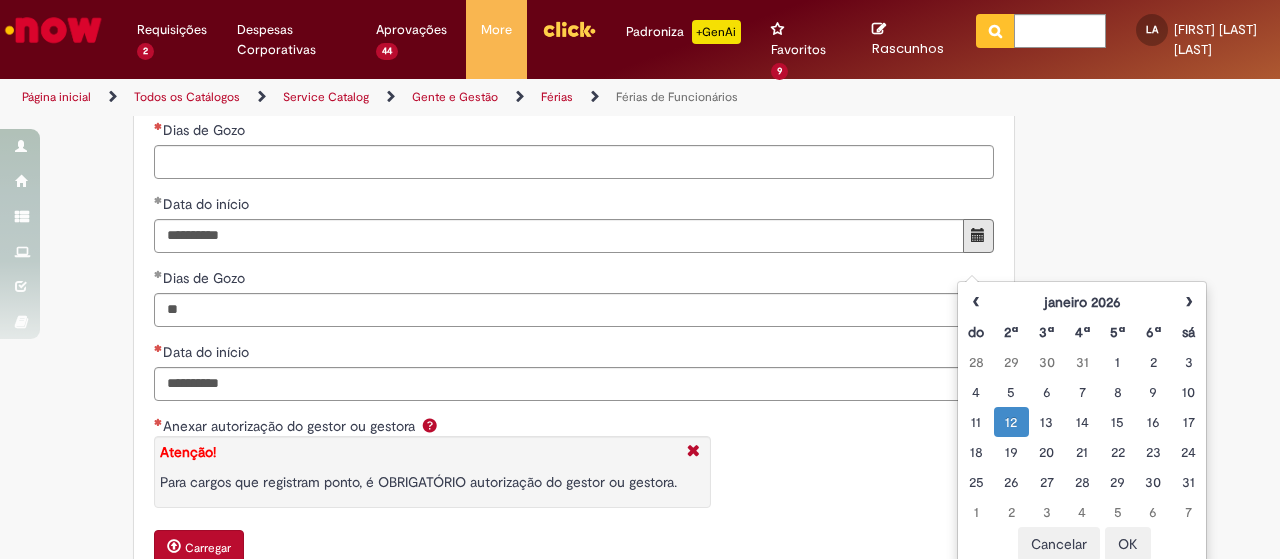 click on "12" at bounding box center (1011, 422) 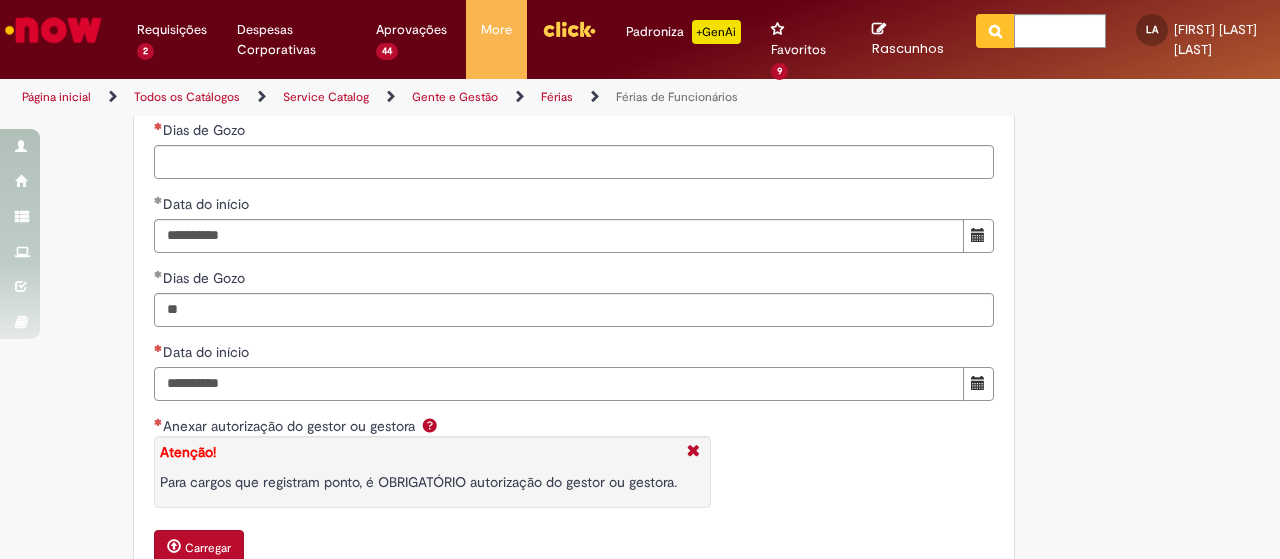 click on "Data do início" at bounding box center [559, 384] 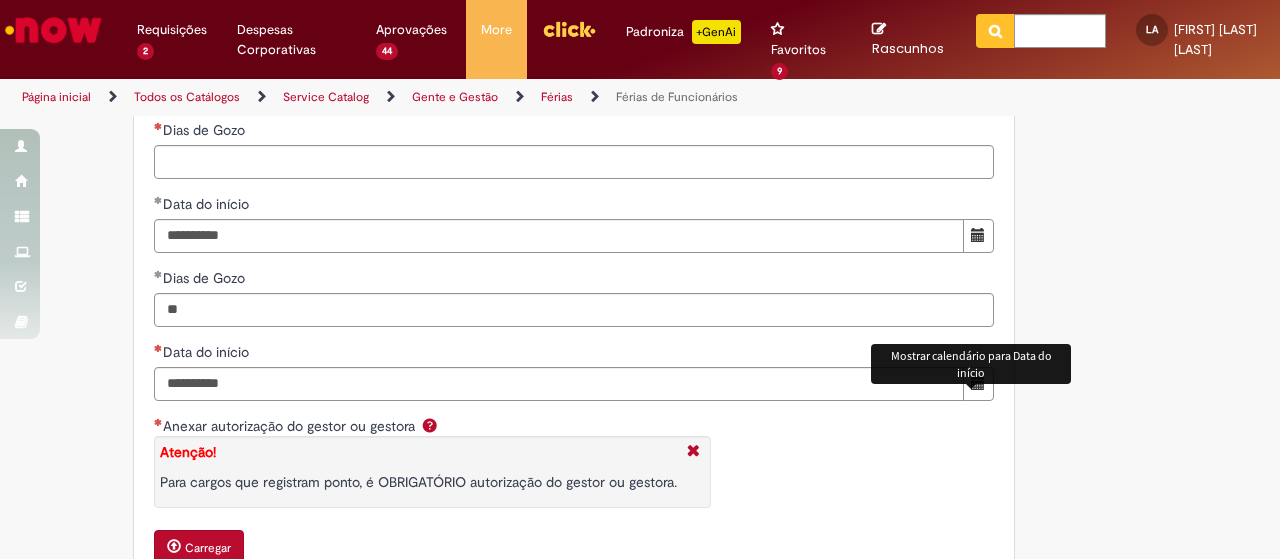 click at bounding box center (978, 383) 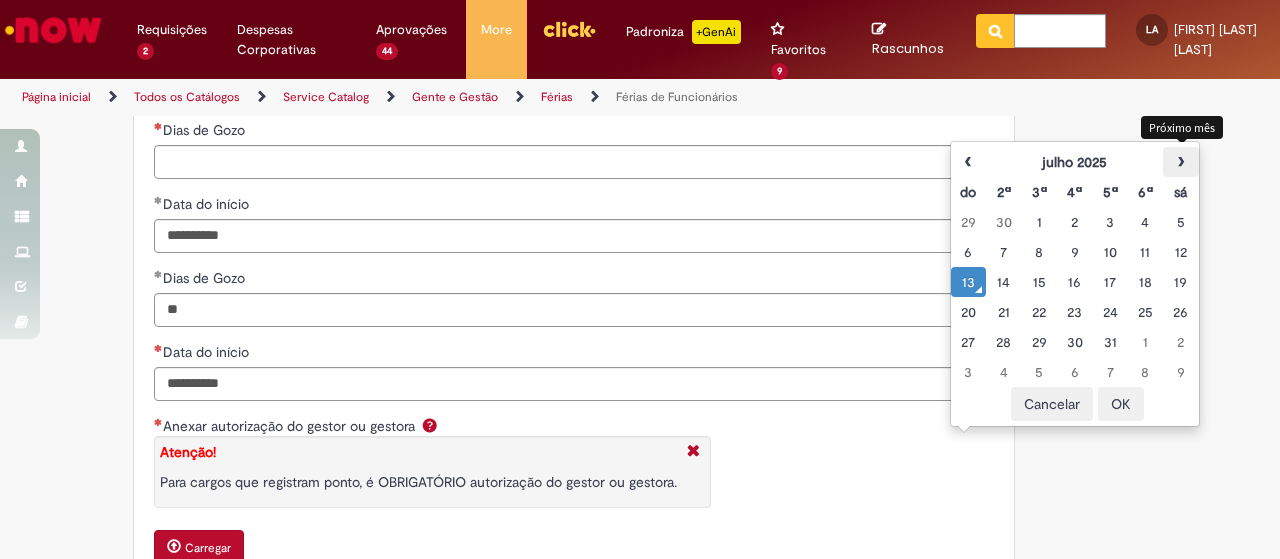 click on "›" at bounding box center [1180, 162] 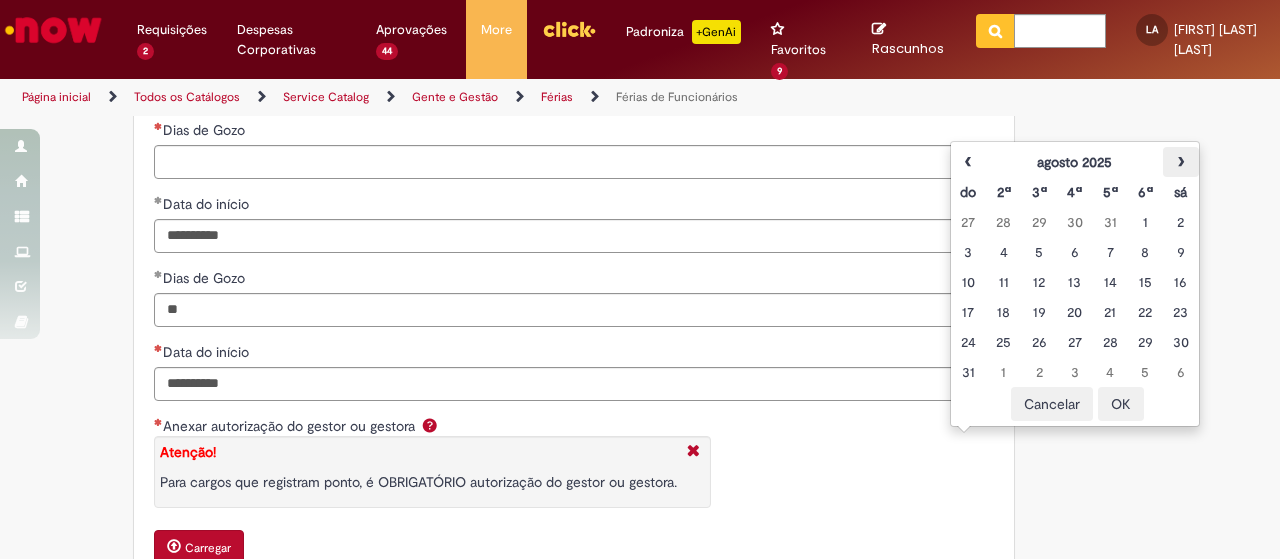 click on "›" at bounding box center [1180, 162] 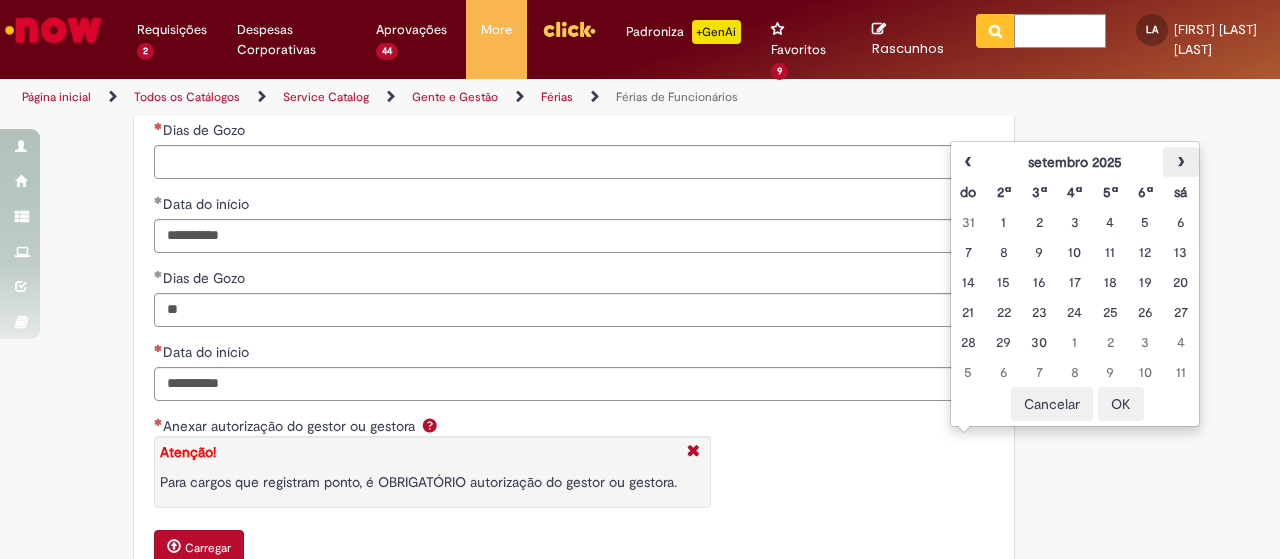 click on "›" at bounding box center (1180, 162) 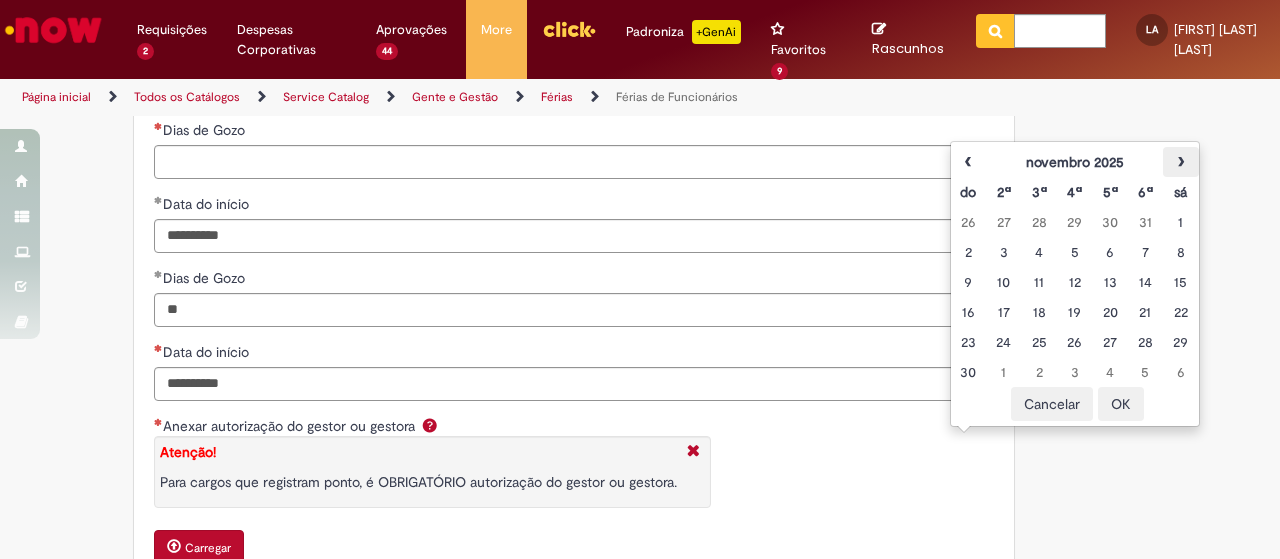 click on "›" at bounding box center [1180, 162] 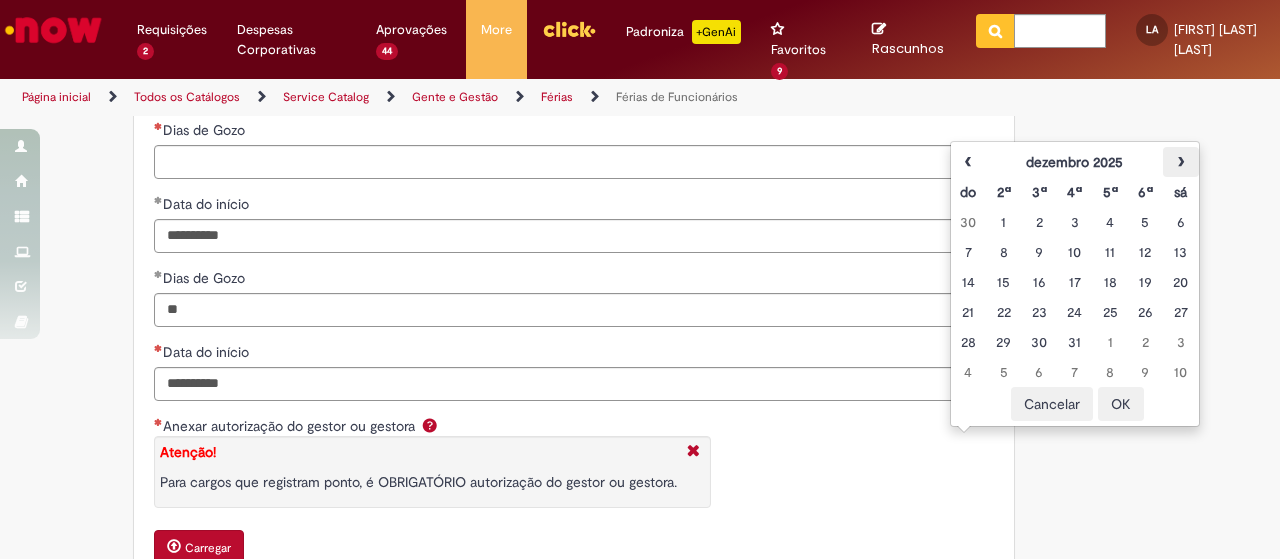 click on "›" at bounding box center (1180, 162) 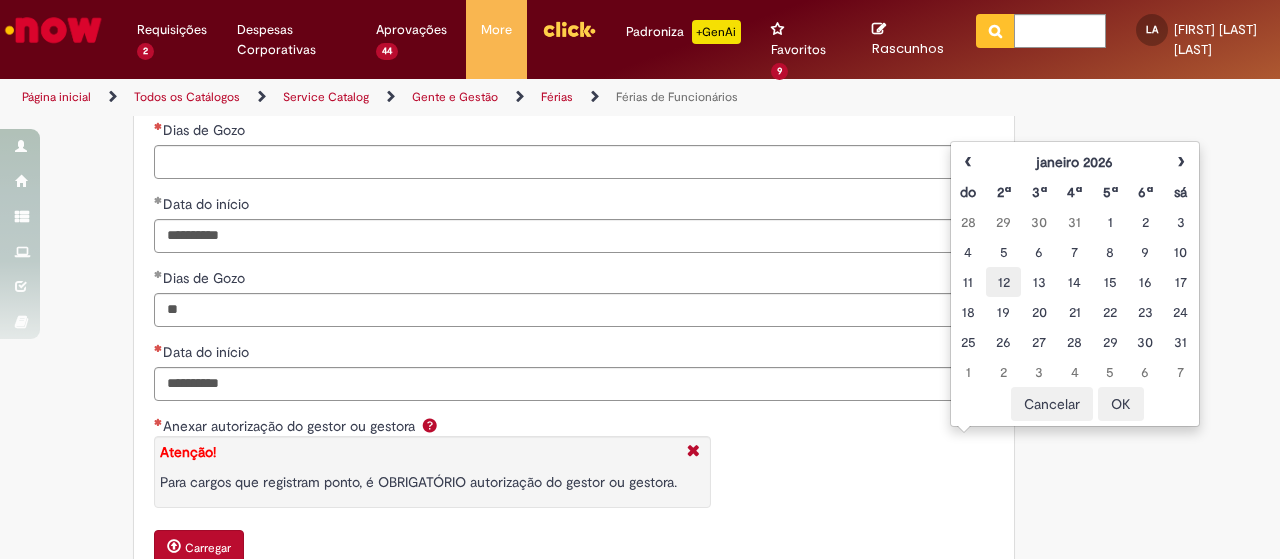 click on "12" at bounding box center [1003, 282] 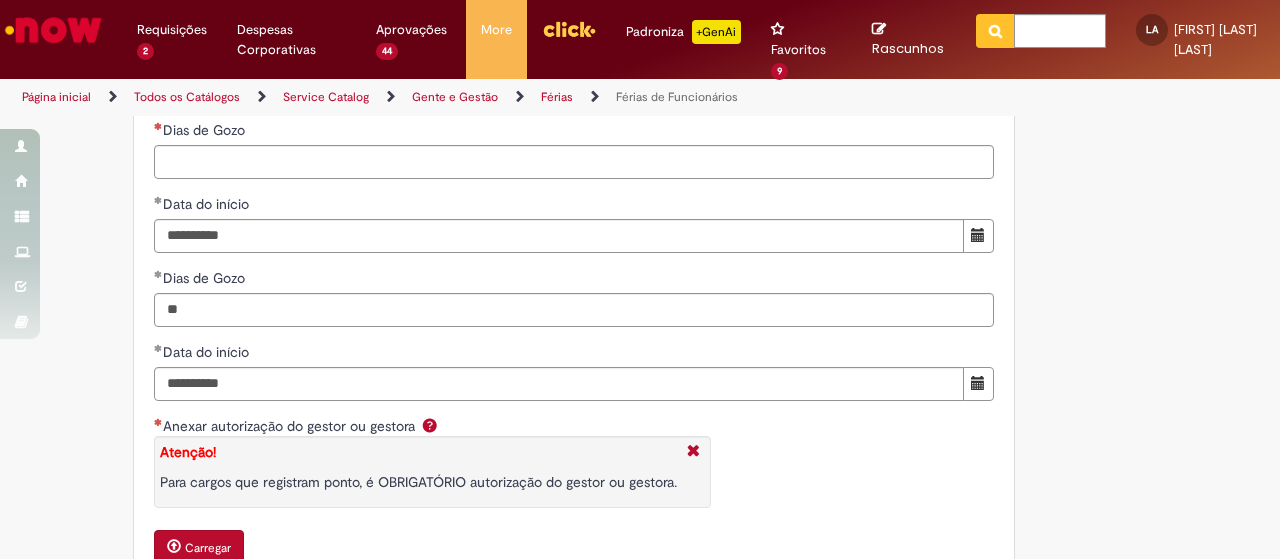 click on "Anexar autorização do gestor ou gestora Atenção!
Para cargos que registram ponto, é OBRIGATÓRIO autorização do gestor ou gestora." at bounding box center [574, 469] 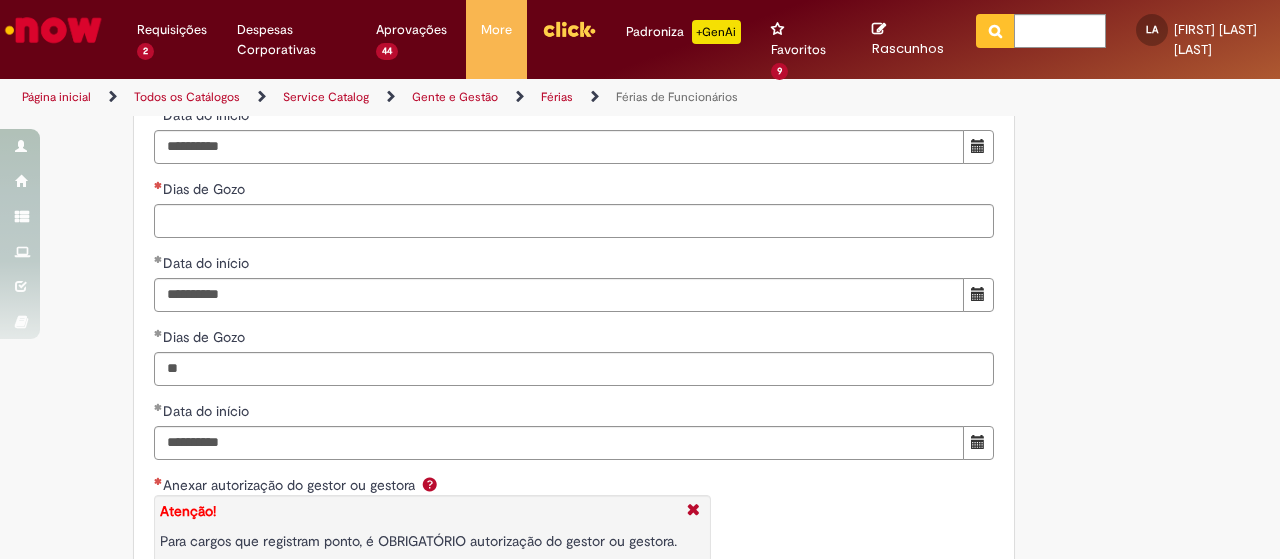 scroll, scrollTop: 2498, scrollLeft: 0, axis: vertical 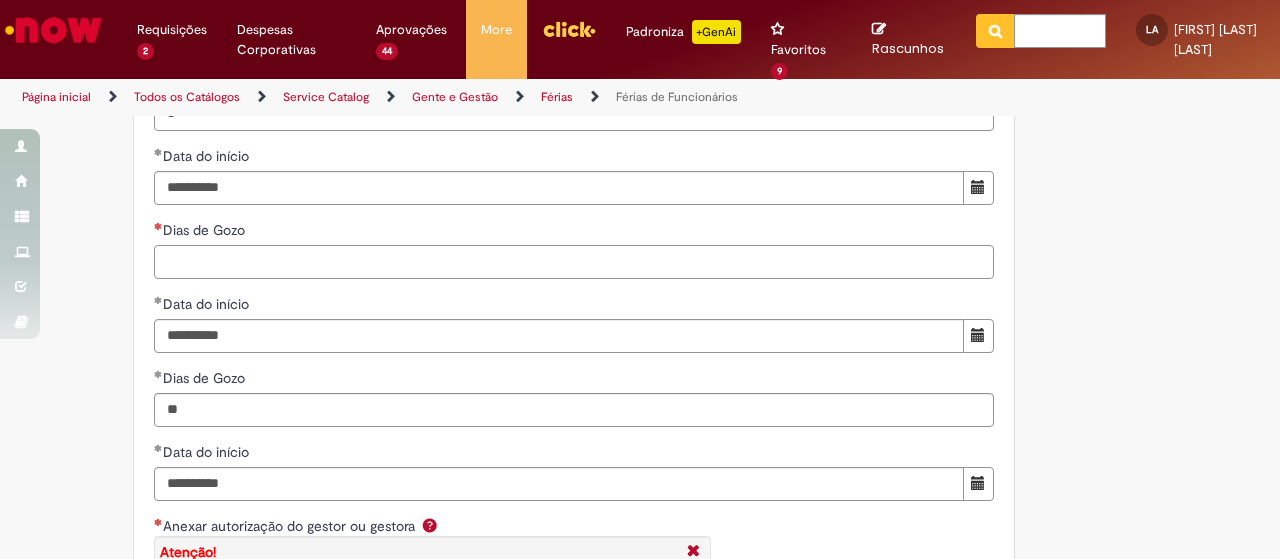 click on "Dias de Gozo" at bounding box center [574, 262] 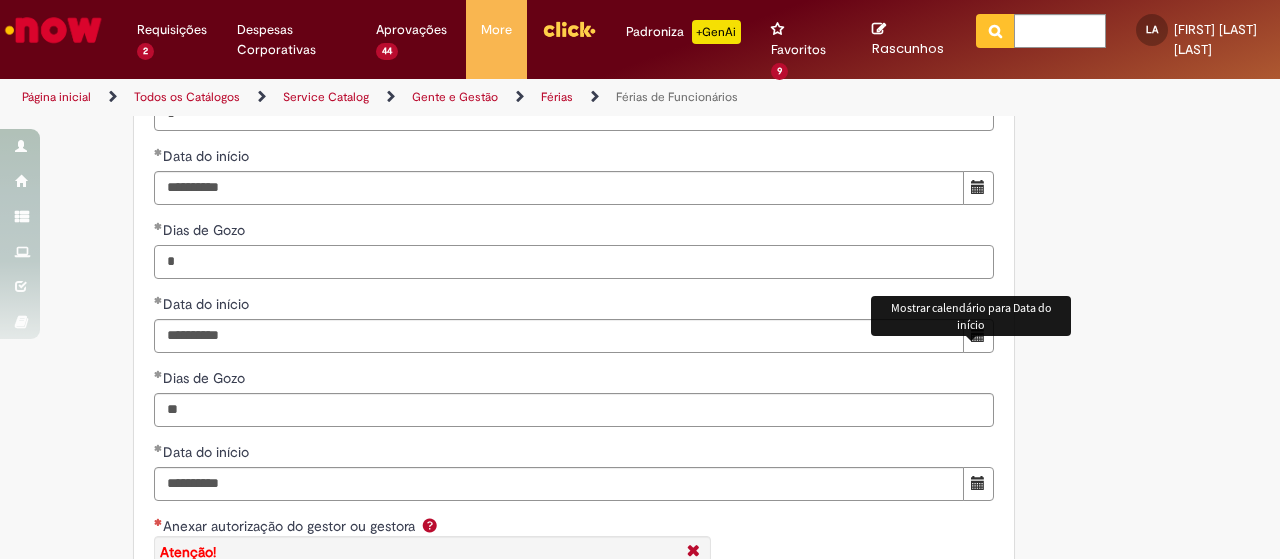 type on "*" 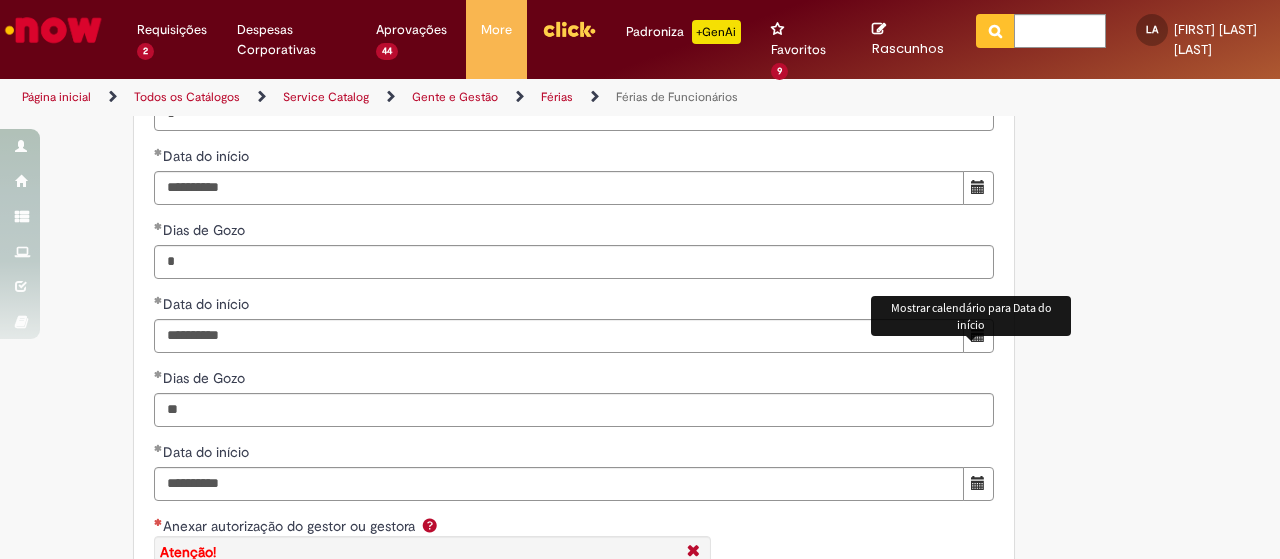click at bounding box center [978, 336] 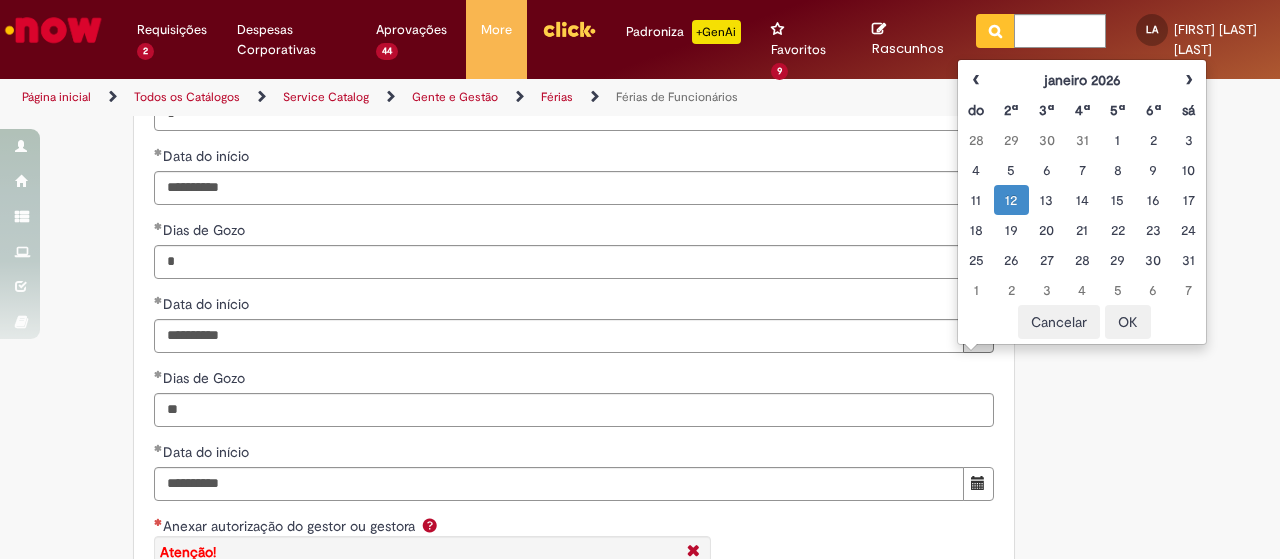 click on "Cancelar" at bounding box center (1059, 322) 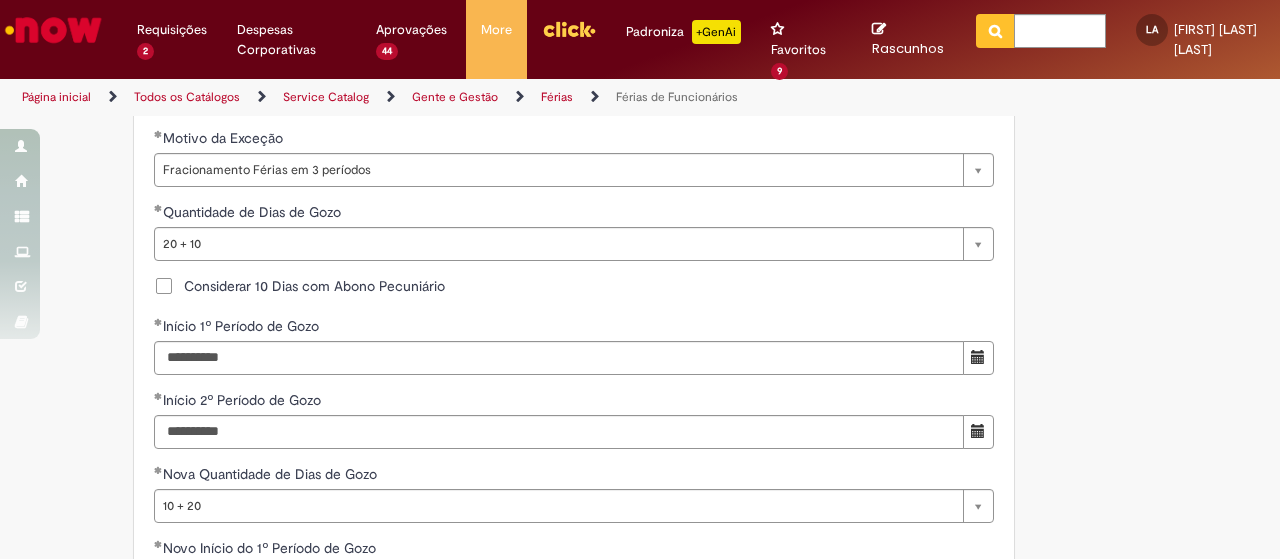 scroll, scrollTop: 1898, scrollLeft: 0, axis: vertical 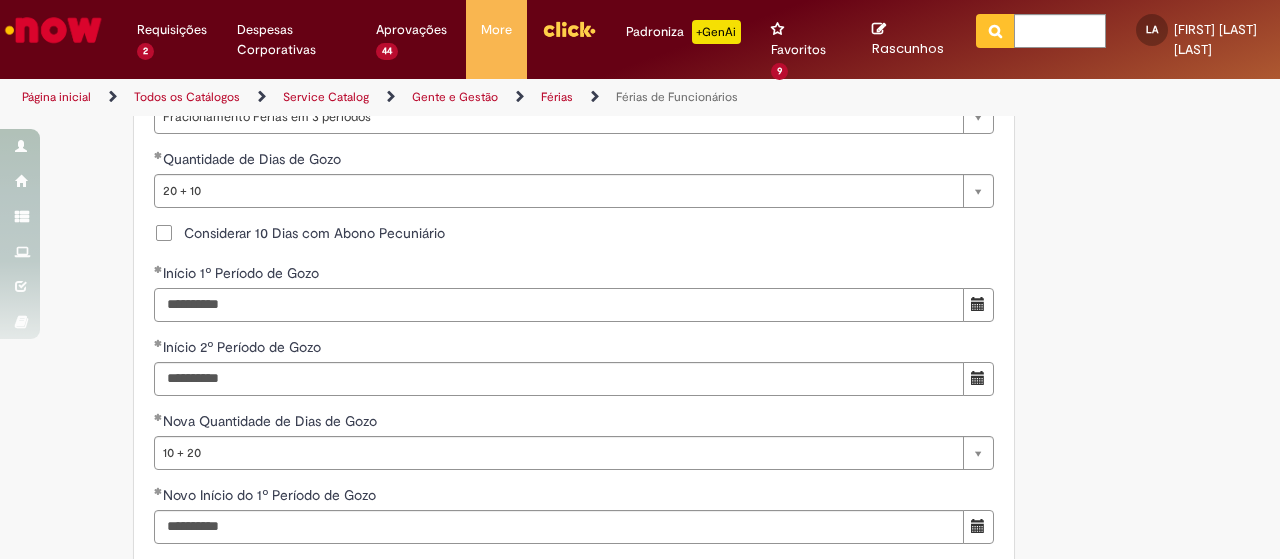 click on "**********" at bounding box center [559, 305] 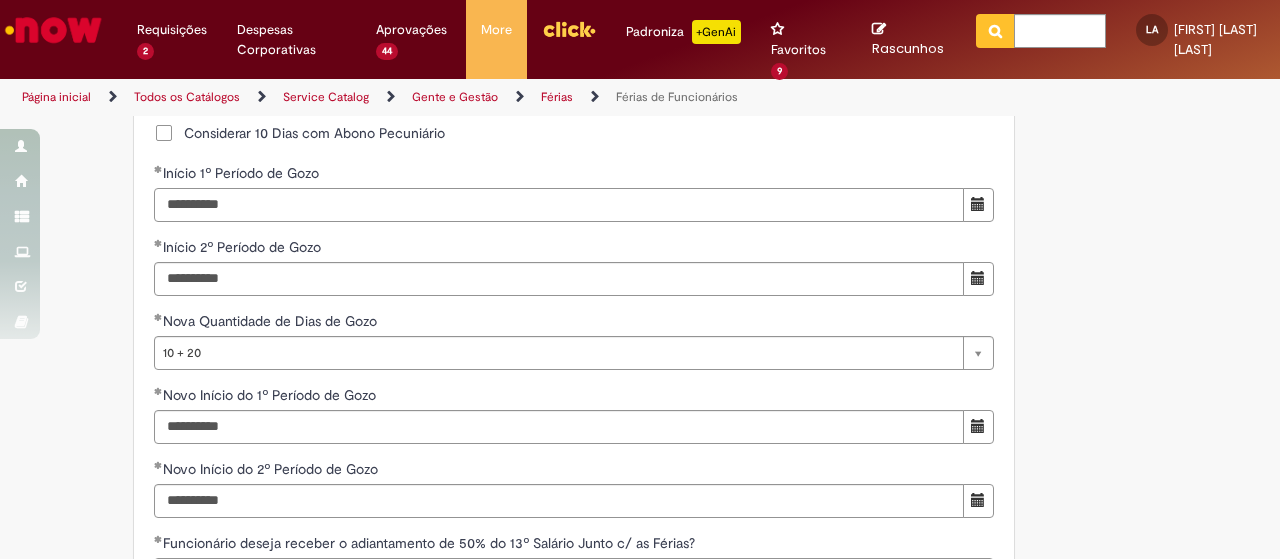 click on "**********" at bounding box center (559, 205) 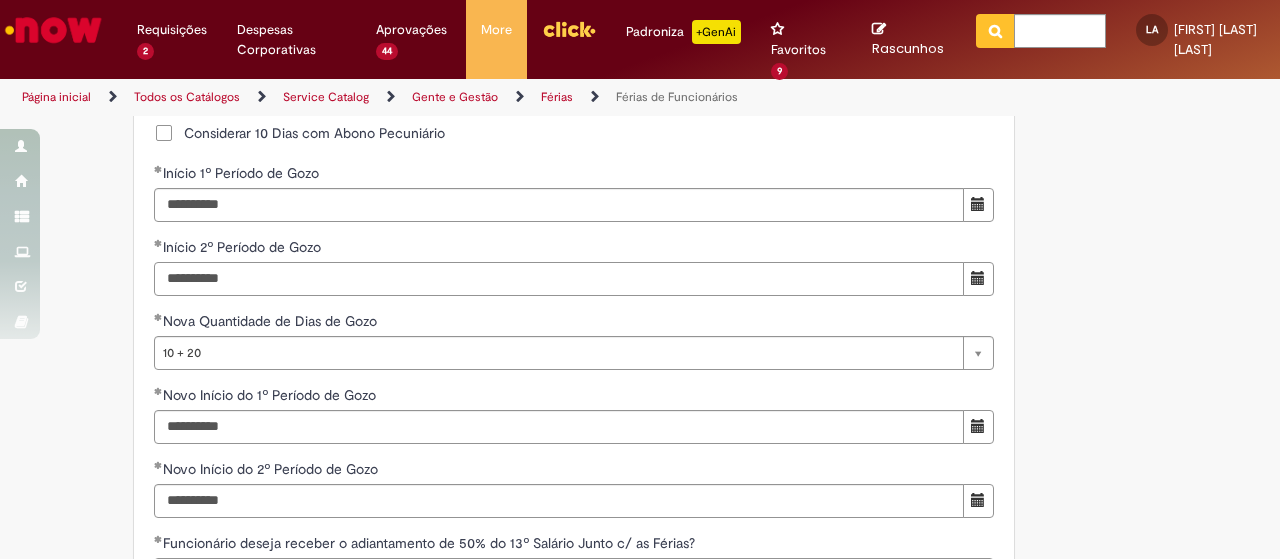 click on "**********" at bounding box center [559, 279] 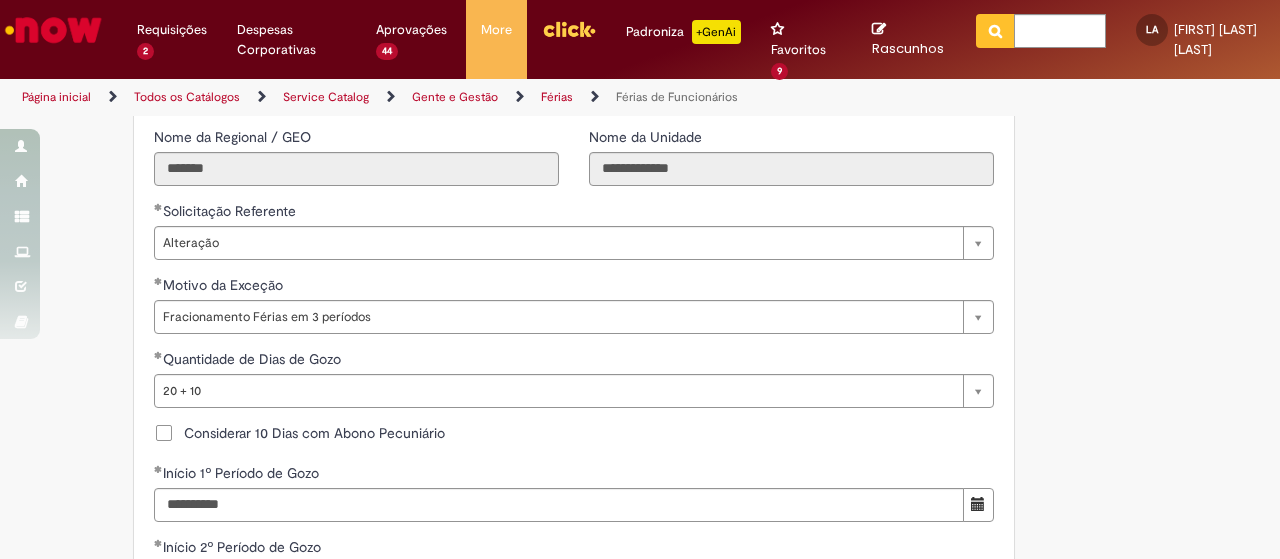 scroll, scrollTop: 1698, scrollLeft: 0, axis: vertical 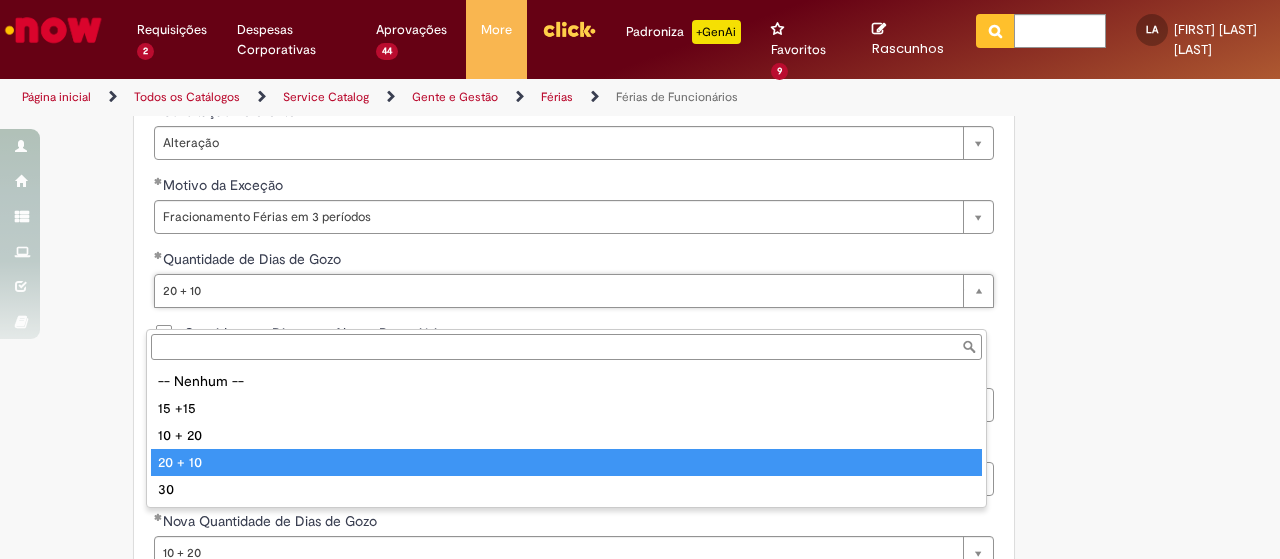 type on "*******" 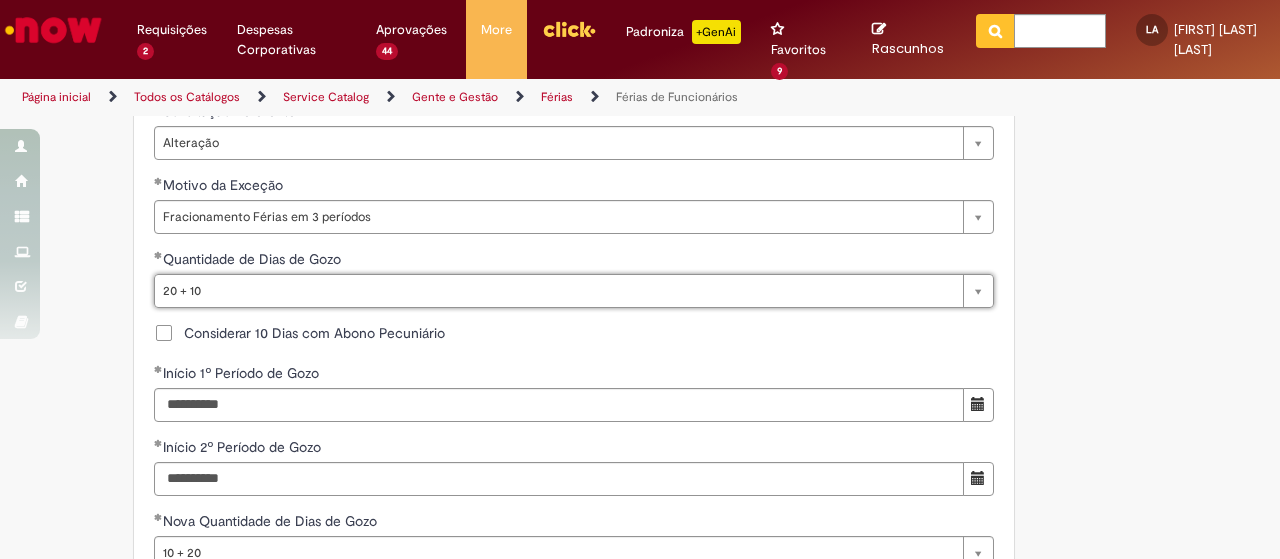 scroll, scrollTop: 0, scrollLeft: 42, axis: horizontal 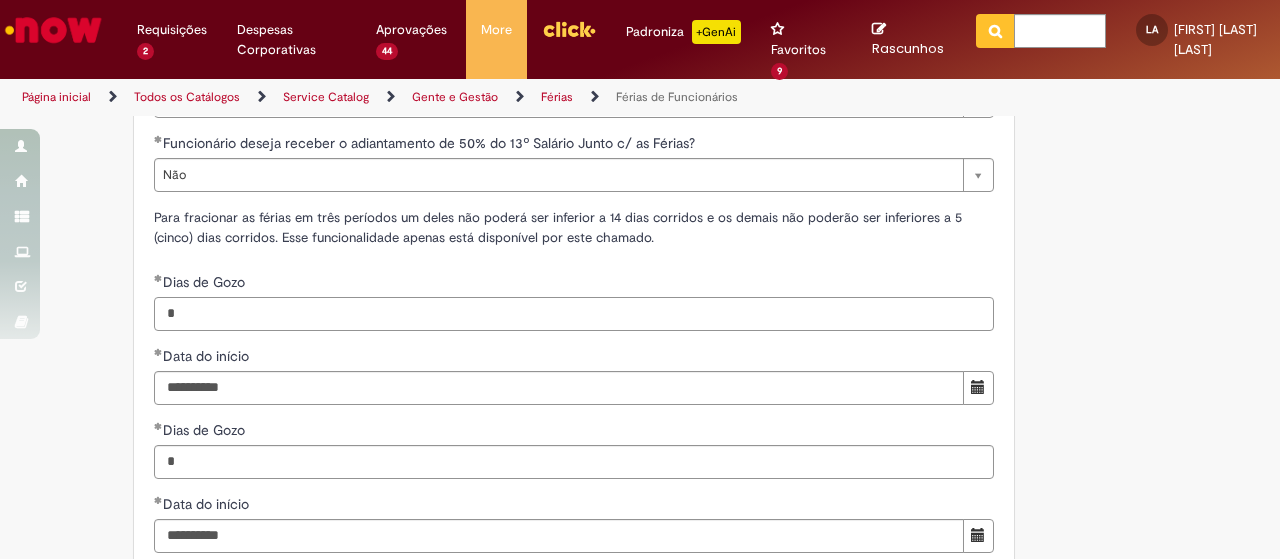 click on "*" at bounding box center (574, 314) 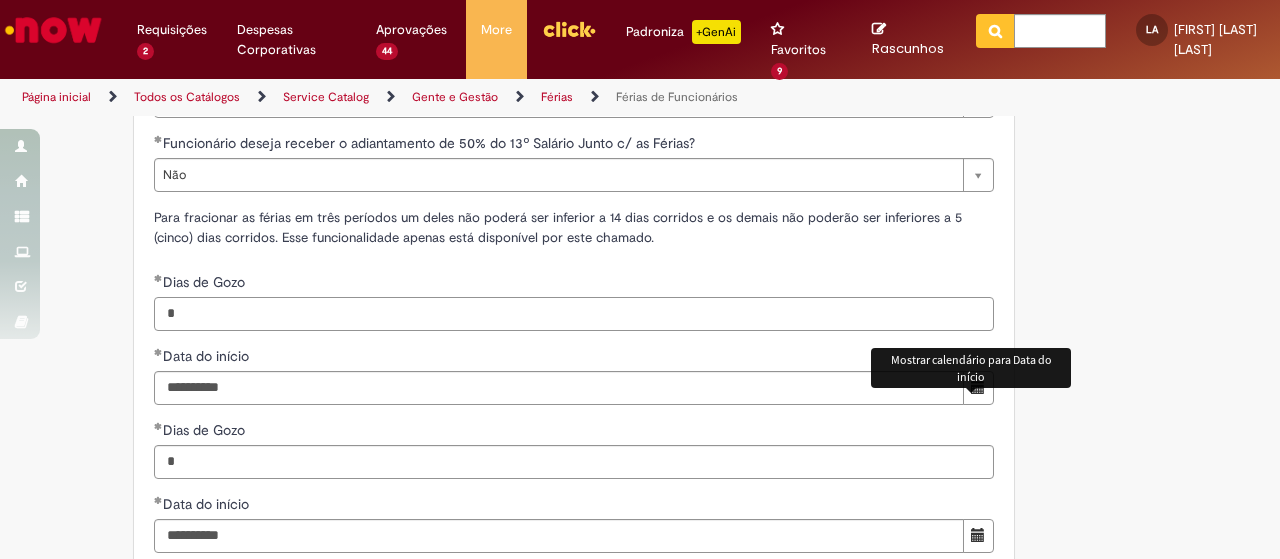 type on "*" 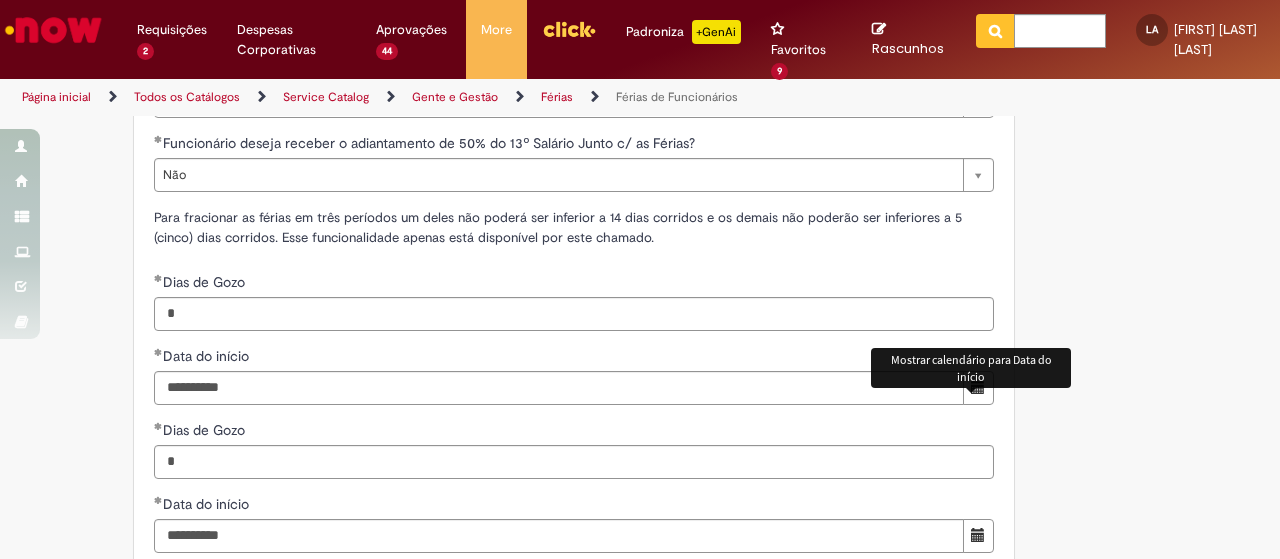 click at bounding box center [978, 388] 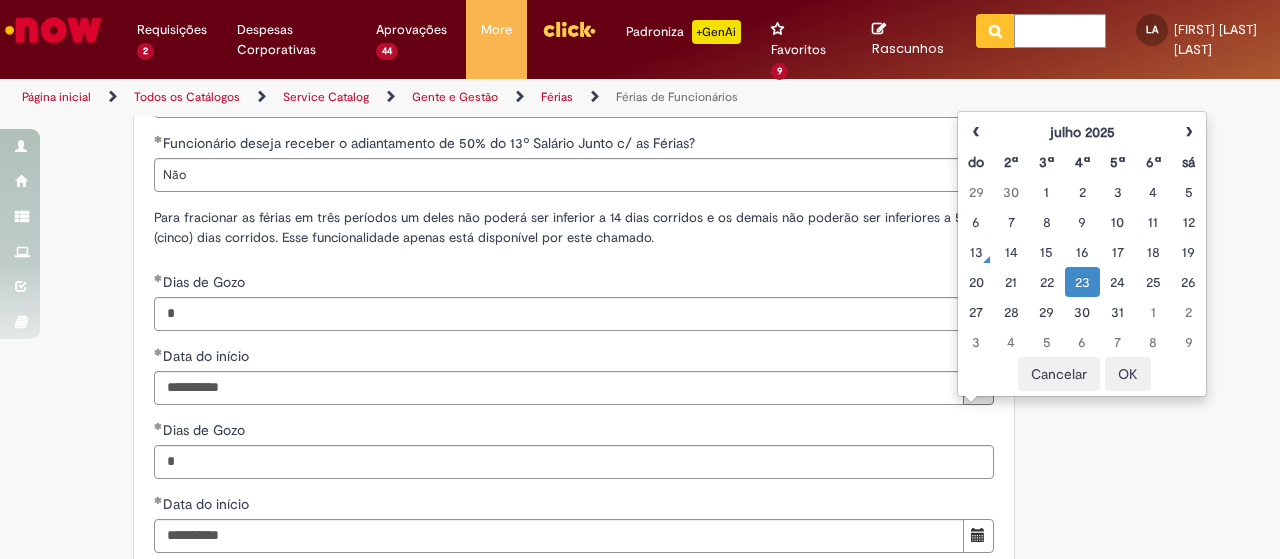 click on "23" at bounding box center [1082, 282] 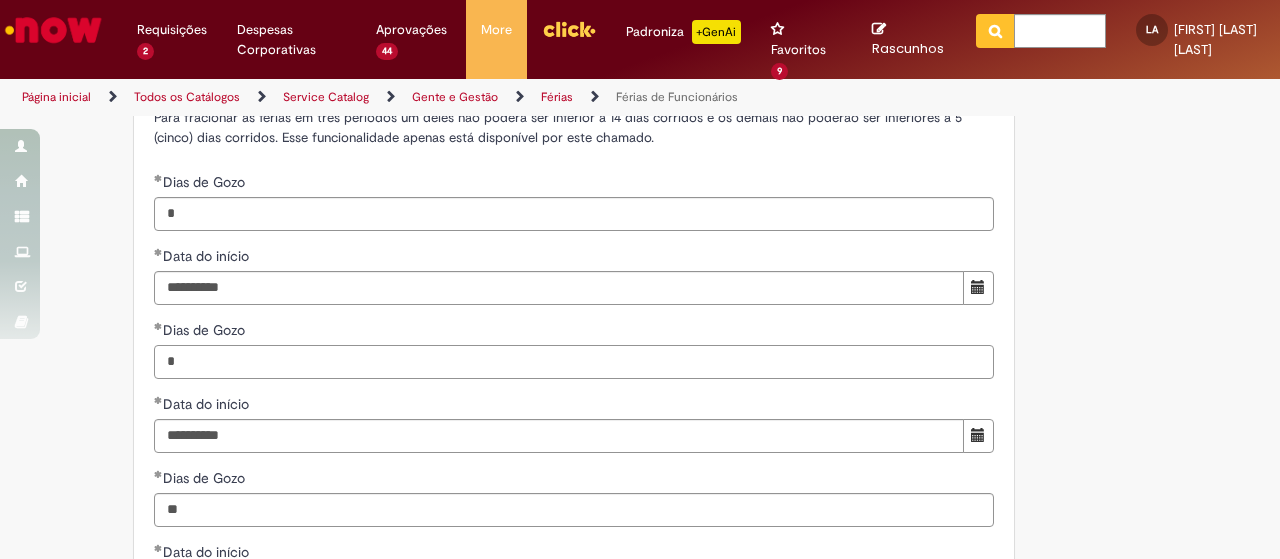 click on "*" at bounding box center (574, 362) 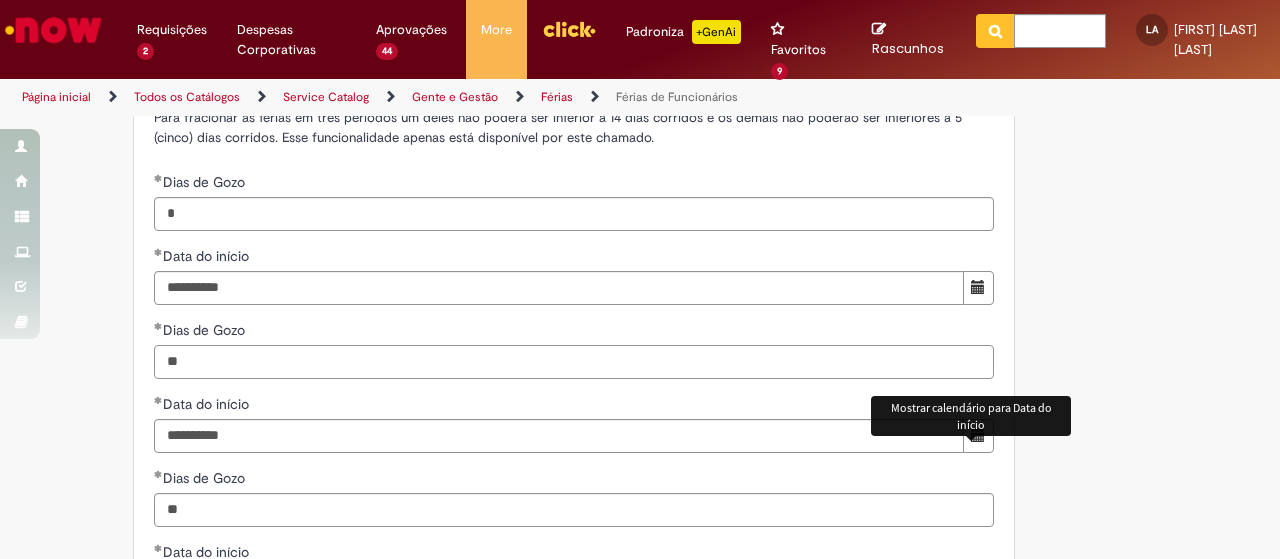 type on "**" 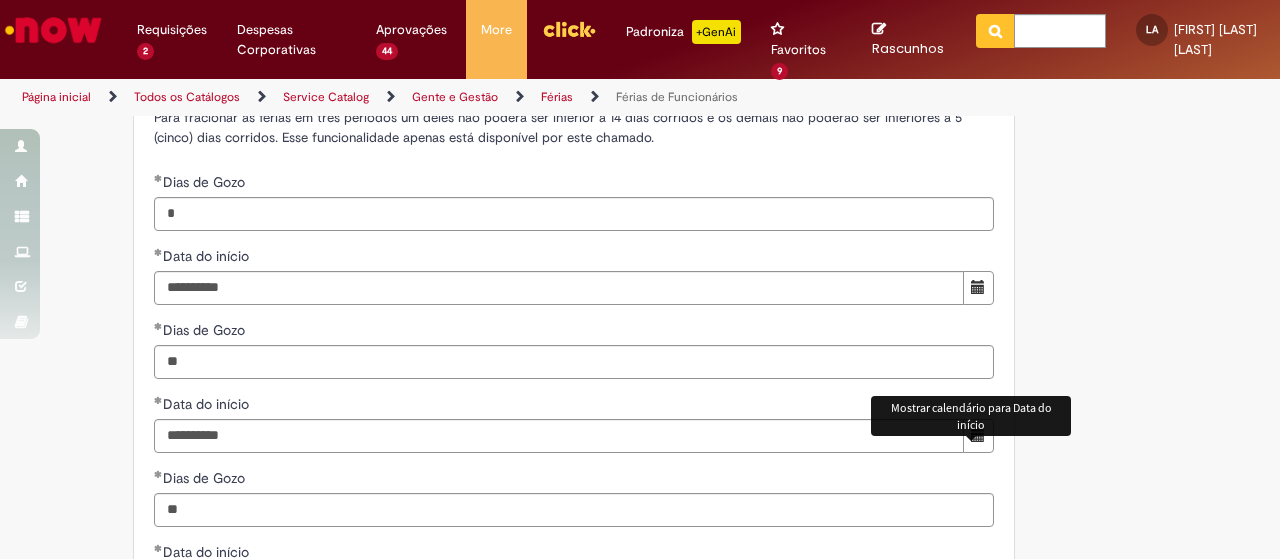 click at bounding box center (978, 435) 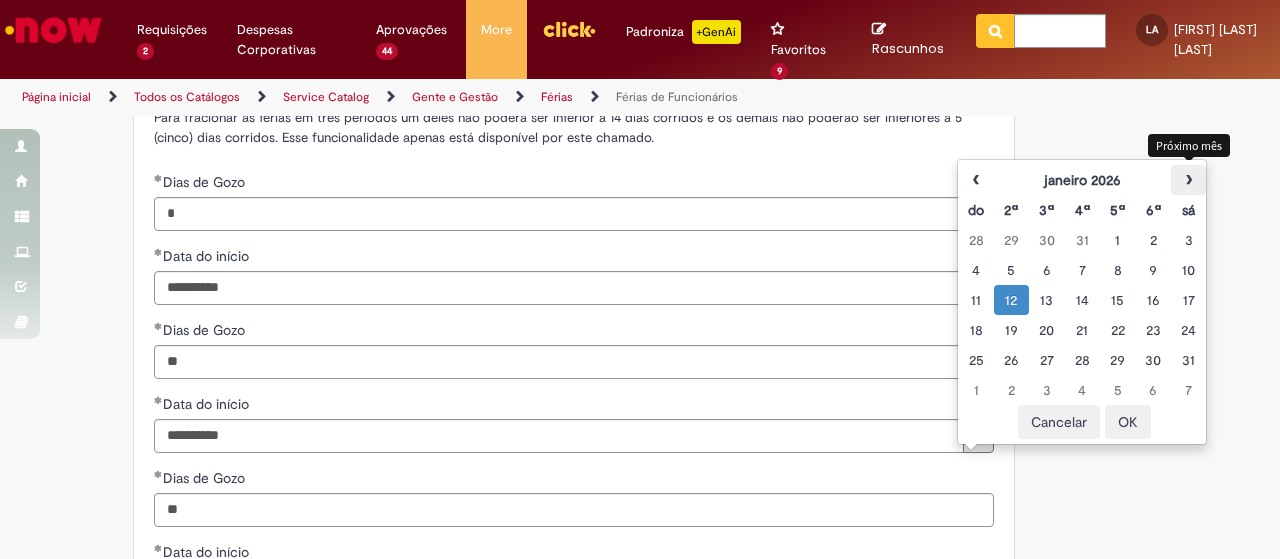 click on "›" at bounding box center [1188, 180] 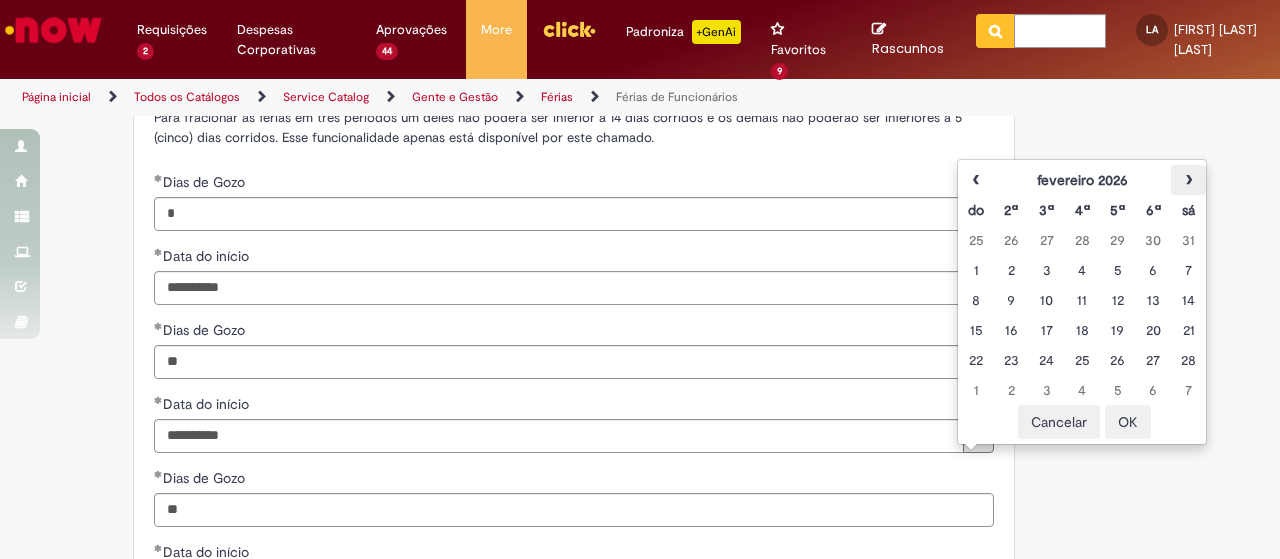 click on "›" at bounding box center [1188, 180] 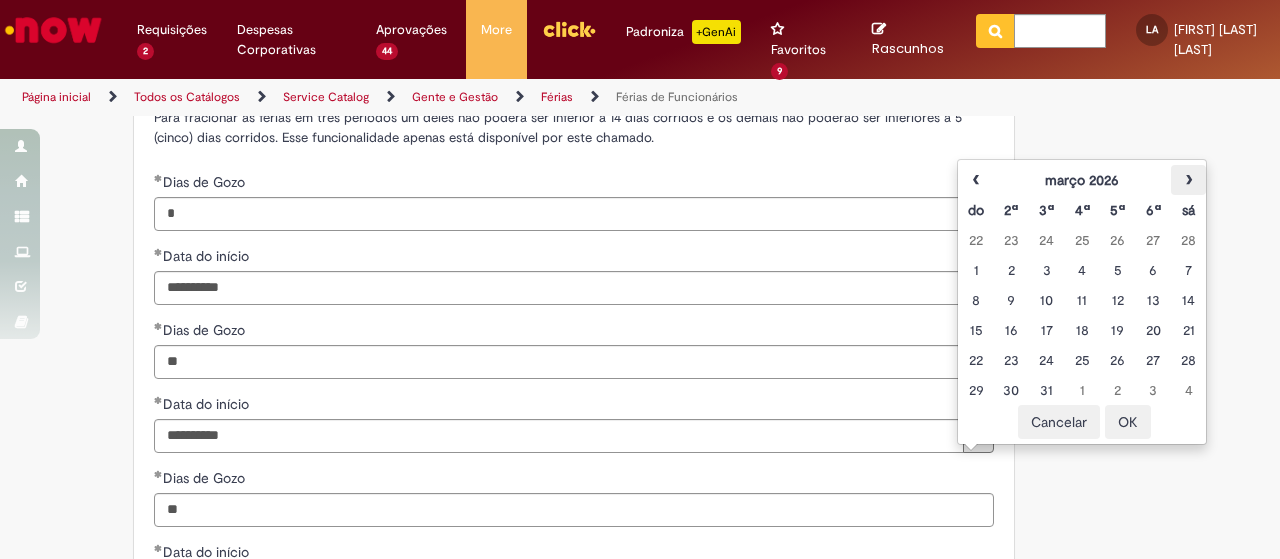 click on "›" at bounding box center [1188, 180] 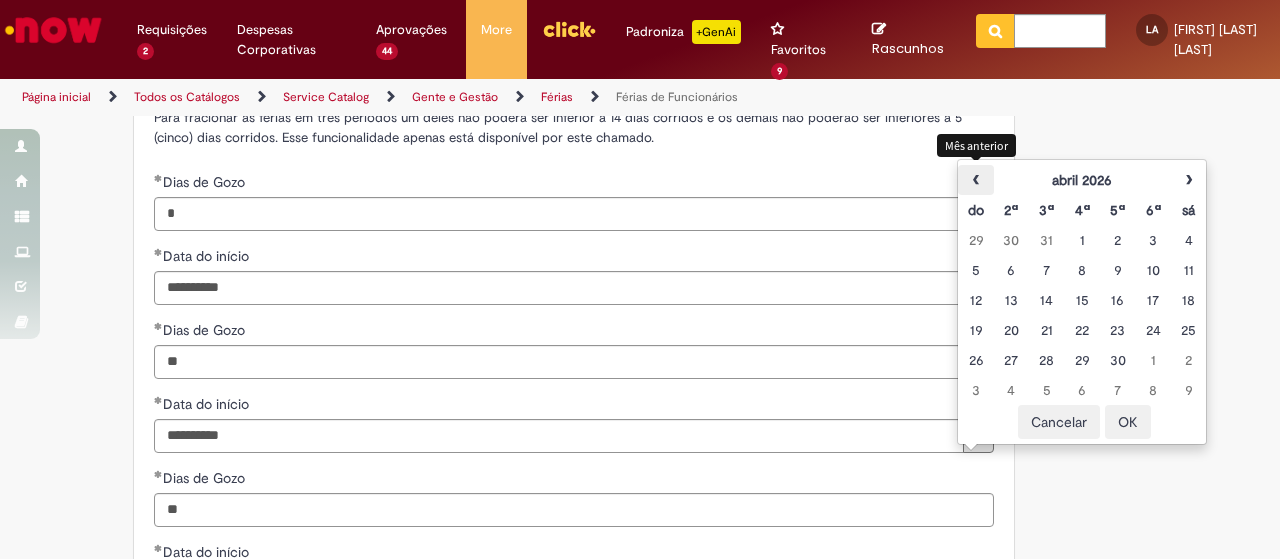 click on "‹" at bounding box center (975, 180) 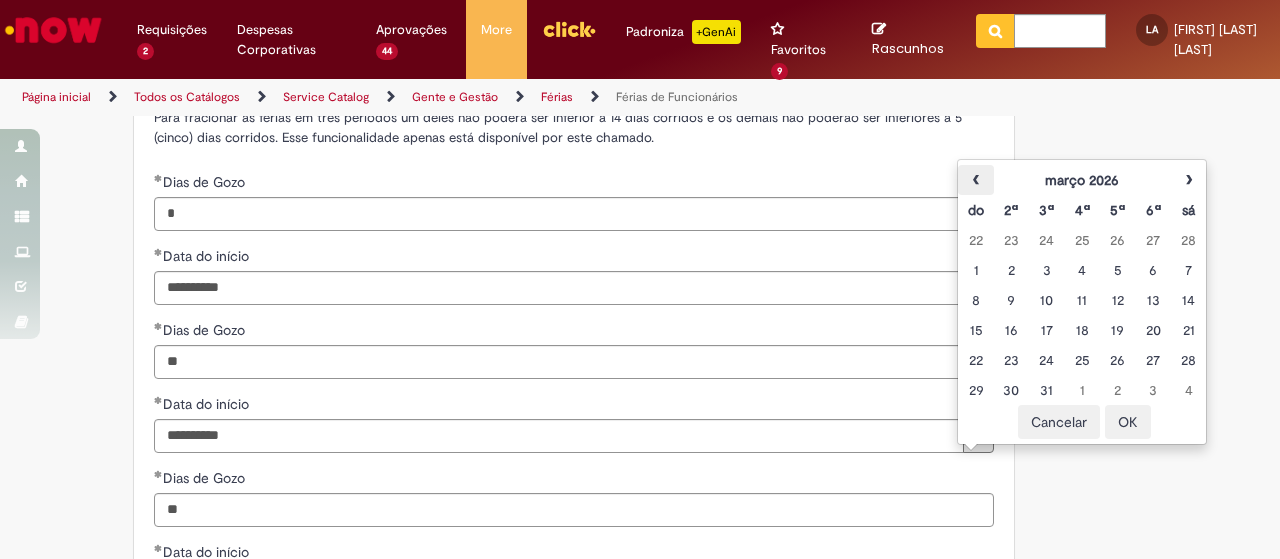 click on "‹" at bounding box center (975, 180) 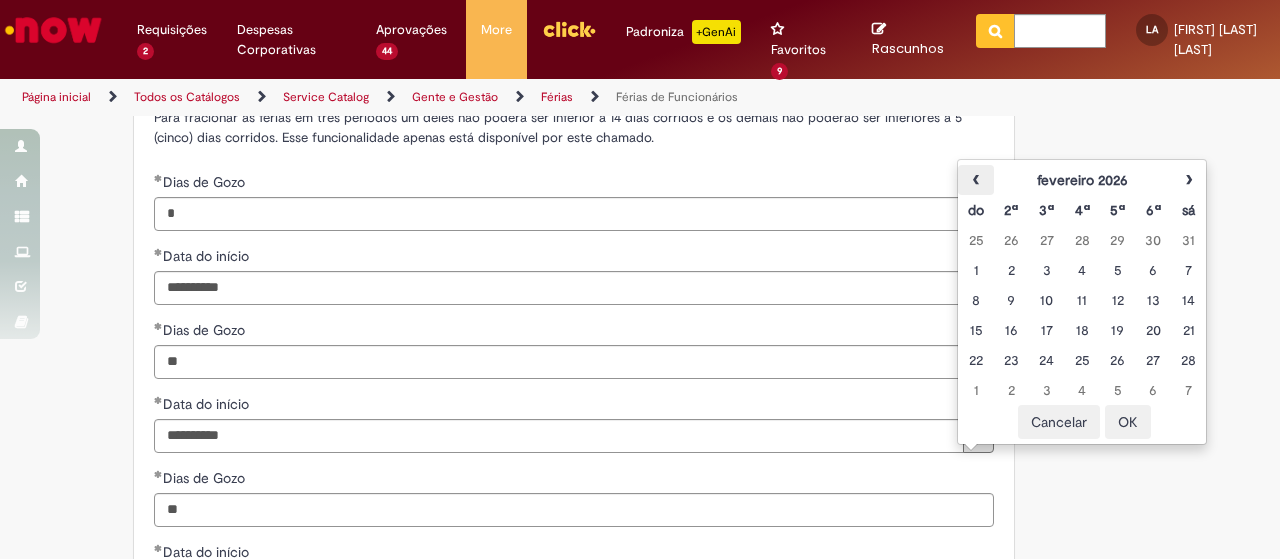 click on "‹" at bounding box center (975, 180) 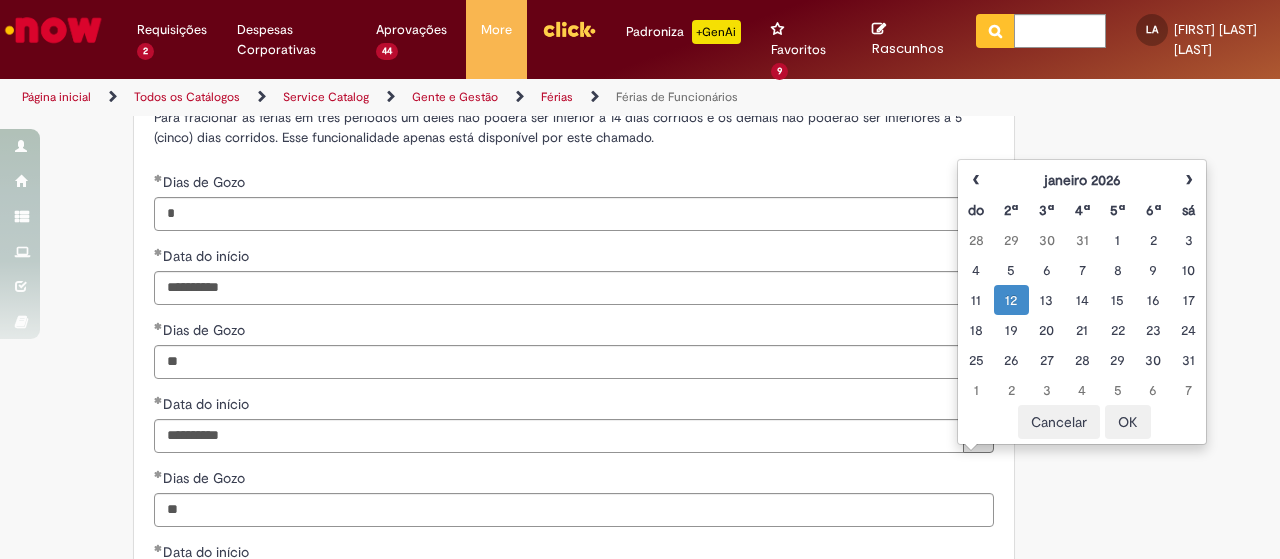 click on "12" at bounding box center [1011, 300] 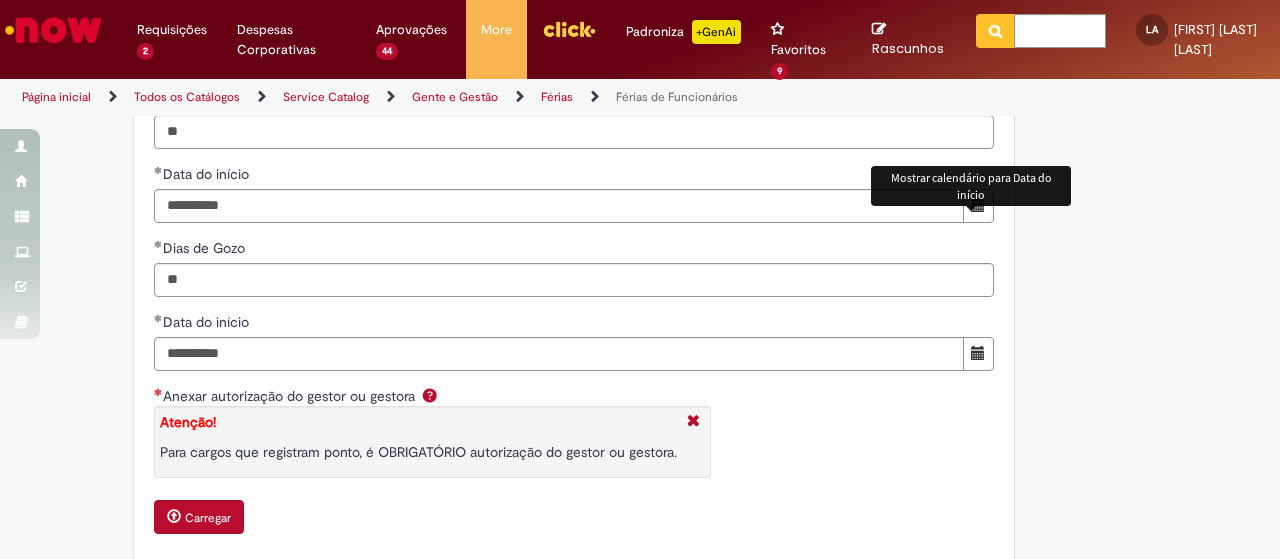 scroll, scrollTop: 2598, scrollLeft: 0, axis: vertical 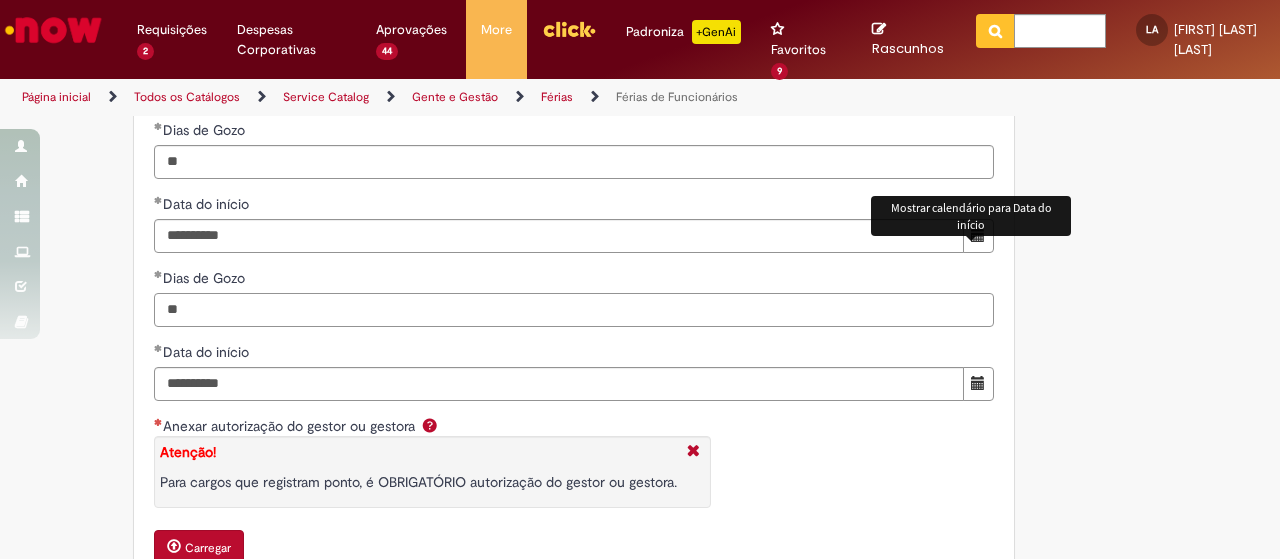 click on "**" at bounding box center (574, 310) 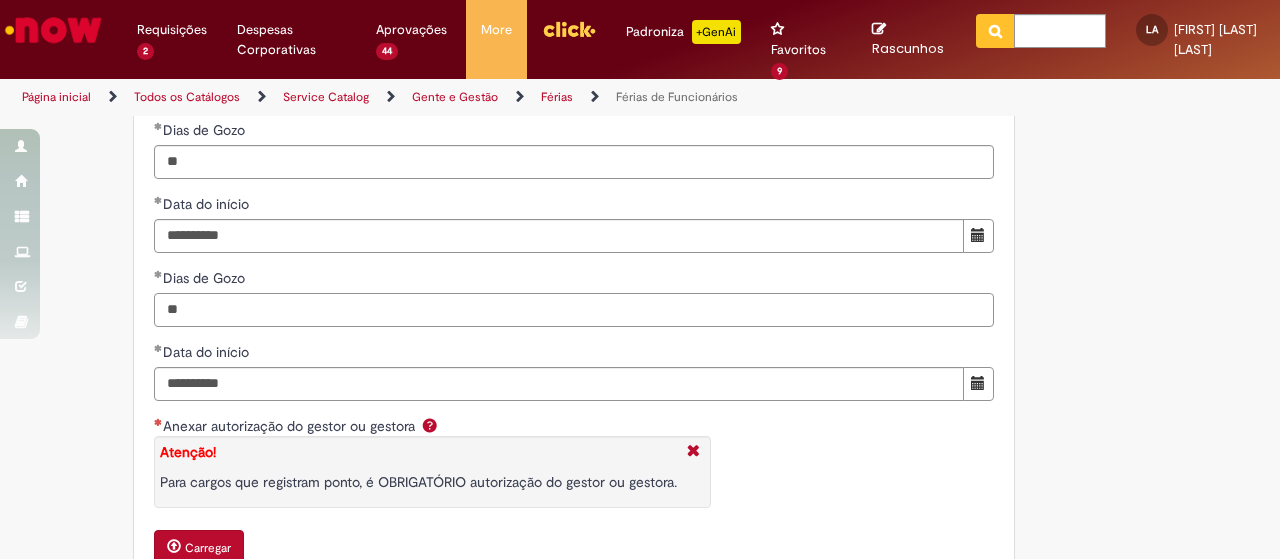 type on "*" 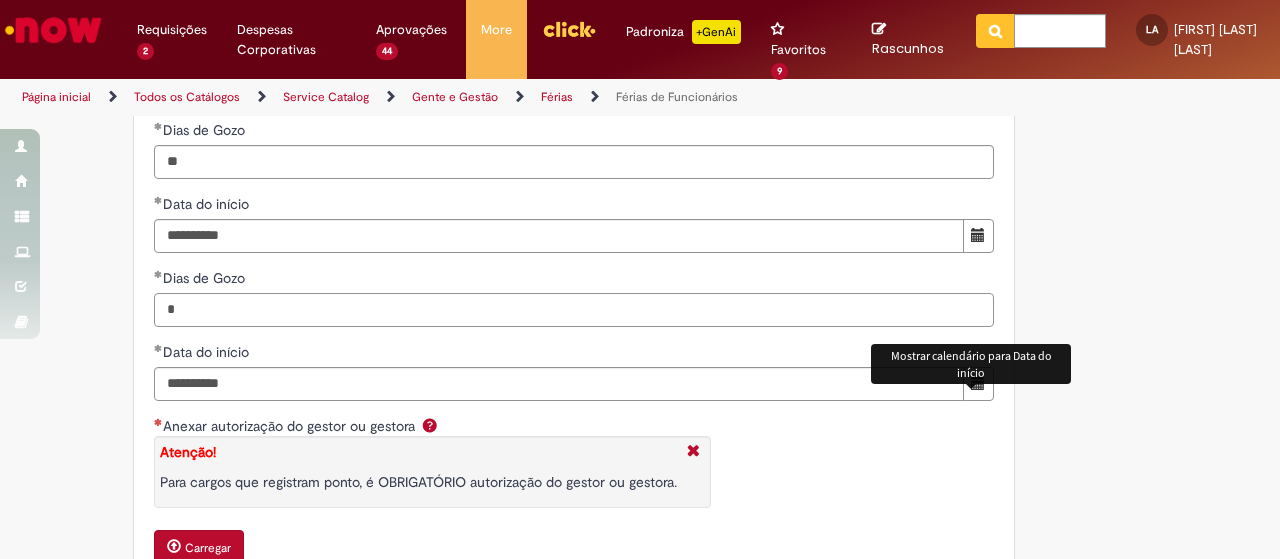 type on "*" 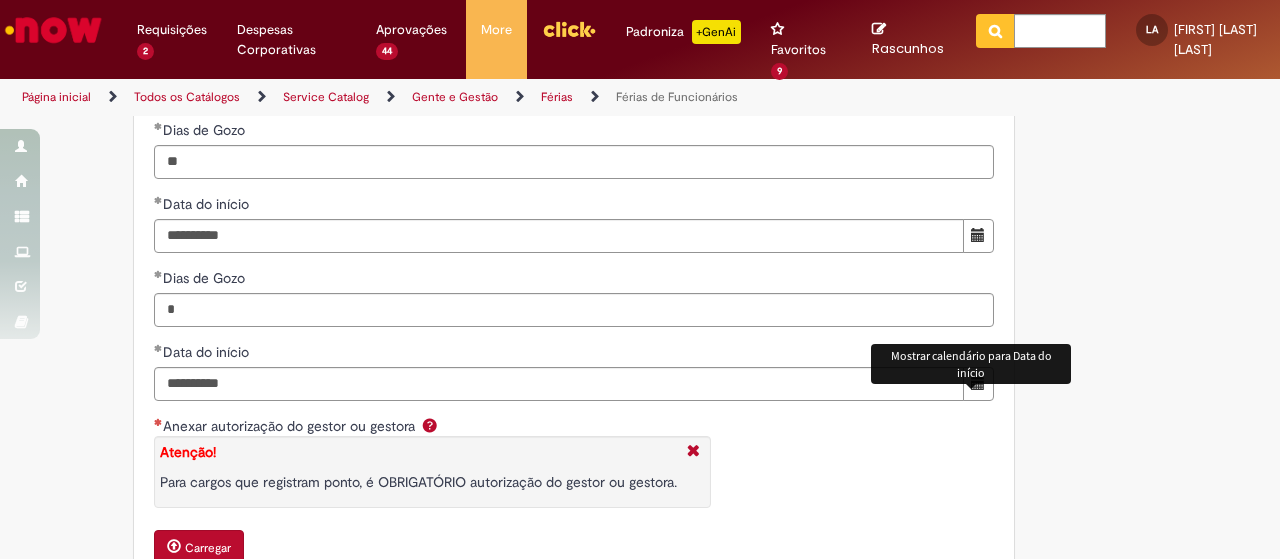 click at bounding box center [978, 384] 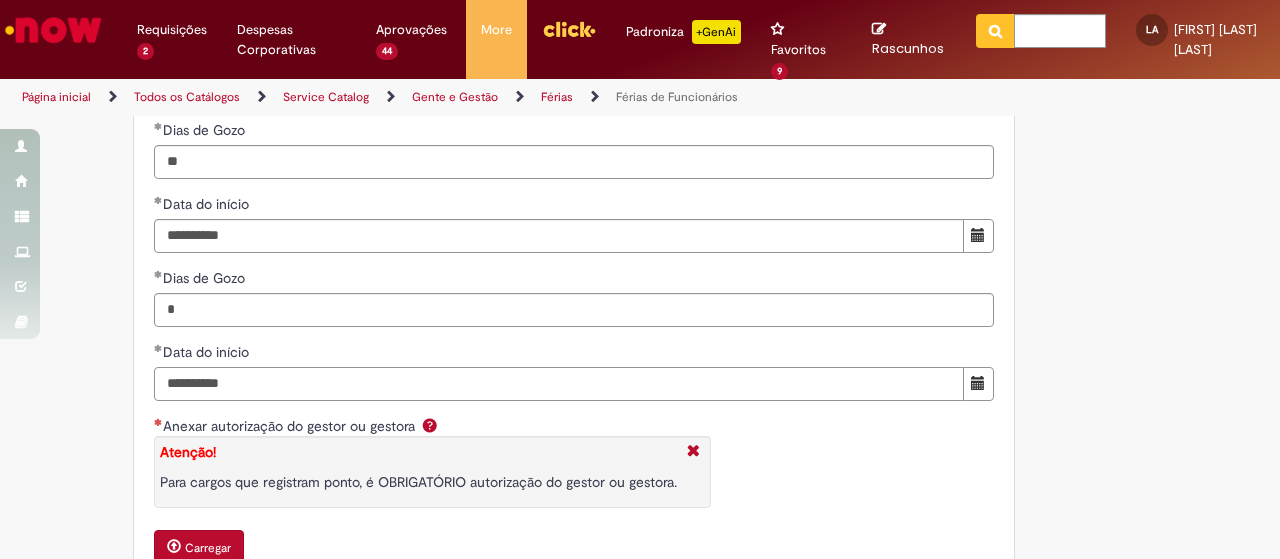 click on "**********" at bounding box center [559, 384] 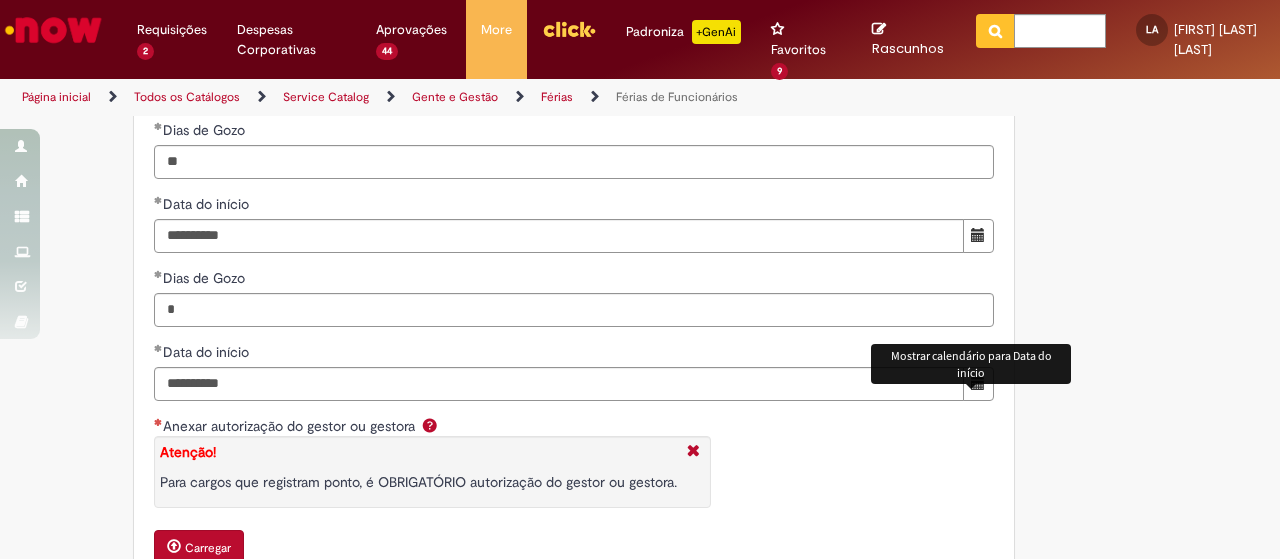 drag, startPoint x: 981, startPoint y: 409, endPoint x: 982, endPoint y: 397, distance: 12.0415945 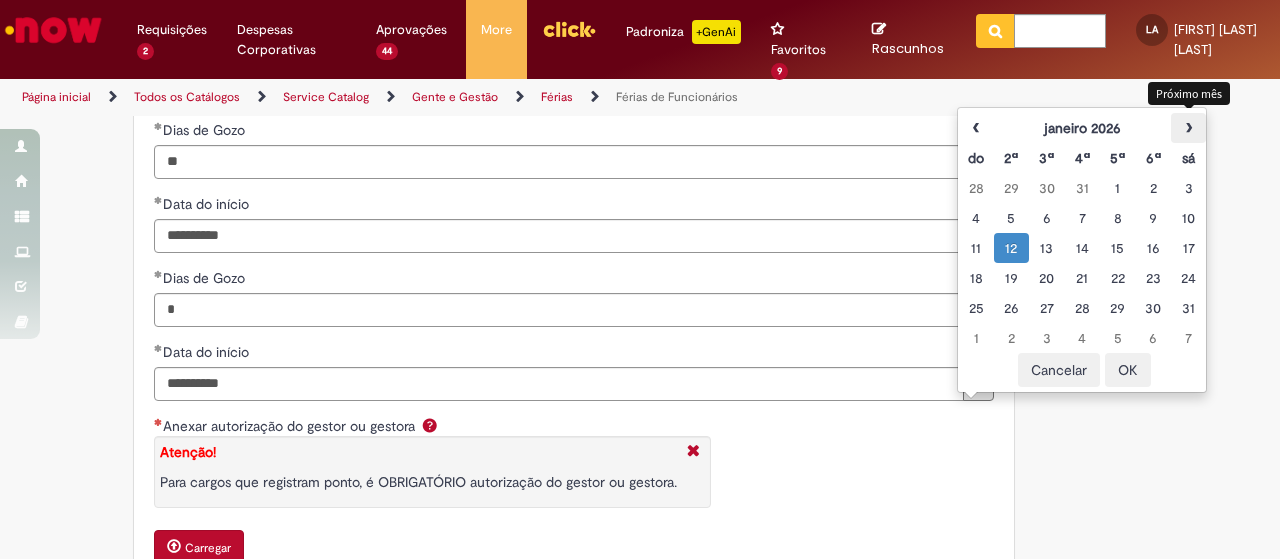click on "›" at bounding box center (1188, 128) 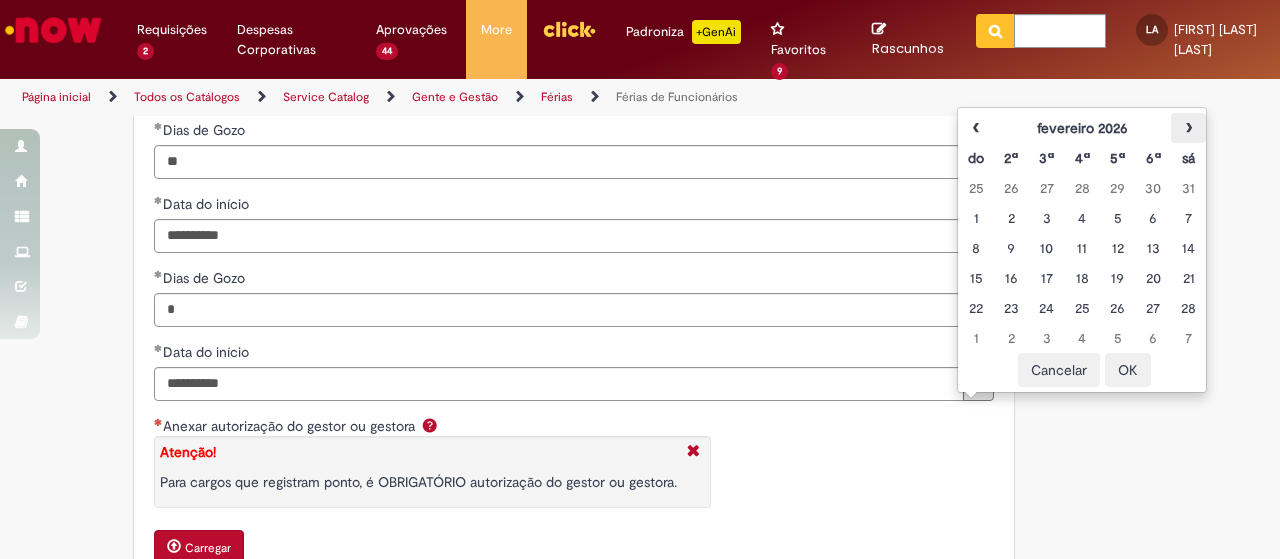 click on "›" at bounding box center [1188, 128] 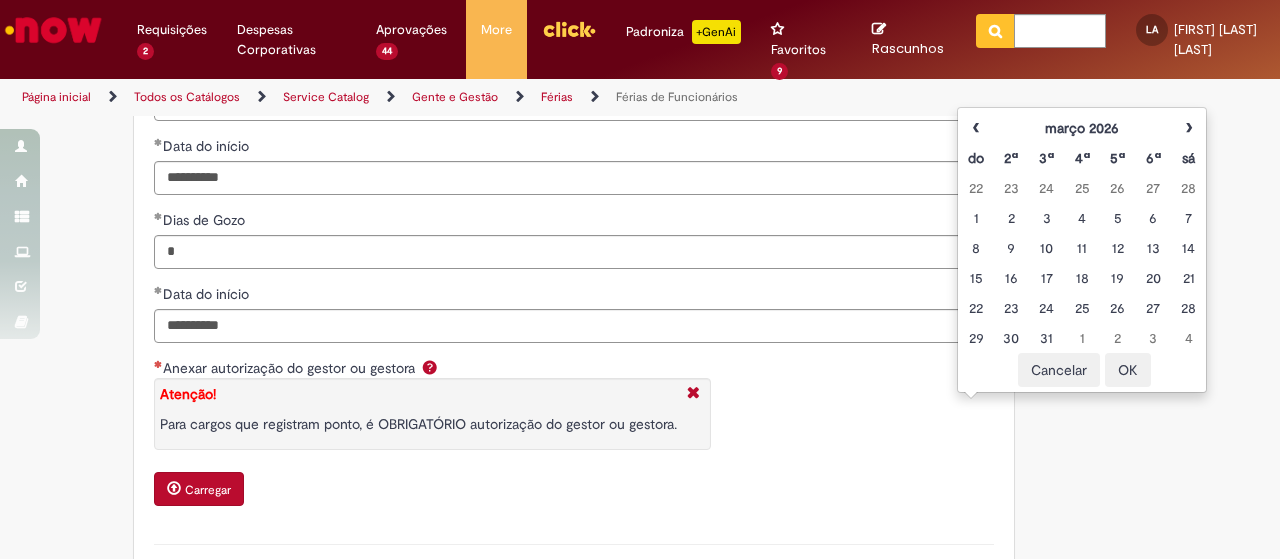 scroll, scrollTop: 2698, scrollLeft: 0, axis: vertical 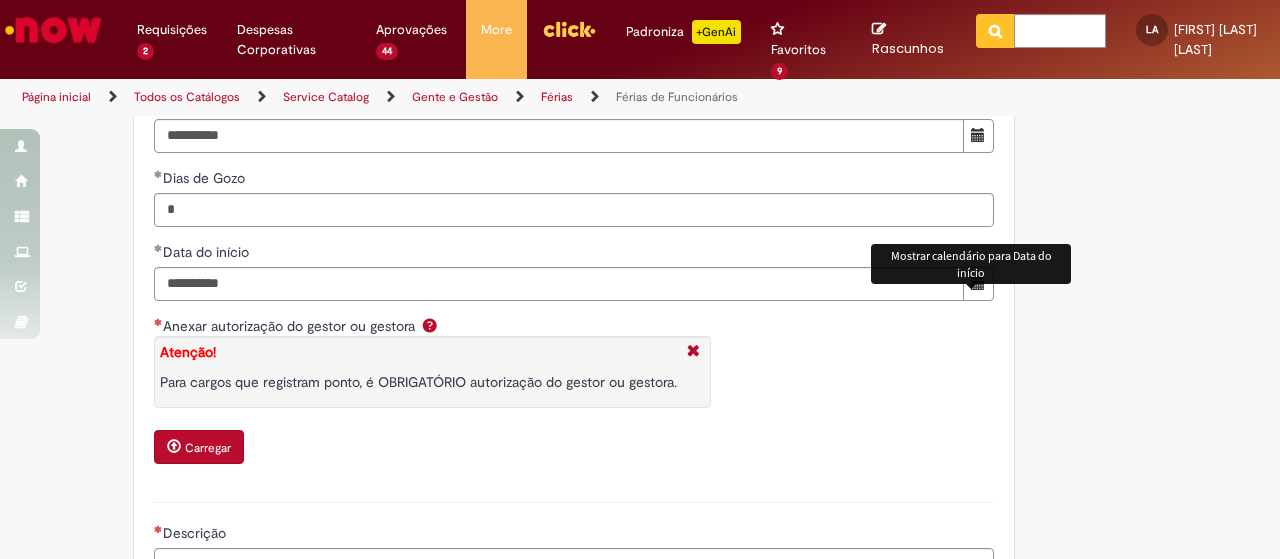 click at bounding box center [978, 283] 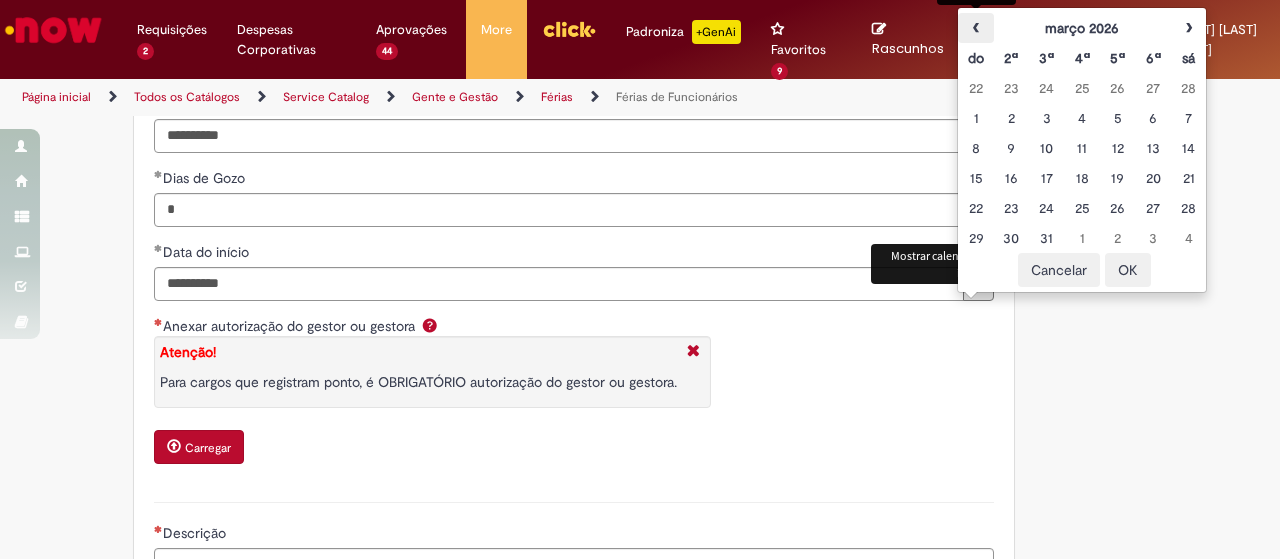 click on "‹" at bounding box center [975, 28] 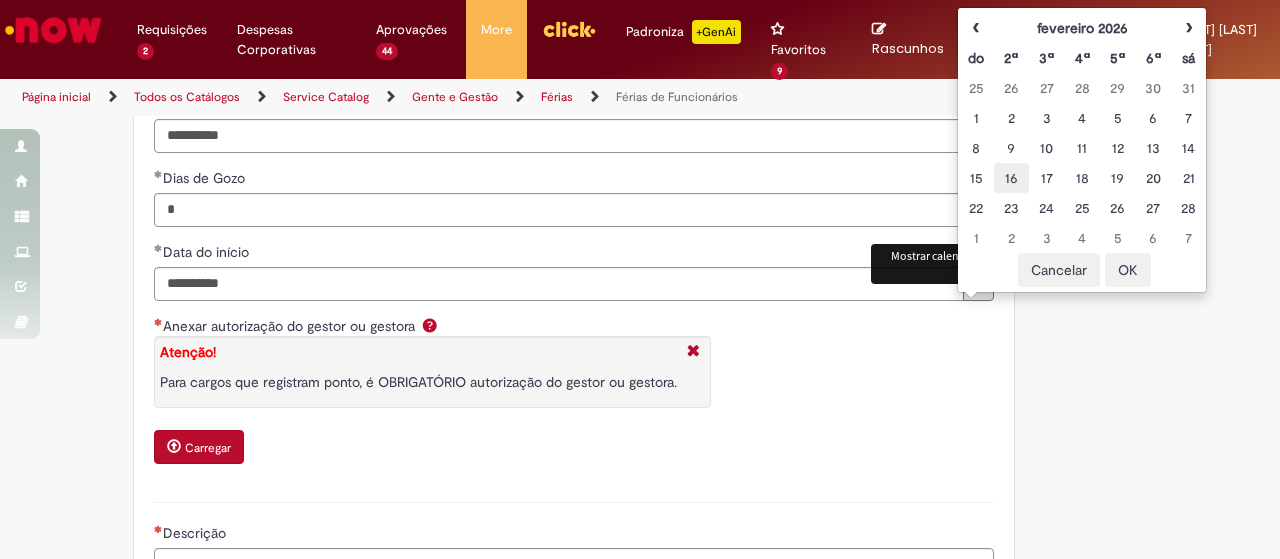 click on "16" at bounding box center (1011, 178) 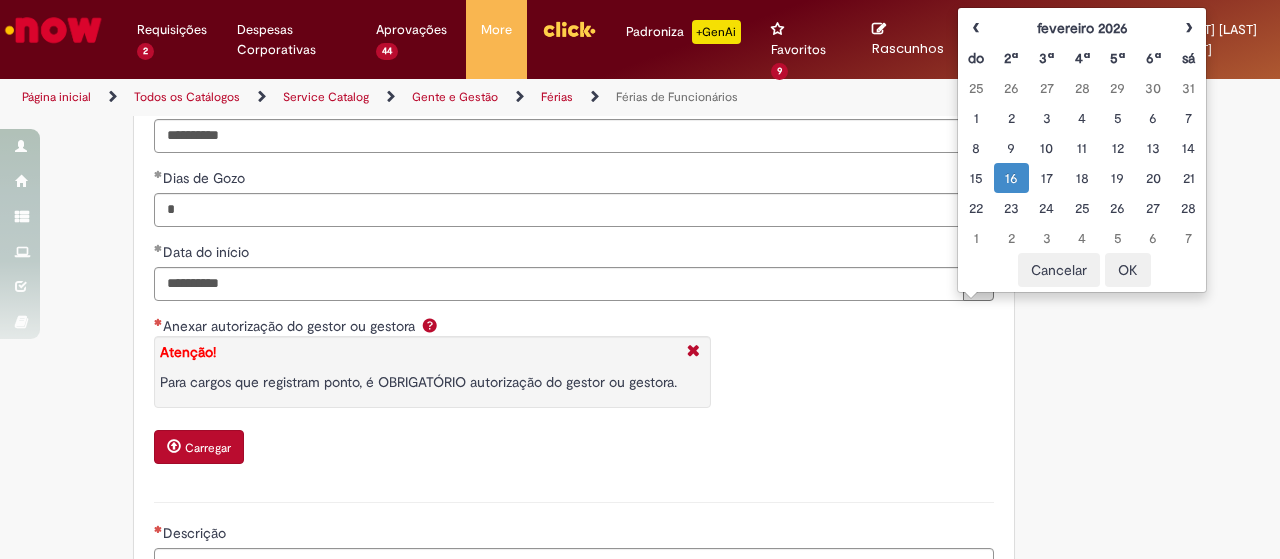 drag, startPoint x: 1132, startPoint y: 270, endPoint x: 1201, endPoint y: 43, distance: 237.25514 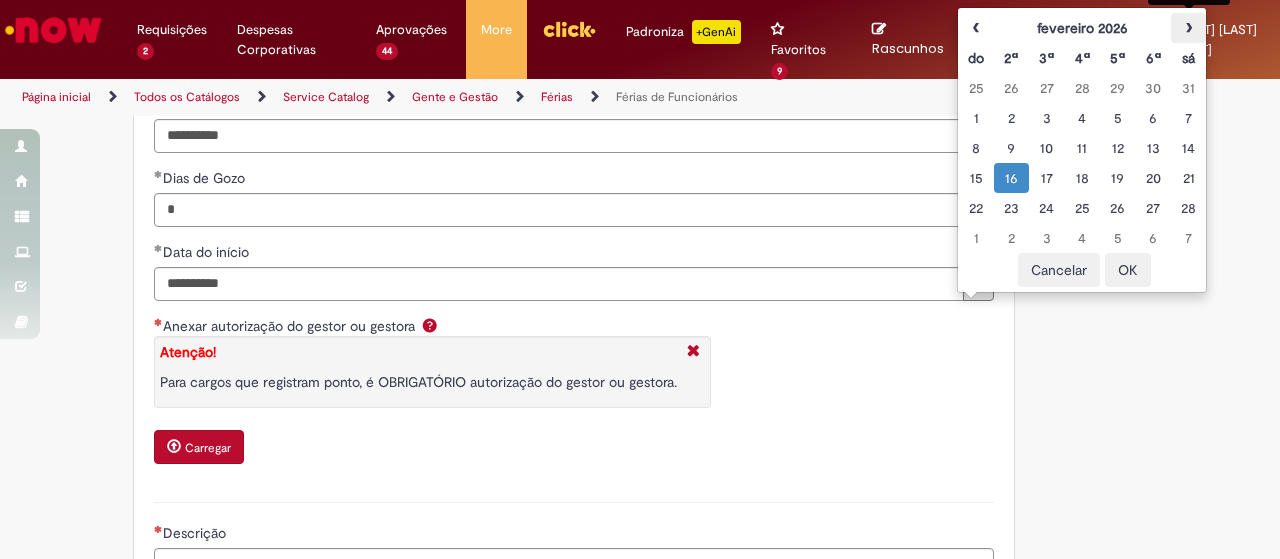 click on "›" at bounding box center [1188, 28] 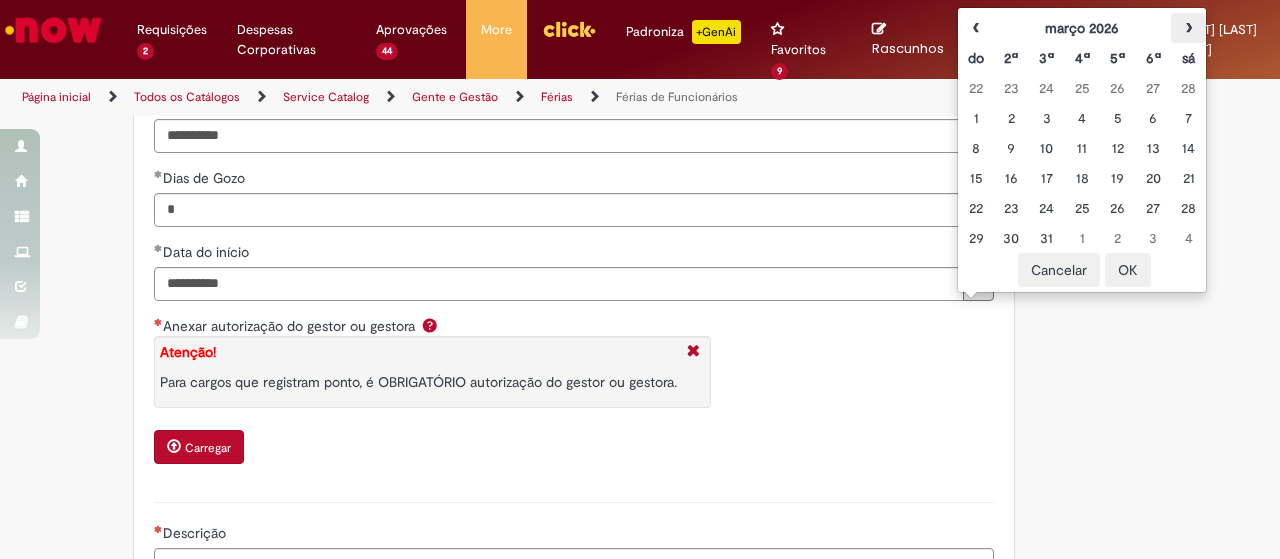 click on "›" at bounding box center (1188, 28) 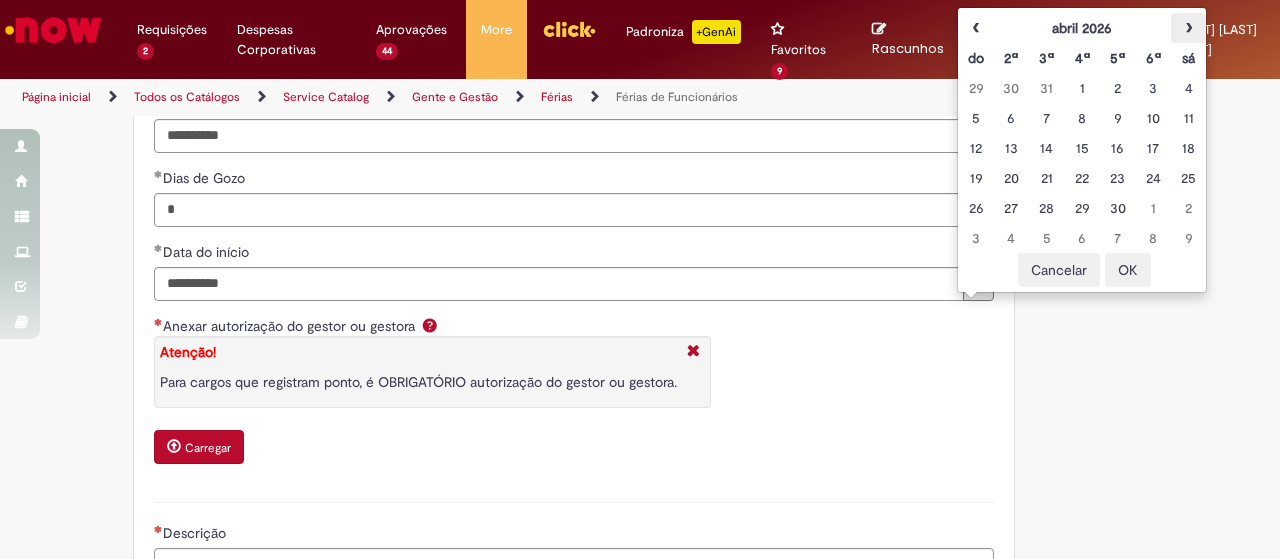 click on "›" at bounding box center (1188, 28) 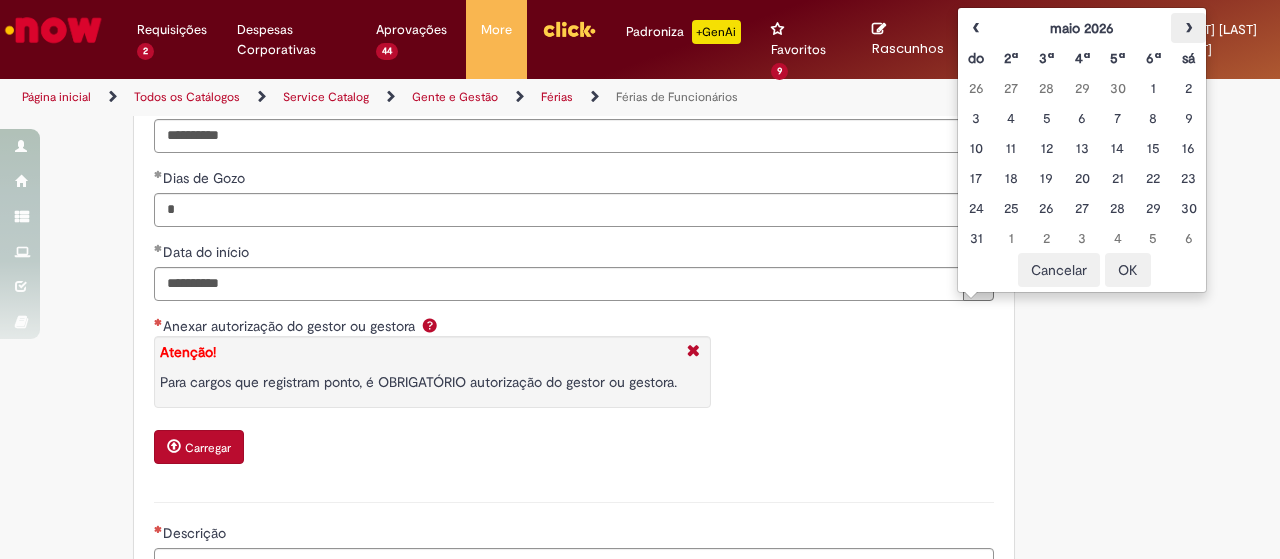 click on "›" at bounding box center (1188, 28) 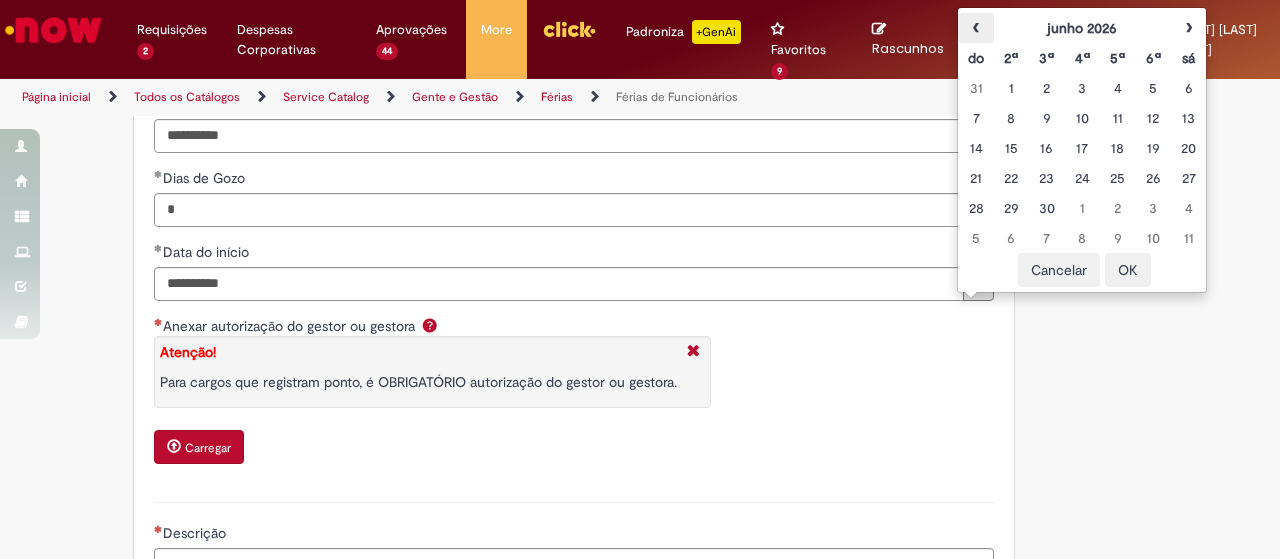 click on "‹" at bounding box center (975, 28) 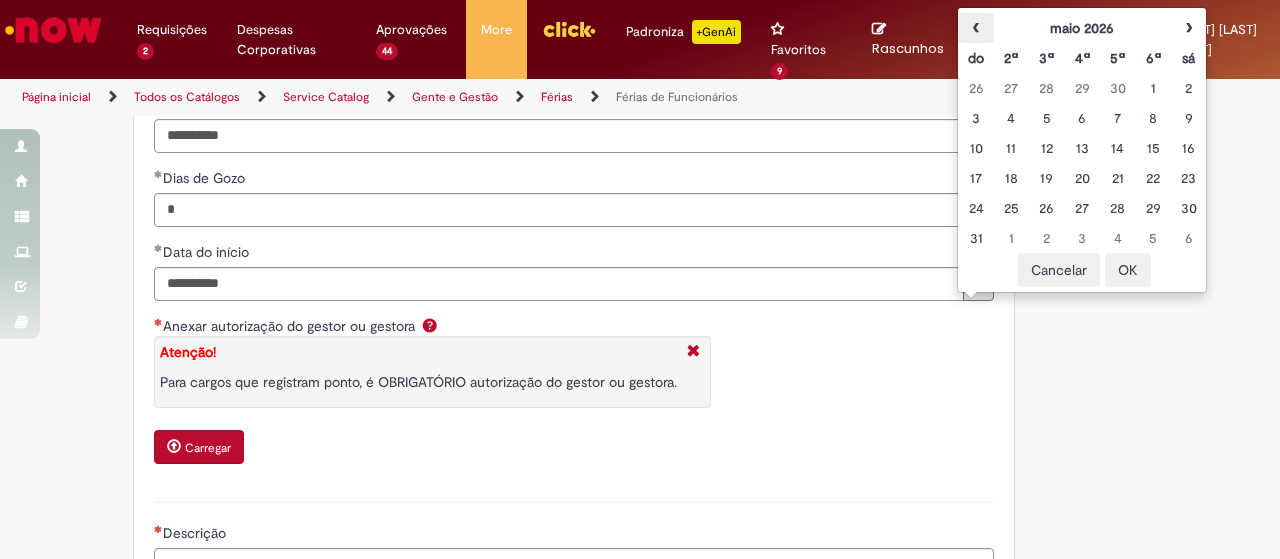 click on "‹" at bounding box center [975, 28] 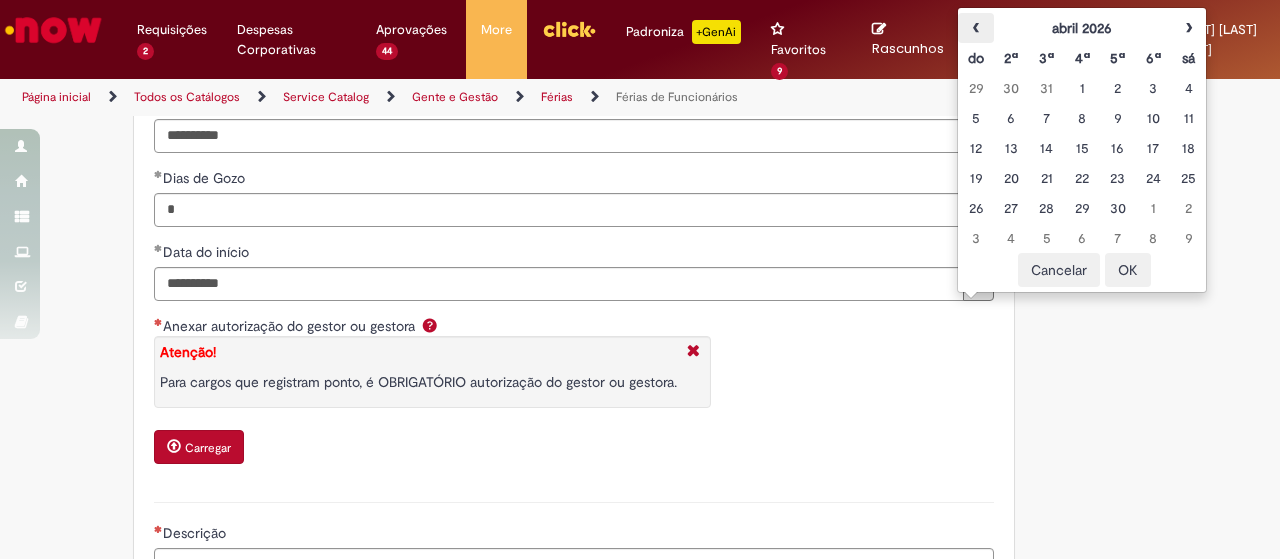 click on "‹" at bounding box center (975, 28) 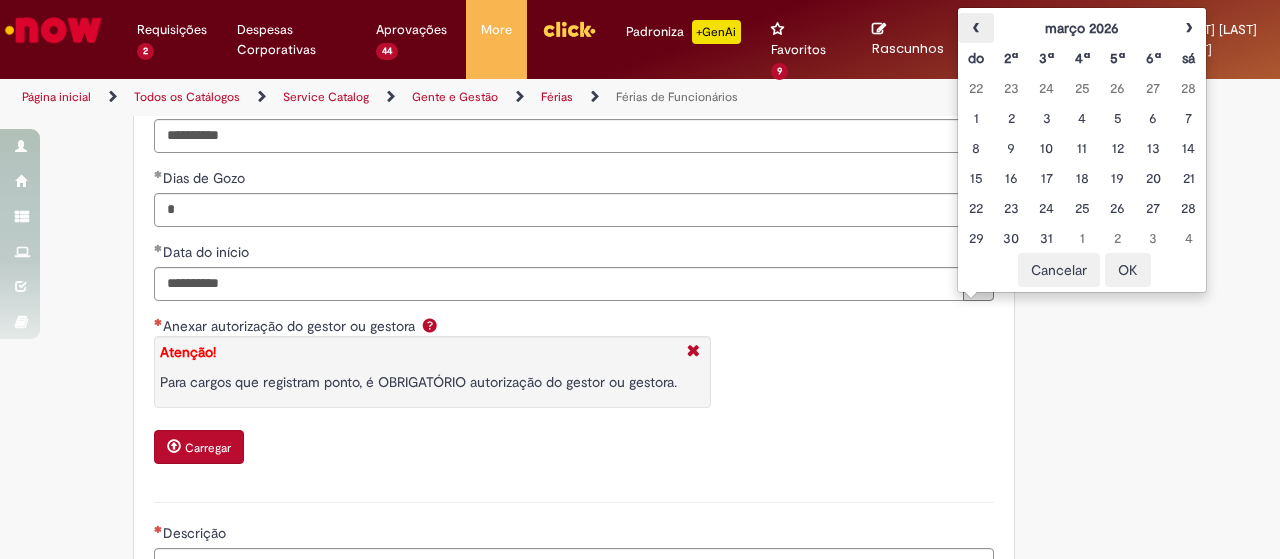 click on "‹" at bounding box center (975, 28) 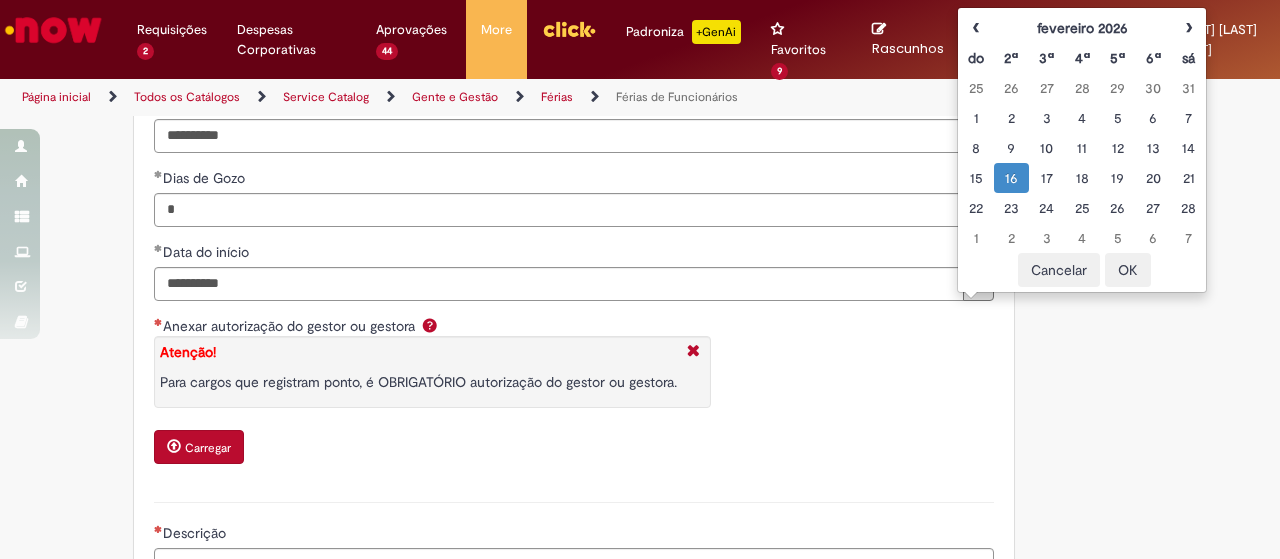 click on "16" at bounding box center [1011, 178] 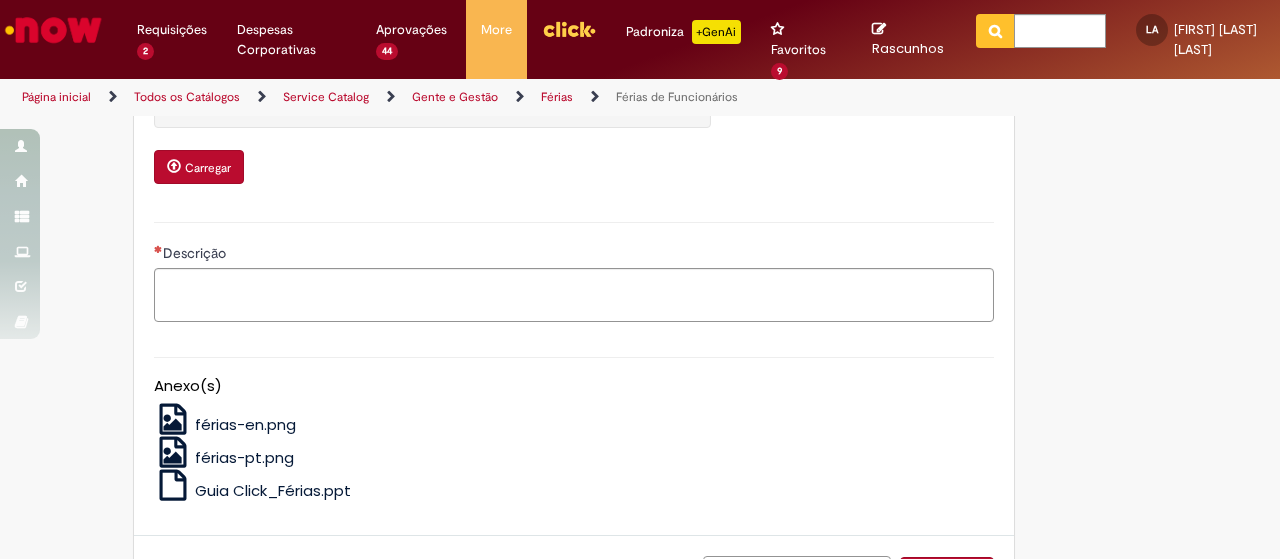 scroll, scrollTop: 2998, scrollLeft: 0, axis: vertical 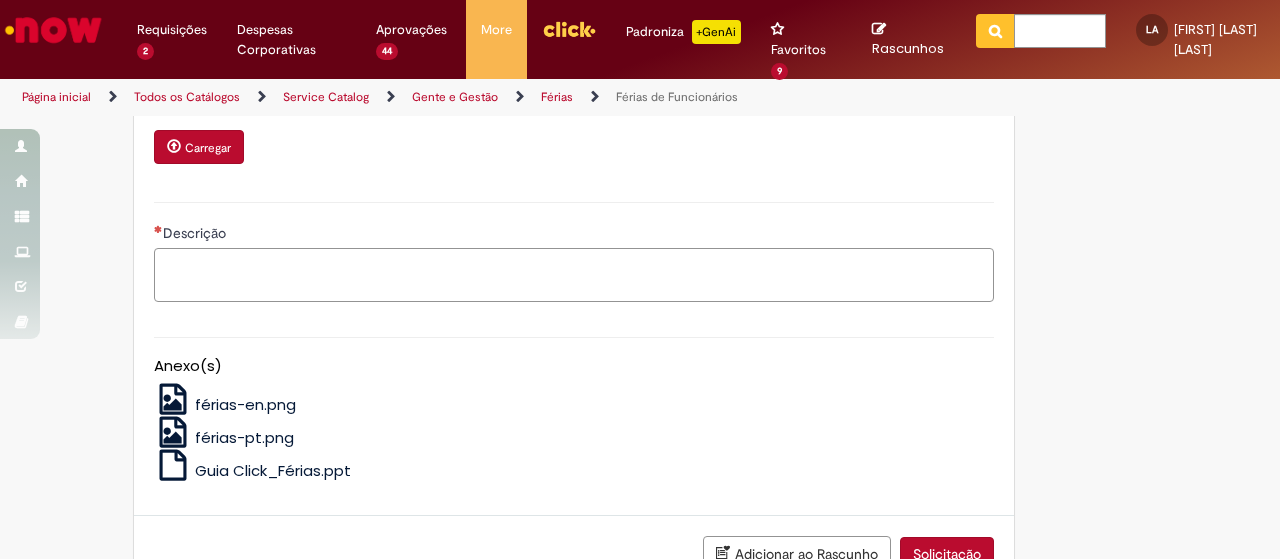 click on "Descrição" at bounding box center [574, 274] 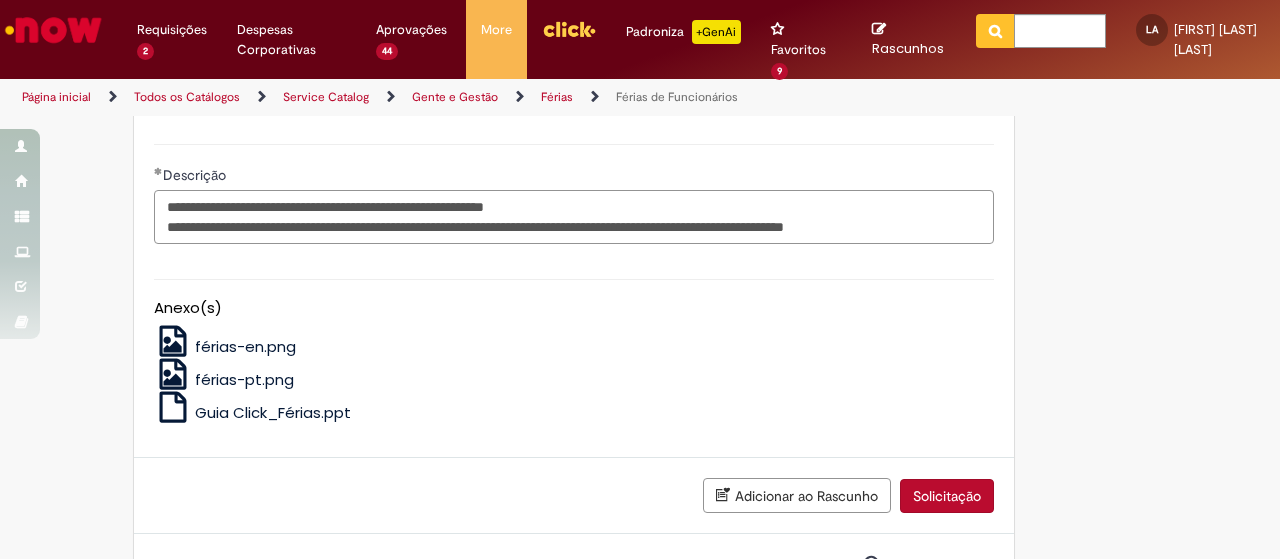 scroll, scrollTop: 3162, scrollLeft: 0, axis: vertical 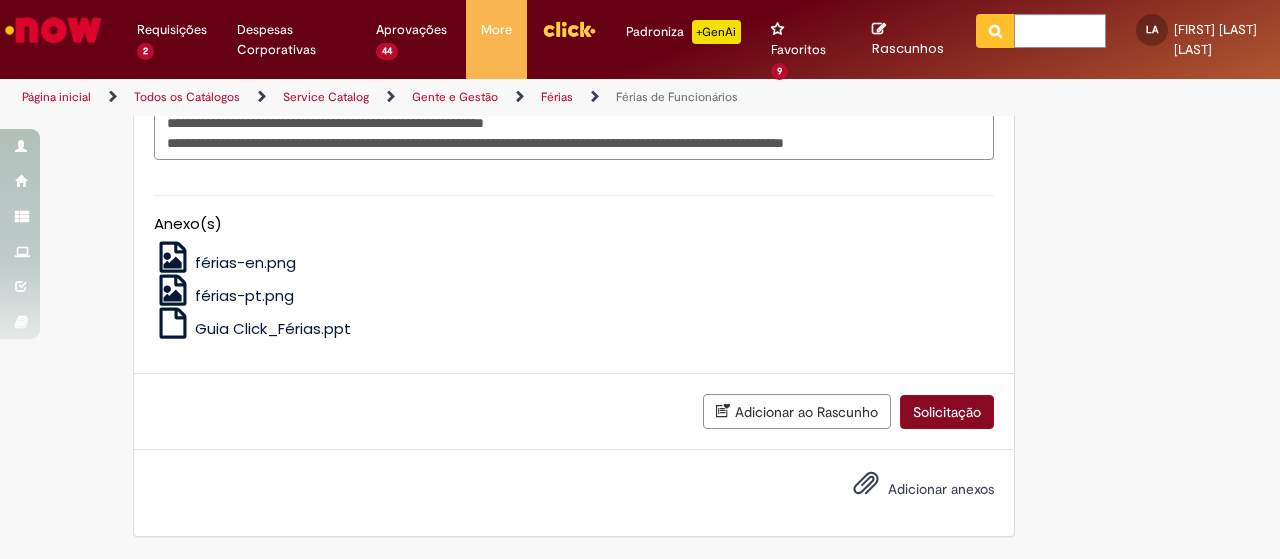 type on "**********" 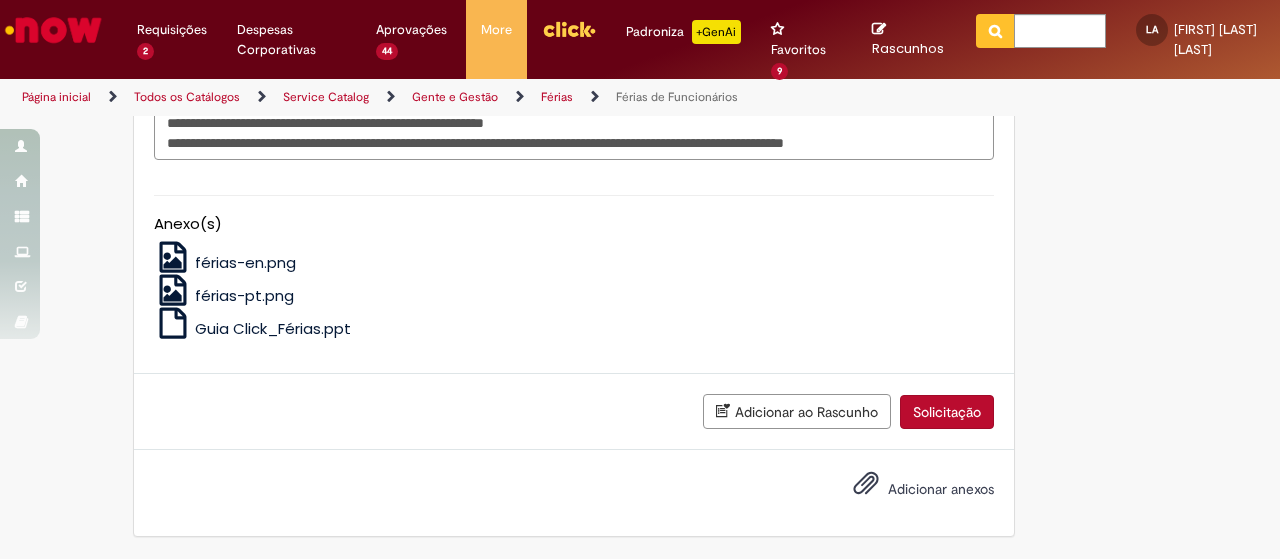drag, startPoint x: 944, startPoint y: 414, endPoint x: 486, endPoint y: 255, distance: 484.8144 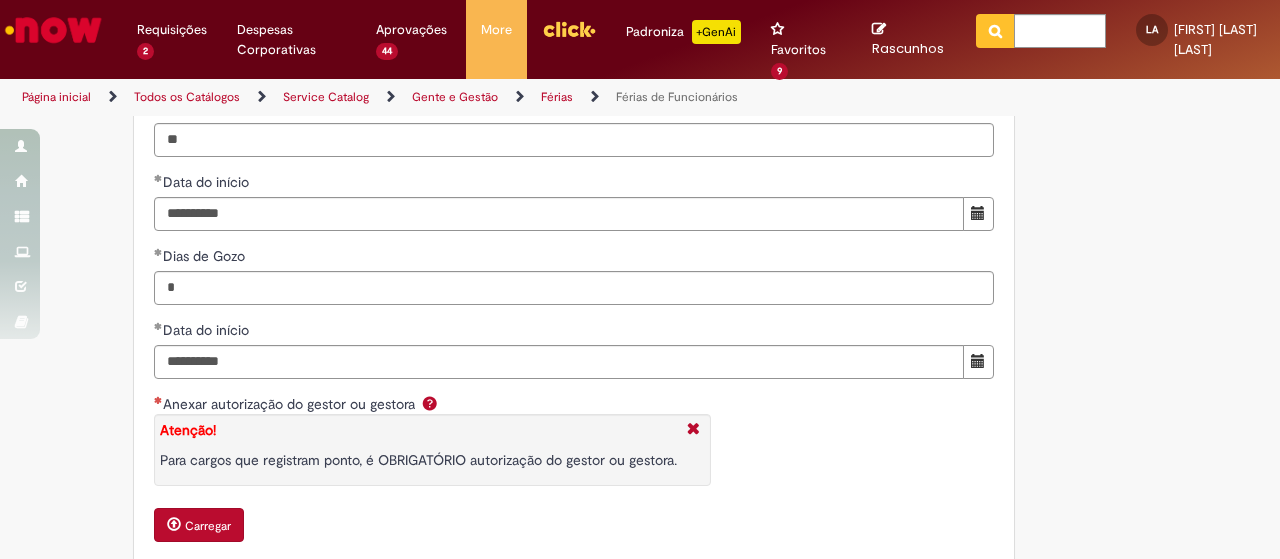 scroll, scrollTop: 2662, scrollLeft: 0, axis: vertical 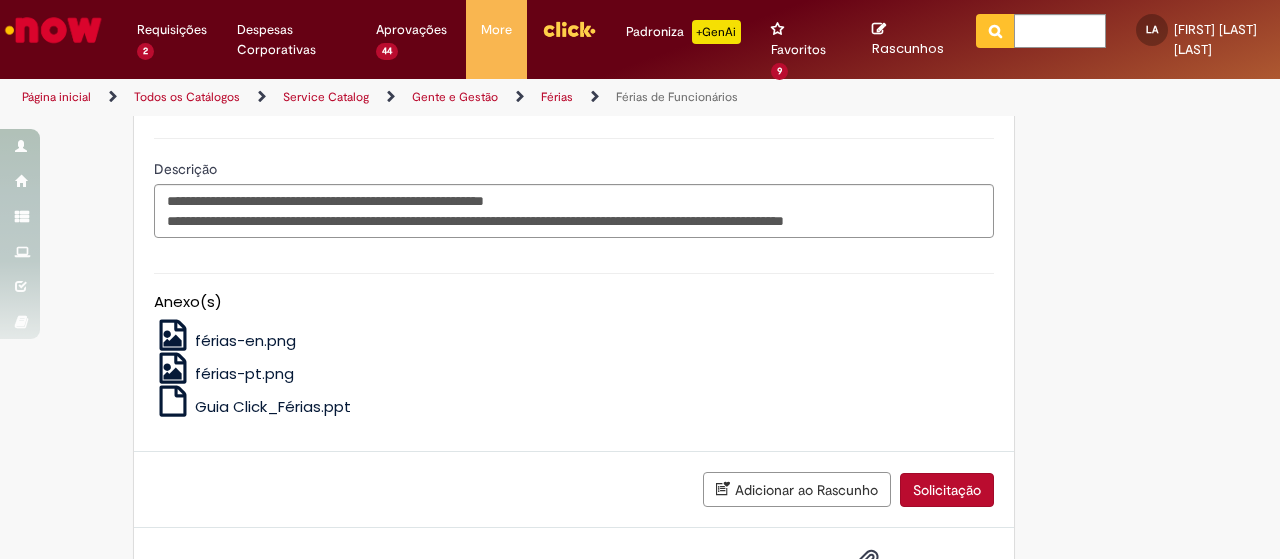 click on "Solicitação" at bounding box center (947, 490) 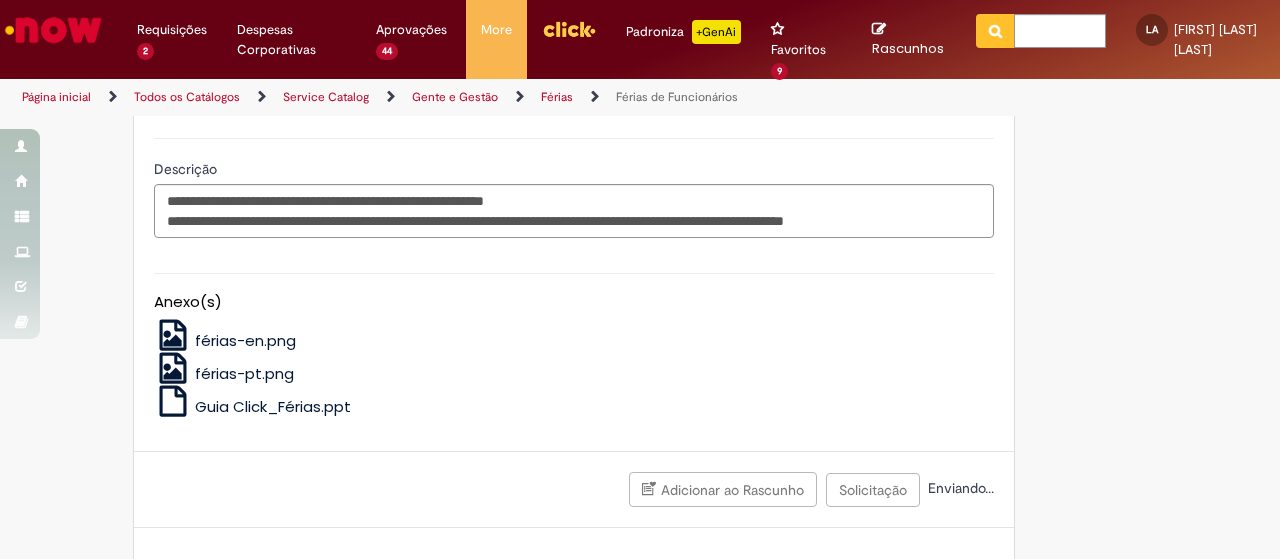 scroll, scrollTop: 3037, scrollLeft: 0, axis: vertical 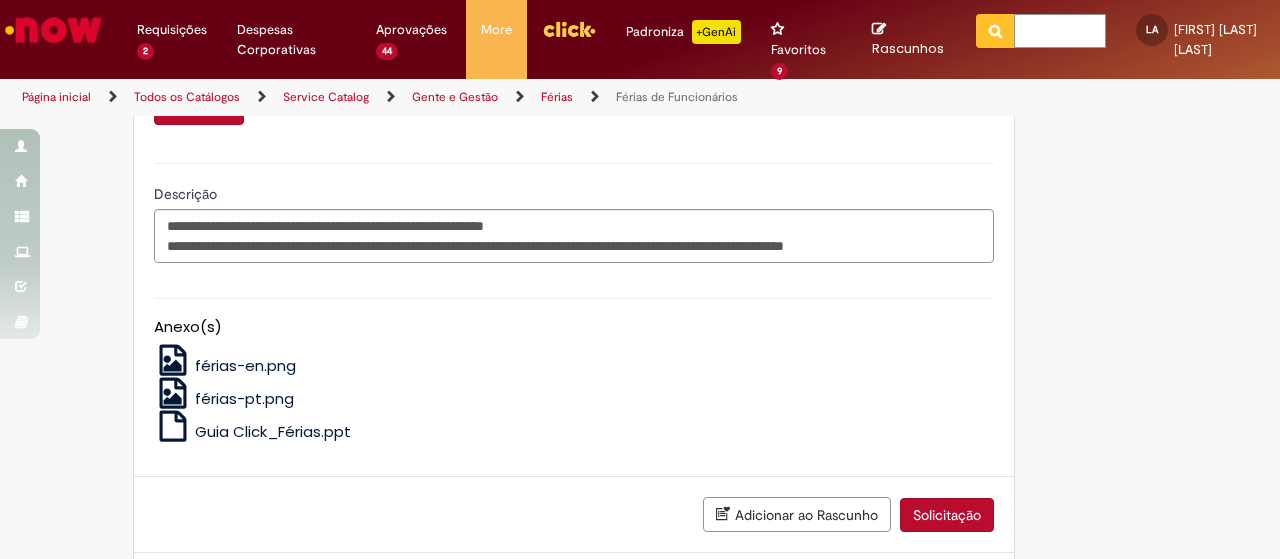 click at bounding box center (1060, 31) 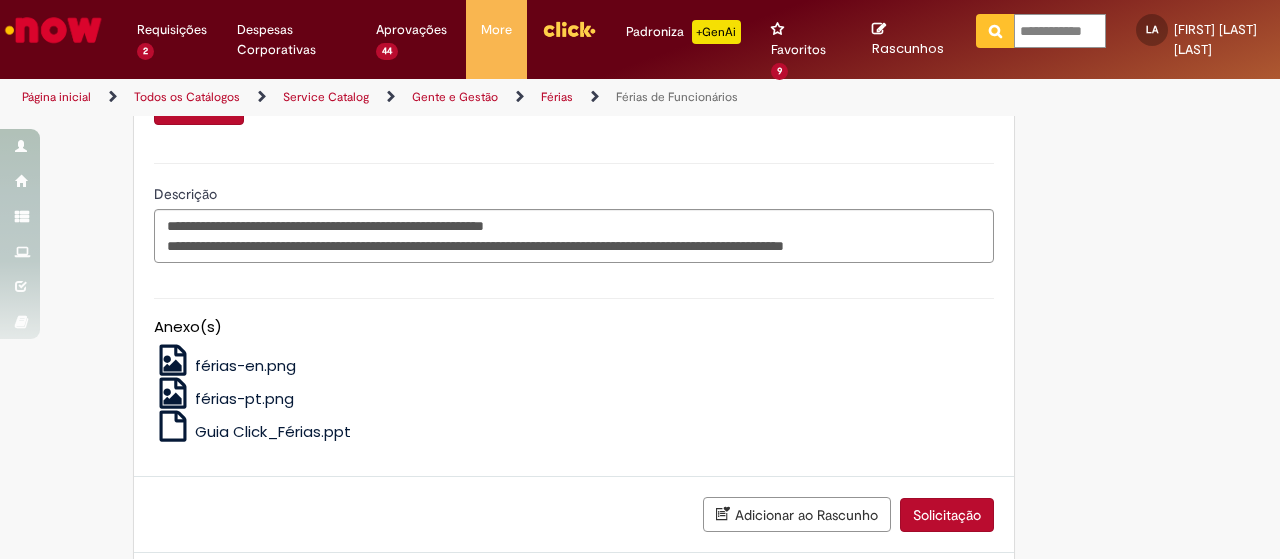 scroll, scrollTop: 0, scrollLeft: 0, axis: both 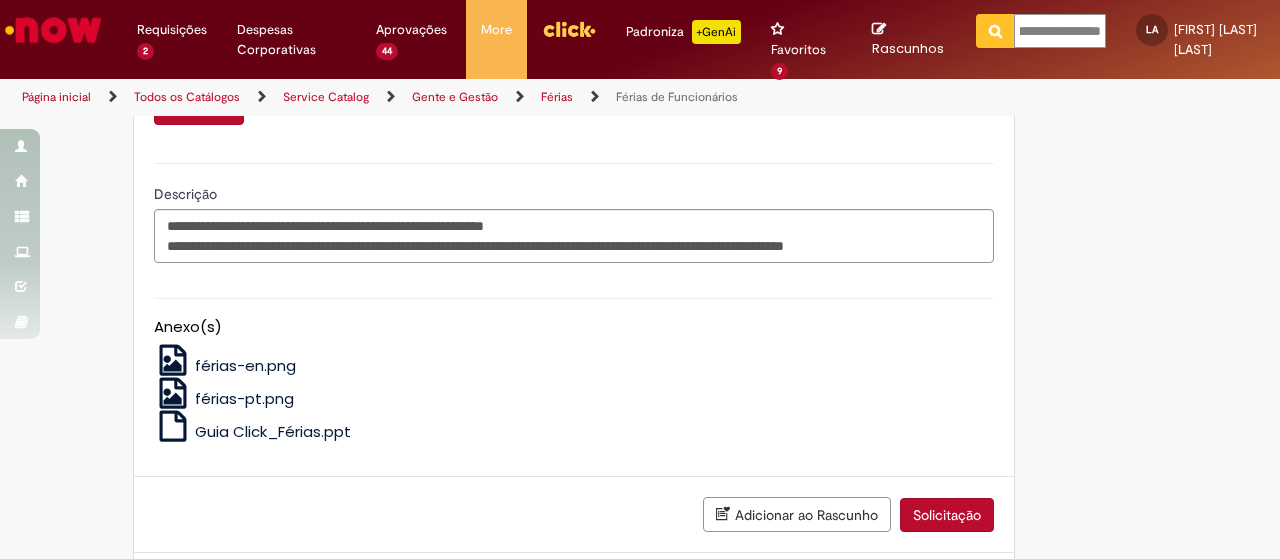 type on "**********" 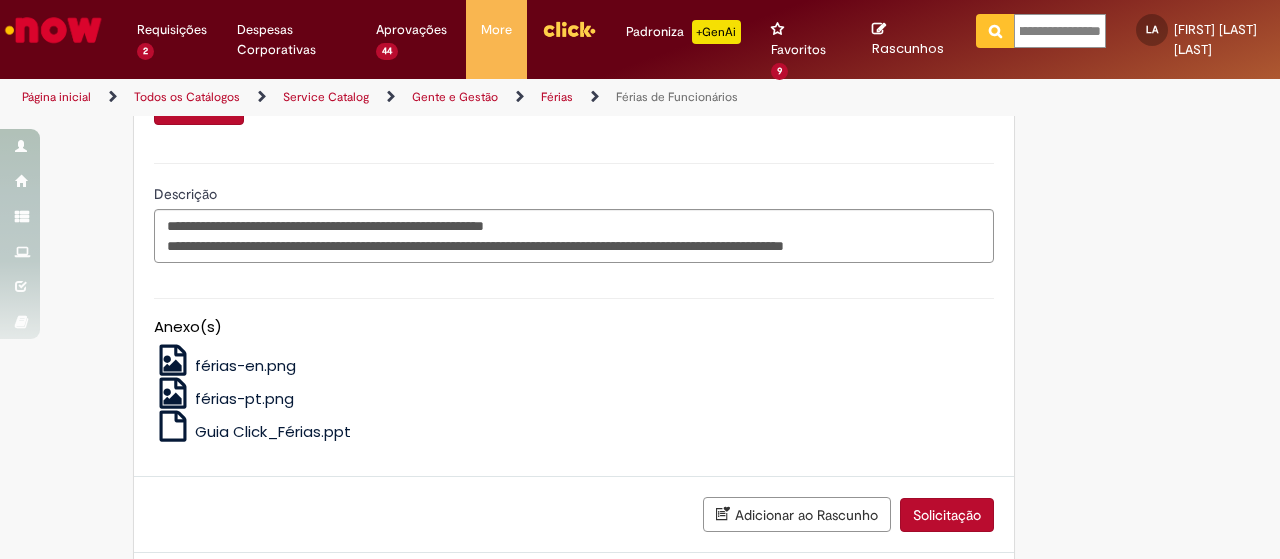 scroll, scrollTop: 0, scrollLeft: 36, axis: horizontal 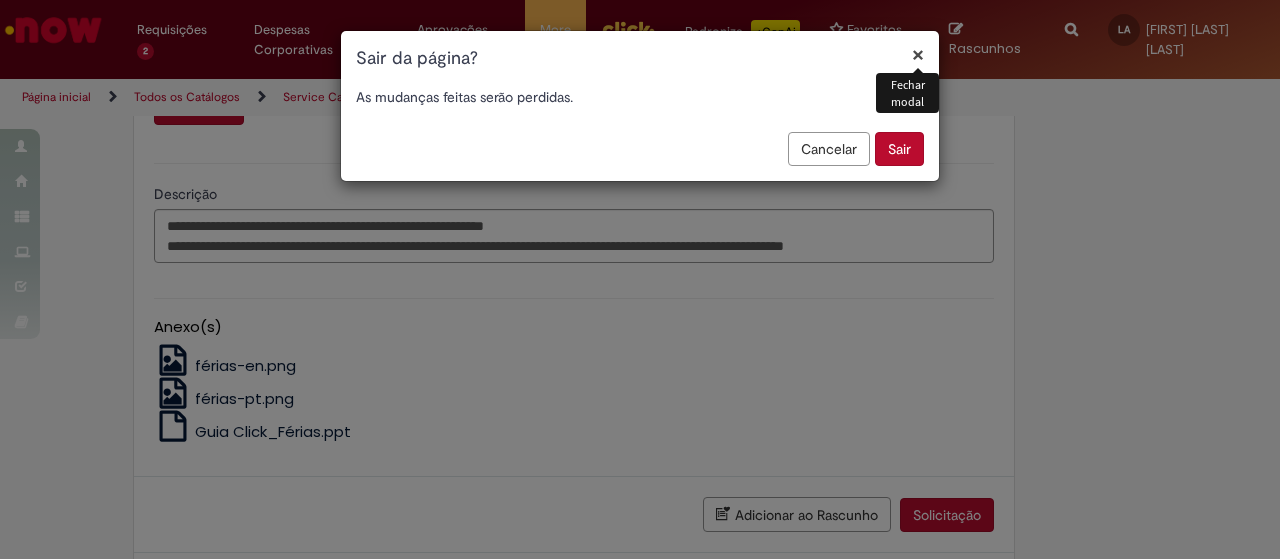 click on "×" at bounding box center (918, 54) 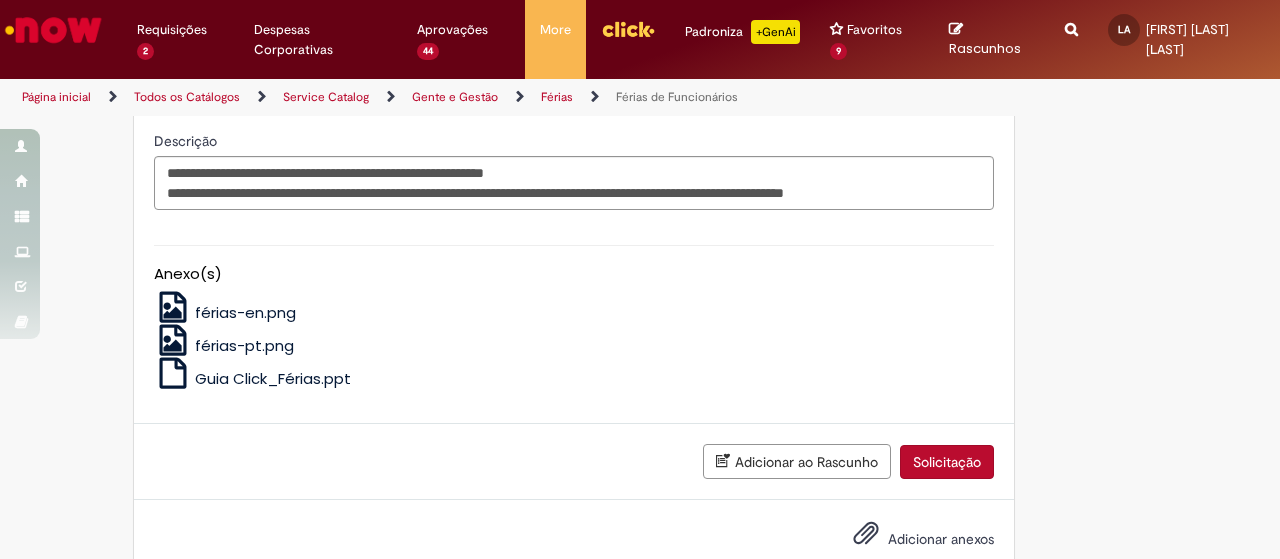 scroll, scrollTop: 3162, scrollLeft: 0, axis: vertical 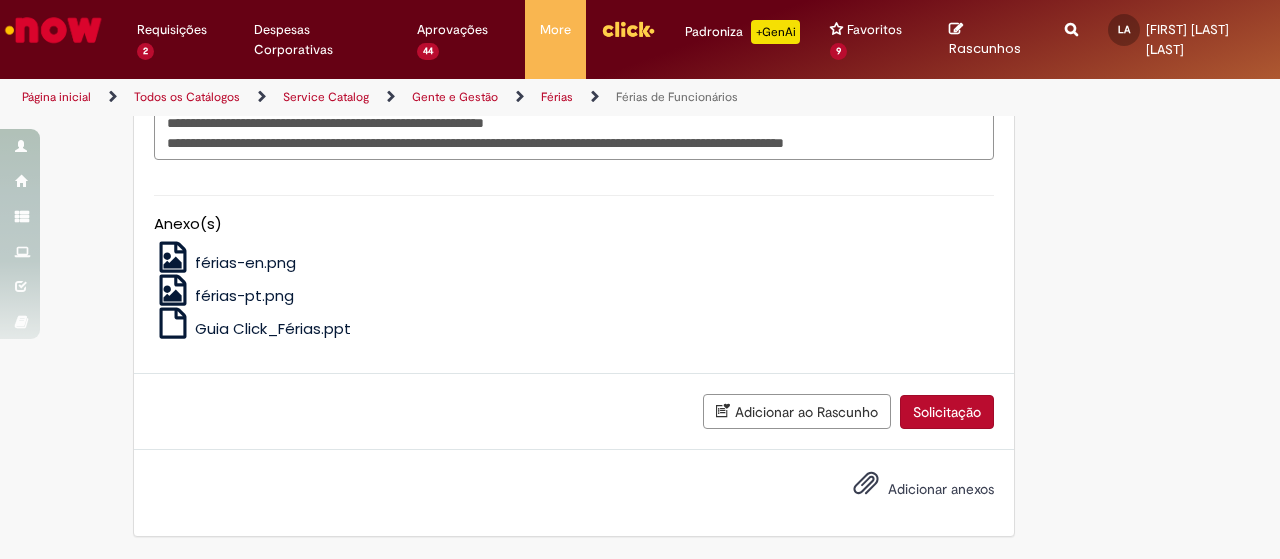 click on "Solicitação" at bounding box center (947, 412) 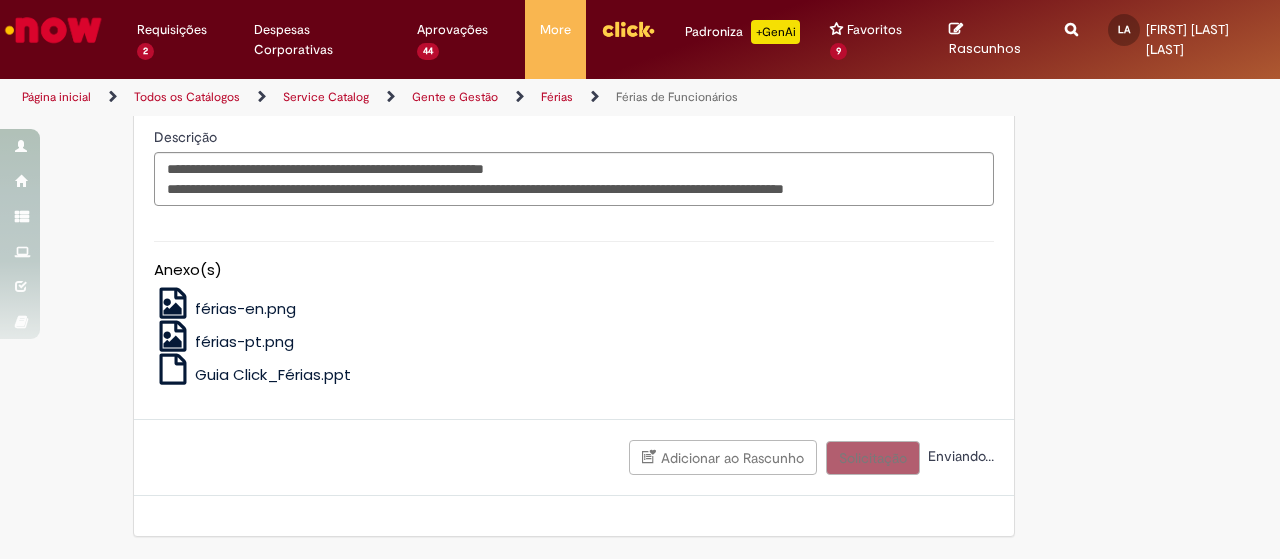 scroll, scrollTop: 2832, scrollLeft: 0, axis: vertical 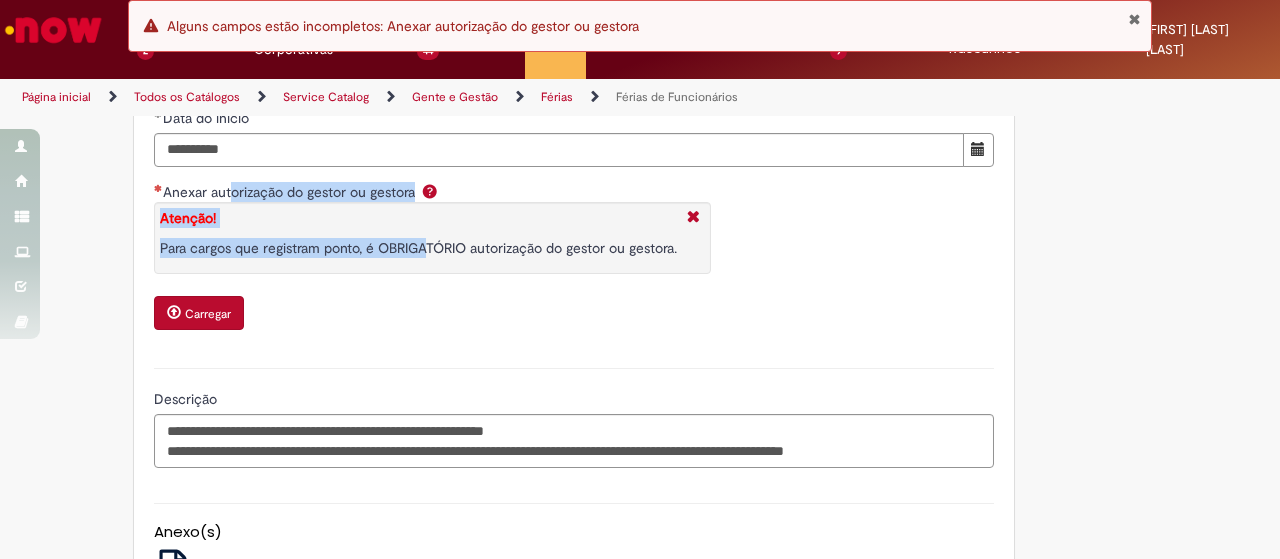 drag, startPoint x: 221, startPoint y: 211, endPoint x: 420, endPoint y: 275, distance: 209.03827 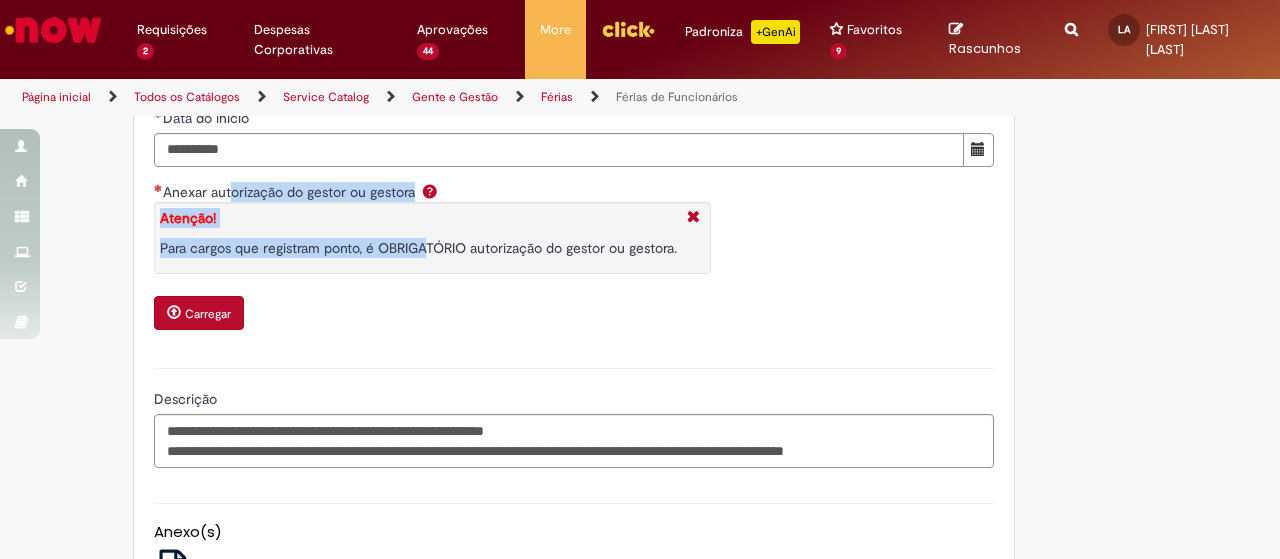 click on "Atenção!
Para cargos que registram ponto, é OBRIGATÓRIO autorização do gestor ou gestora." at bounding box center [432, 233] 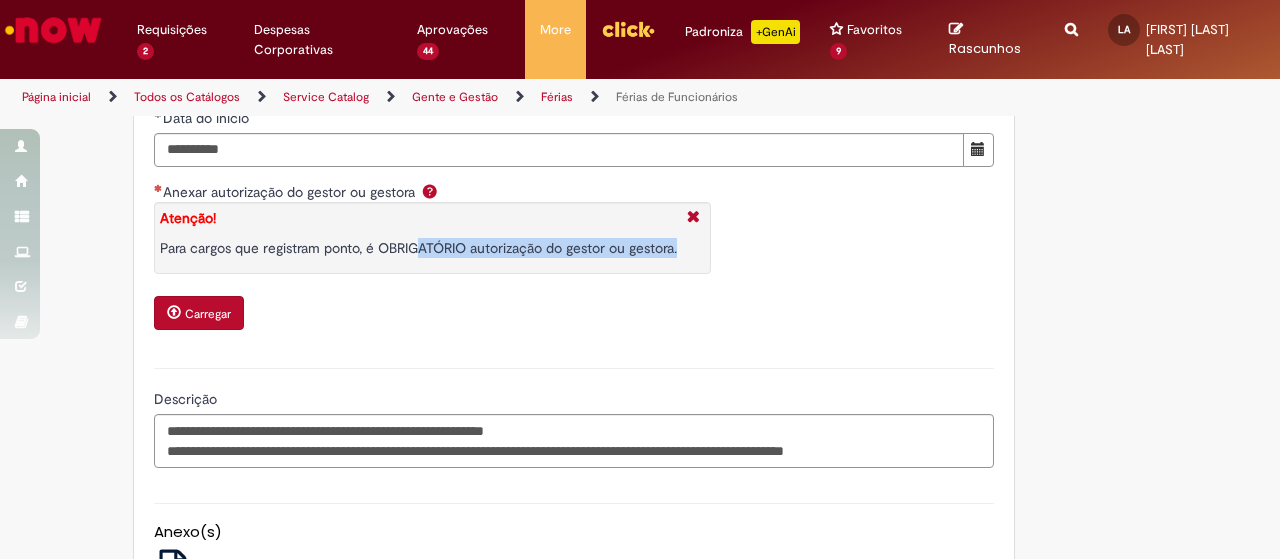drag, startPoint x: 414, startPoint y: 274, endPoint x: 704, endPoint y: 280, distance: 290.06207 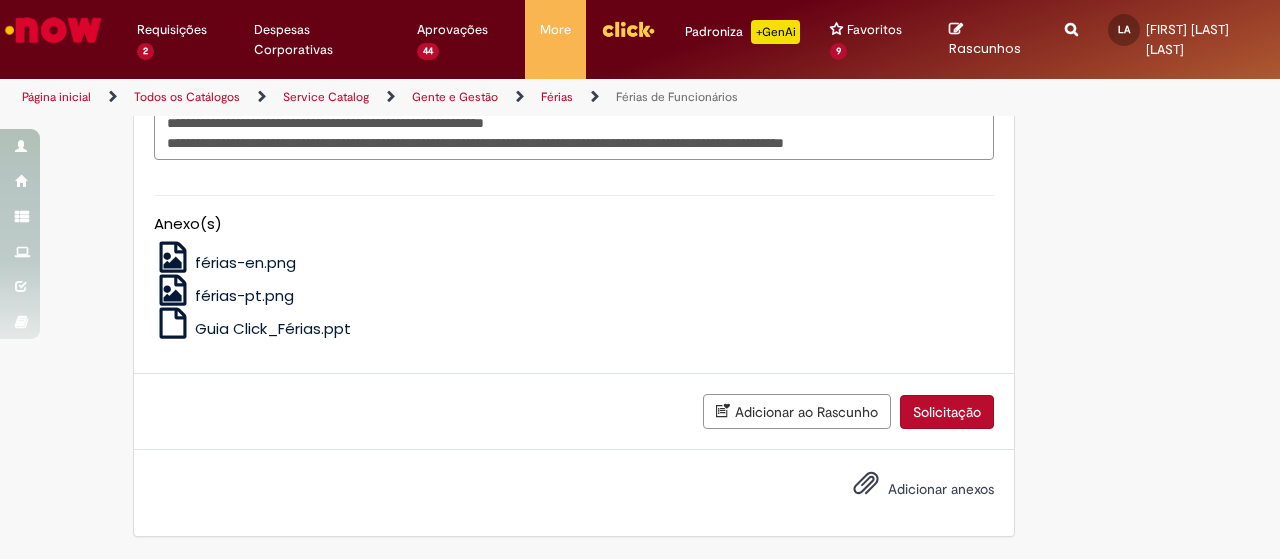 click on "Solicitação" at bounding box center [947, 412] 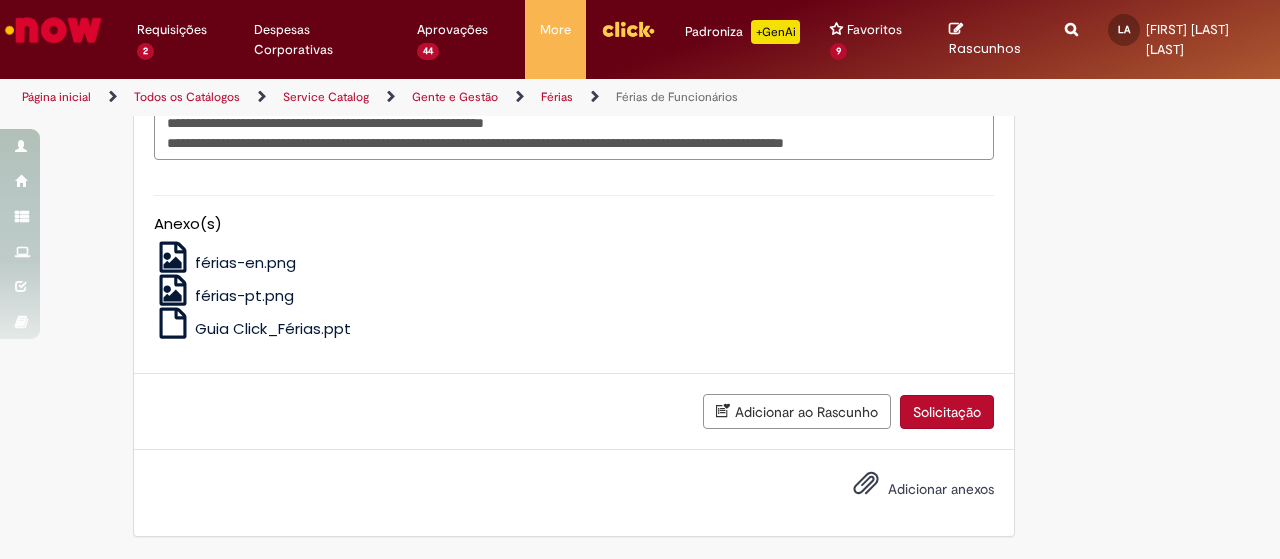 scroll, scrollTop: 3136, scrollLeft: 0, axis: vertical 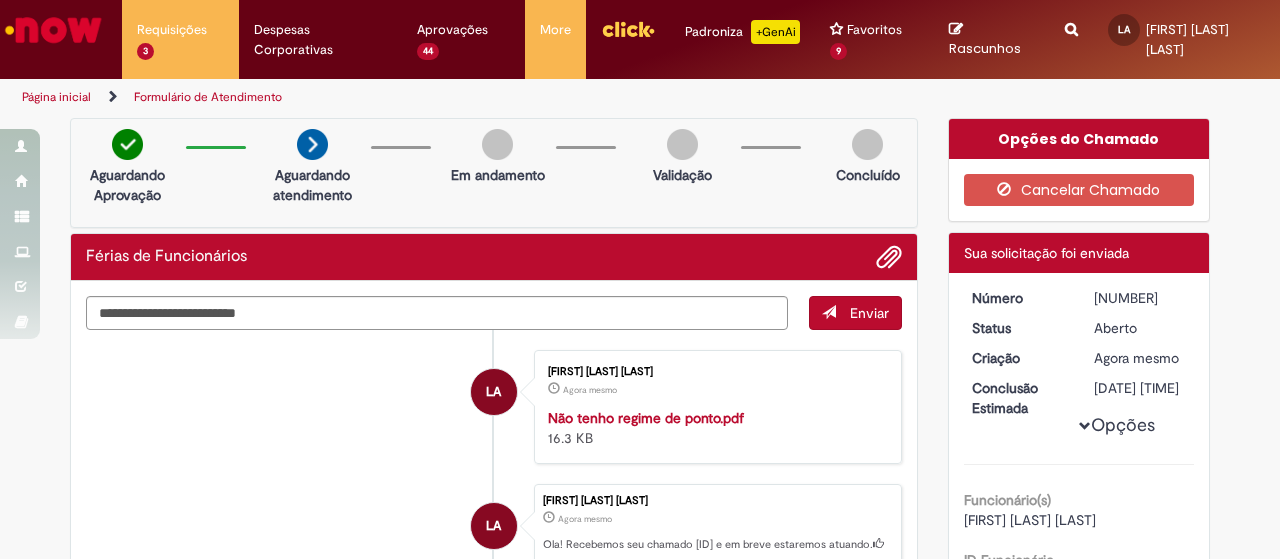 click at bounding box center [1071, 18] 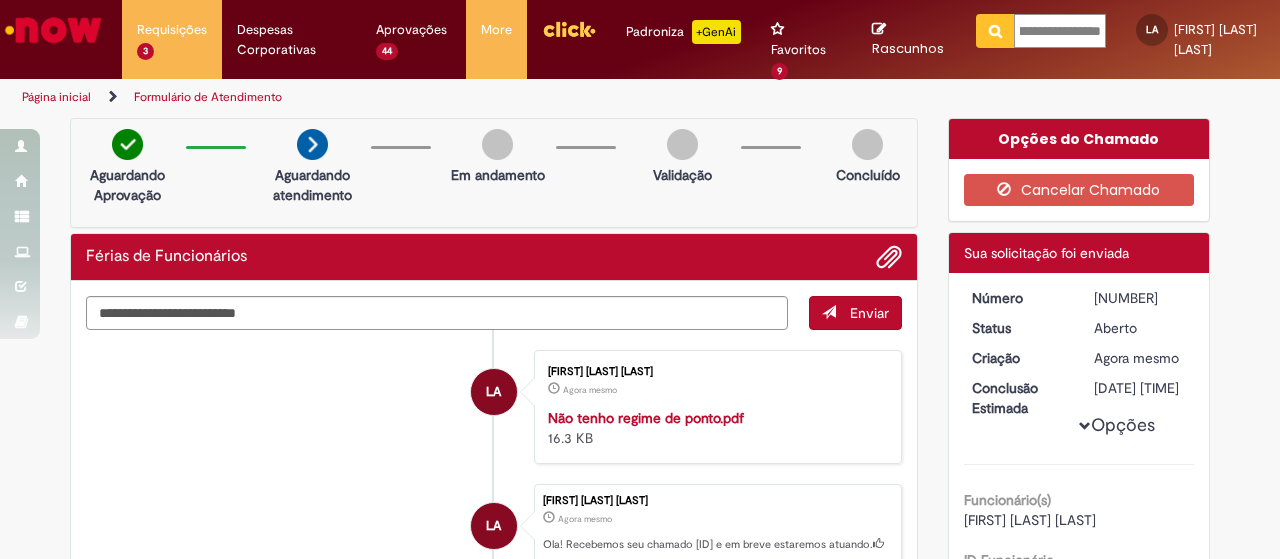 click on "**********" at bounding box center [1060, 31] 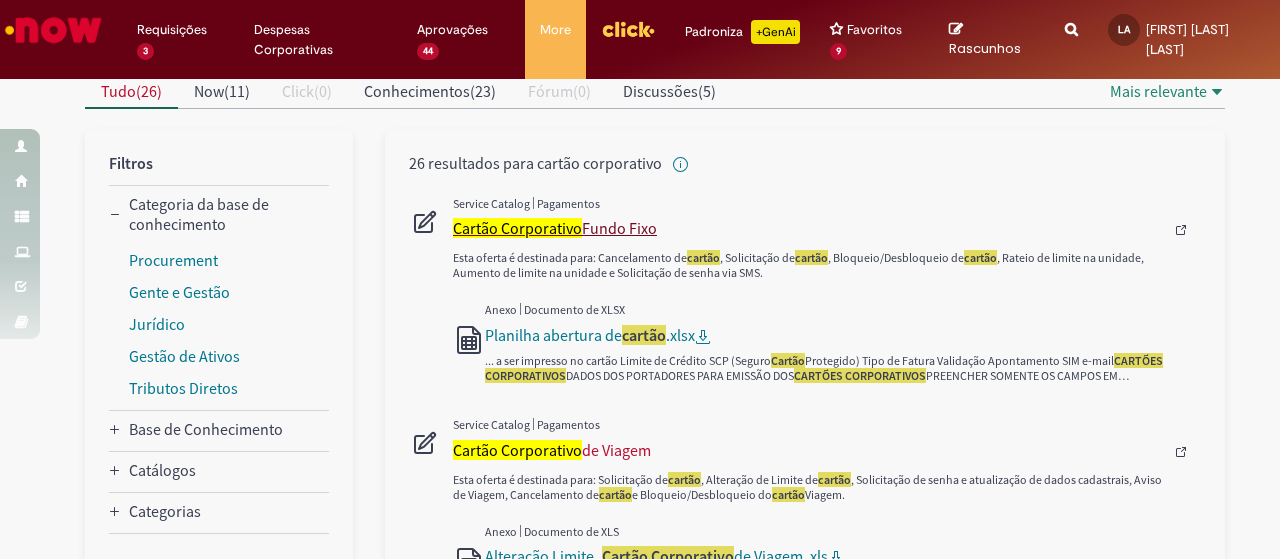 scroll, scrollTop: 300, scrollLeft: 0, axis: vertical 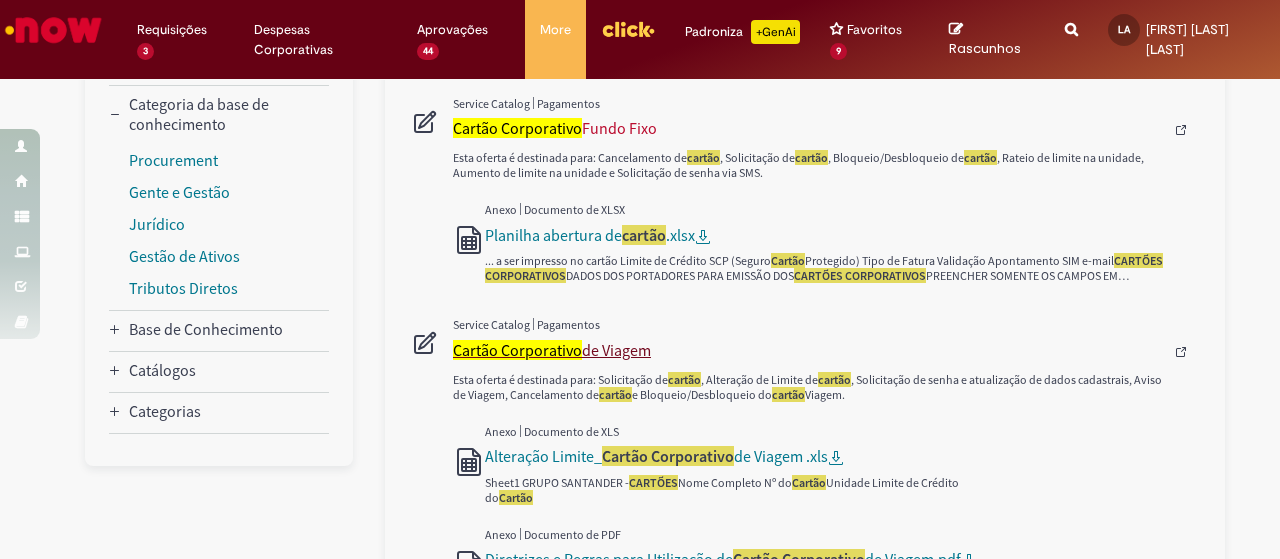 click on "Cartão Corporativo" at bounding box center [517, 350] 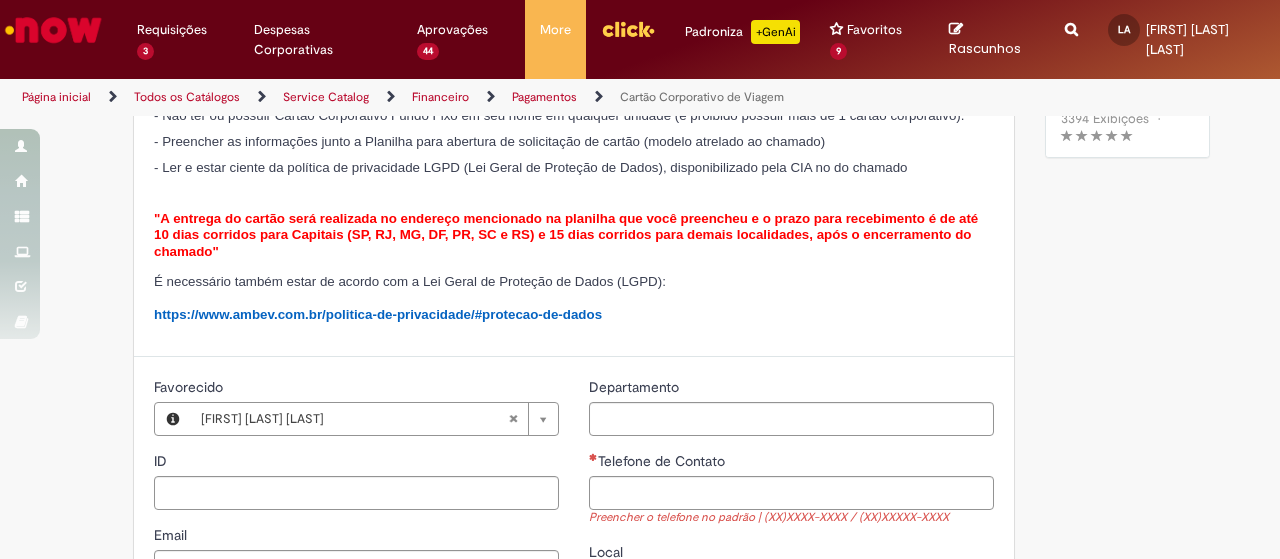 type on "********" 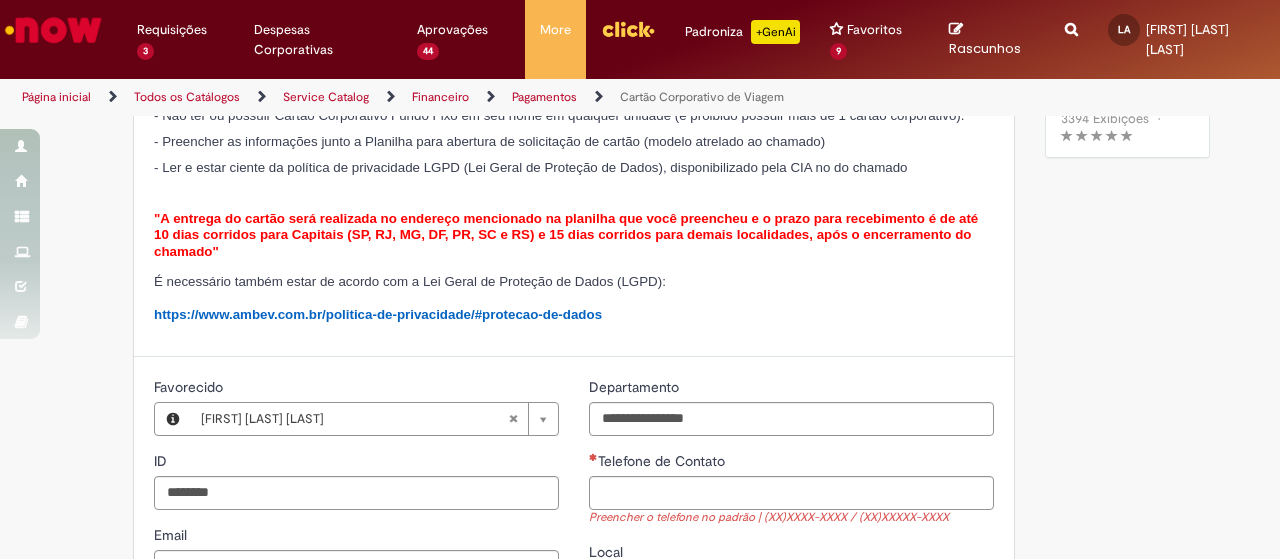 scroll, scrollTop: 13, scrollLeft: 0, axis: vertical 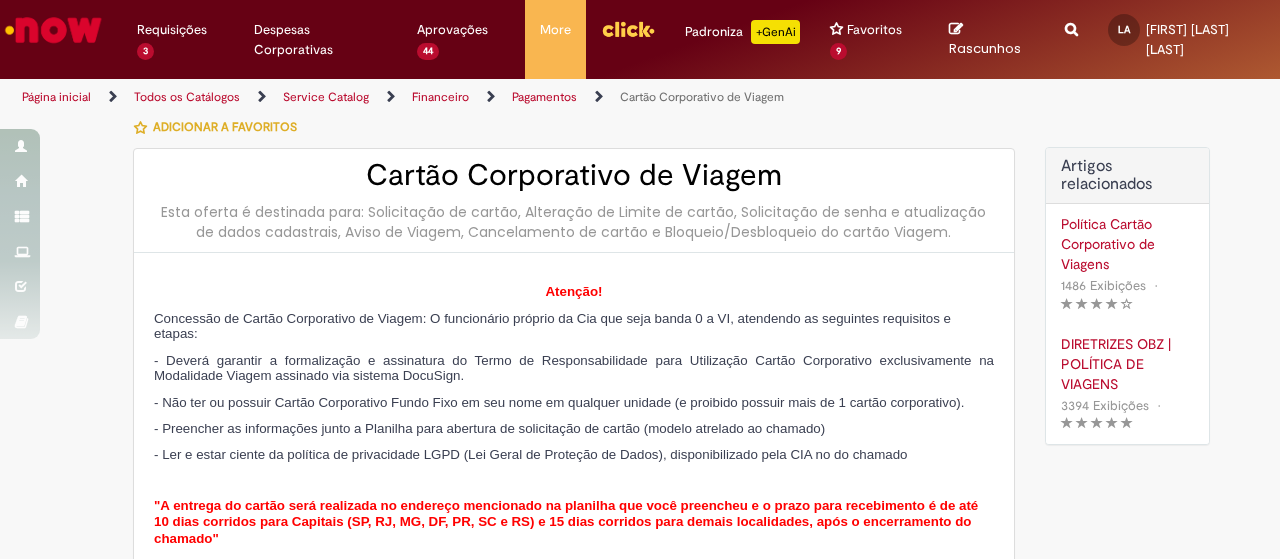 type on "**********" 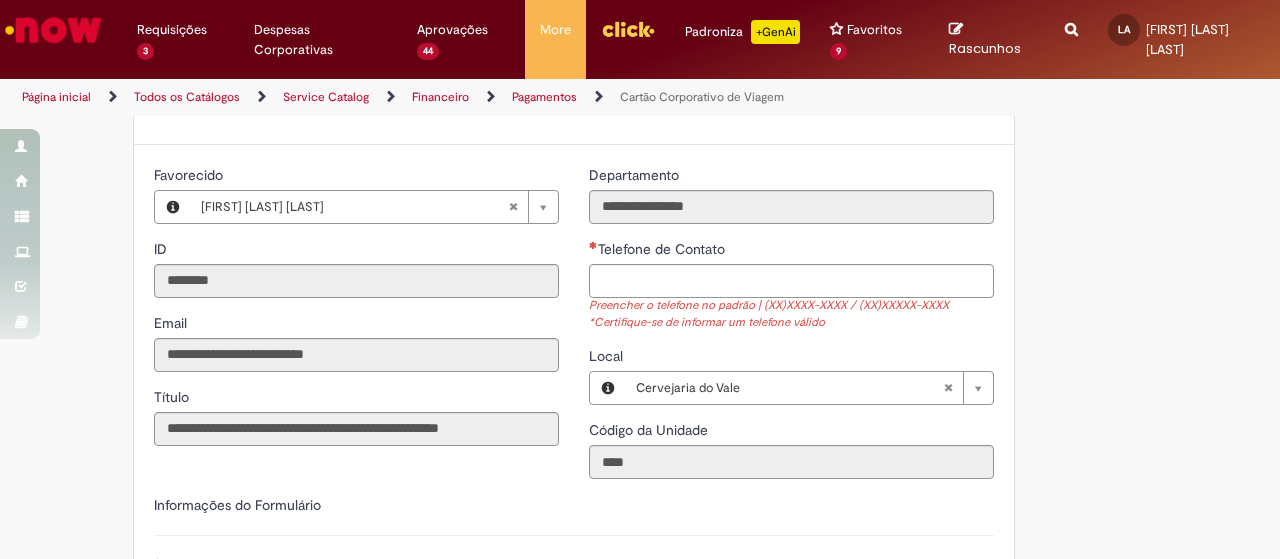 scroll, scrollTop: 513, scrollLeft: 0, axis: vertical 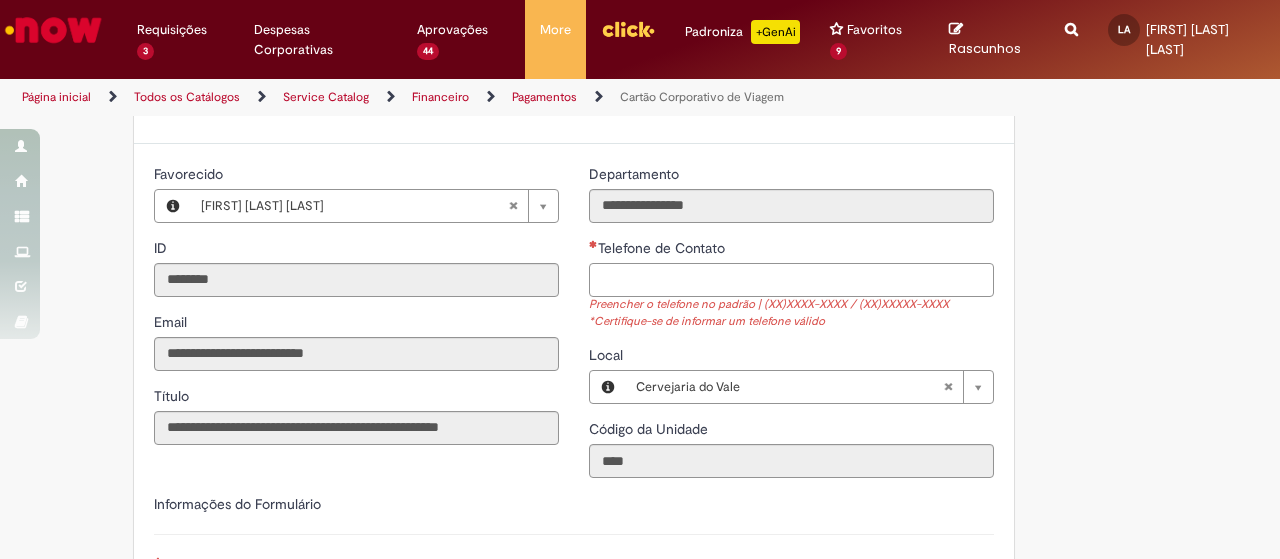 click on "Telefone de Contato" at bounding box center (791, 280) 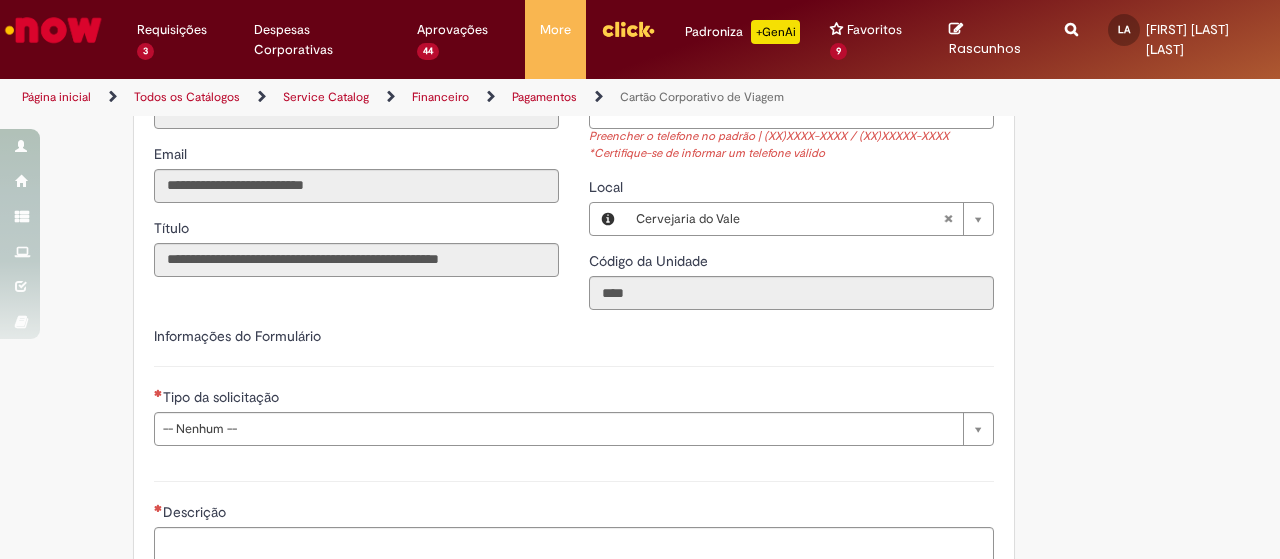 scroll, scrollTop: 713, scrollLeft: 0, axis: vertical 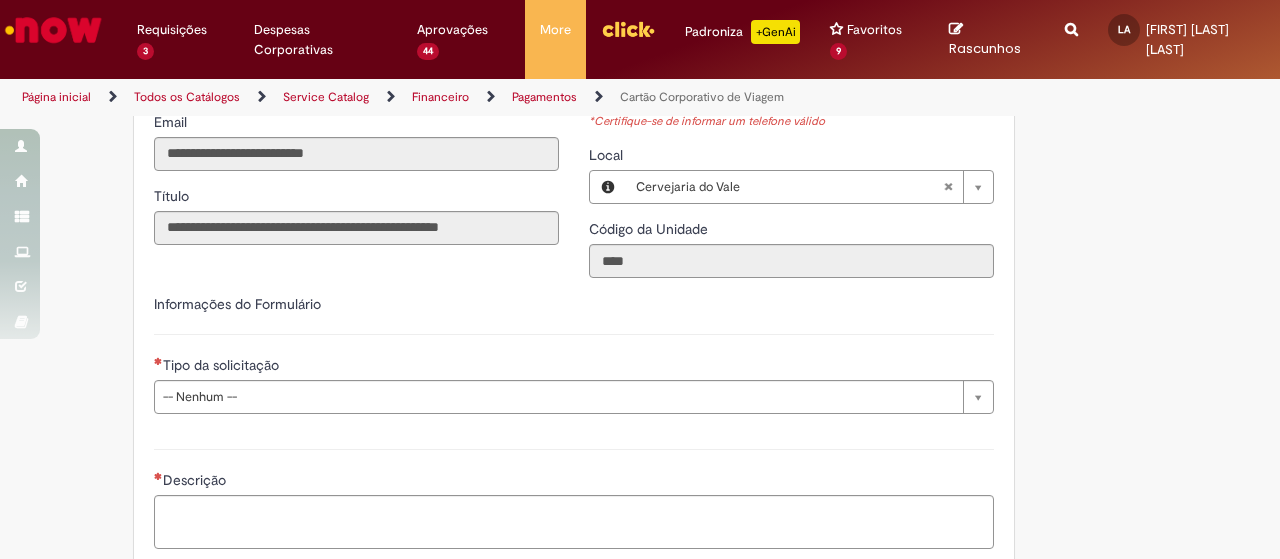 type on "**********" 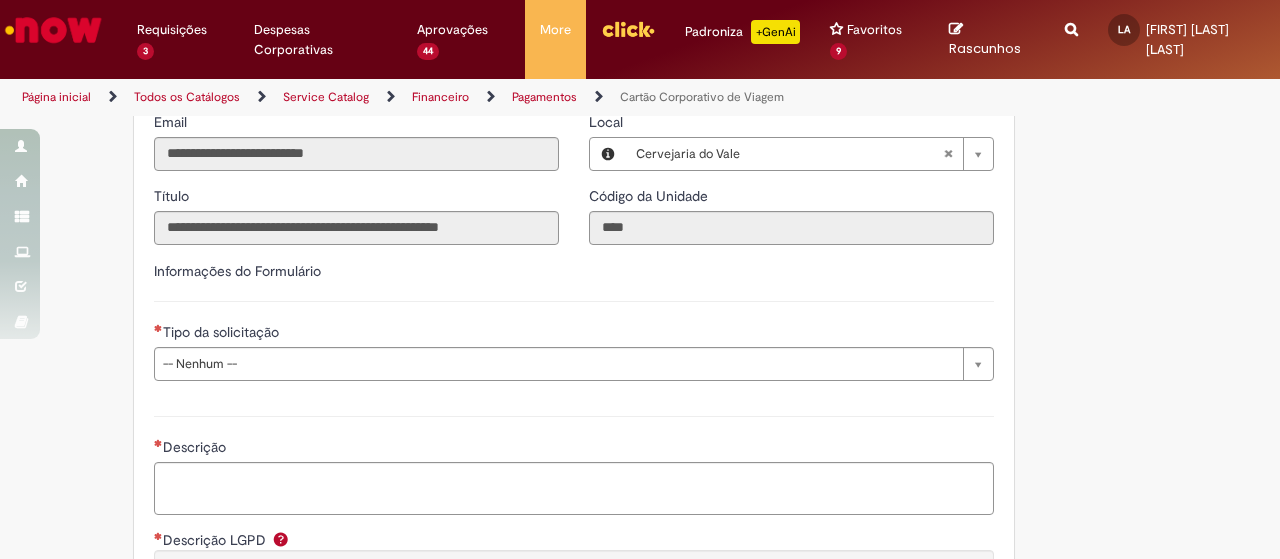 click on "Informações do Formulário" at bounding box center (574, 291) 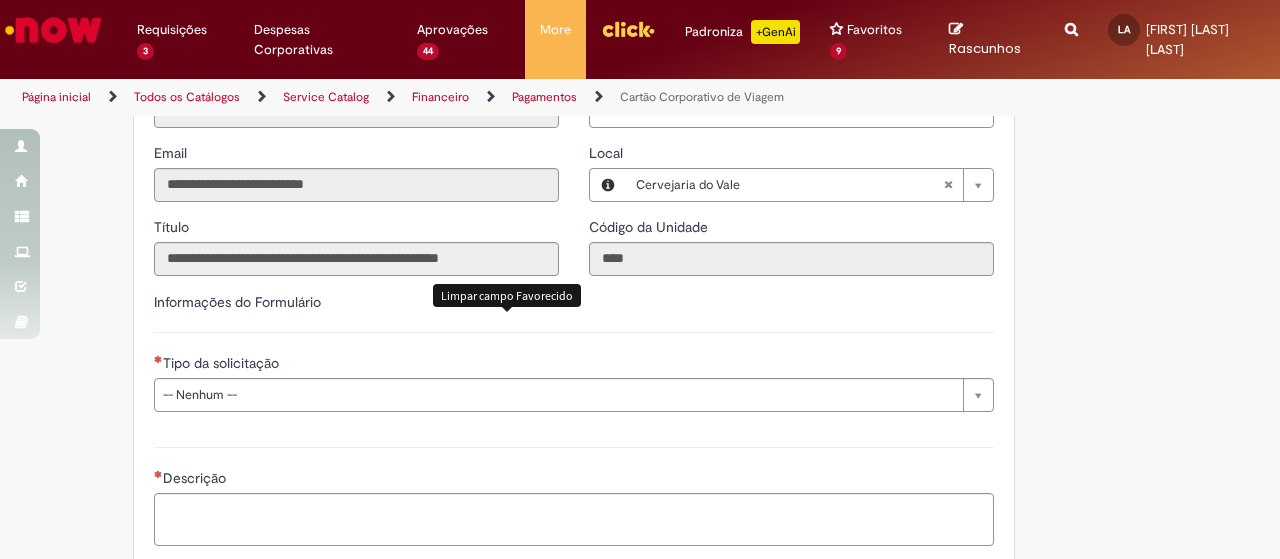 scroll, scrollTop: 713, scrollLeft: 0, axis: vertical 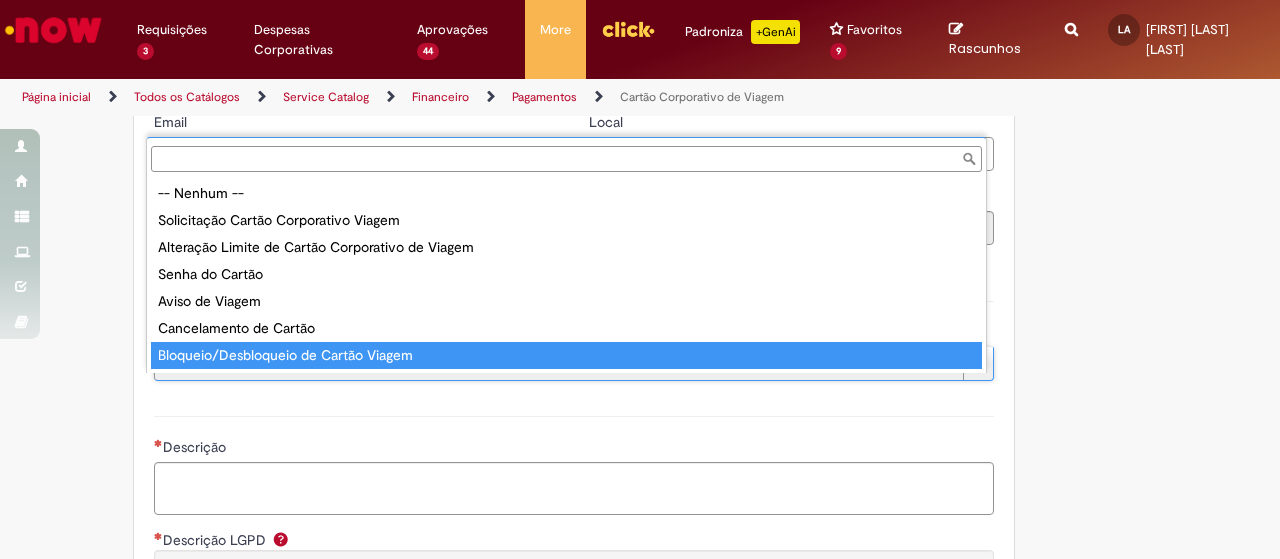 type on "**********" 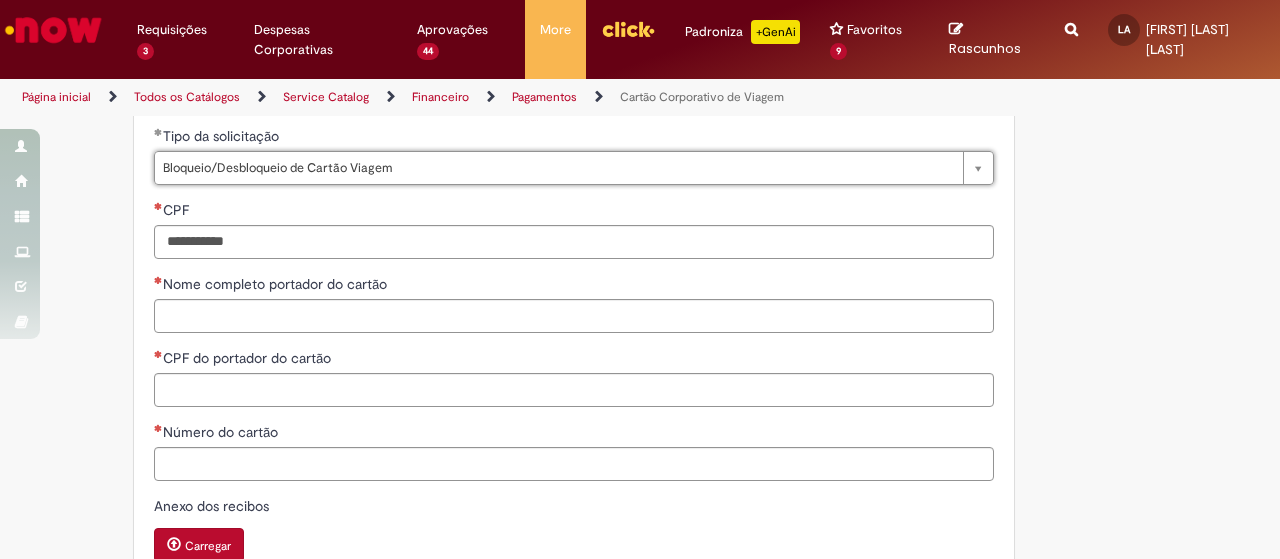 scroll, scrollTop: 913, scrollLeft: 0, axis: vertical 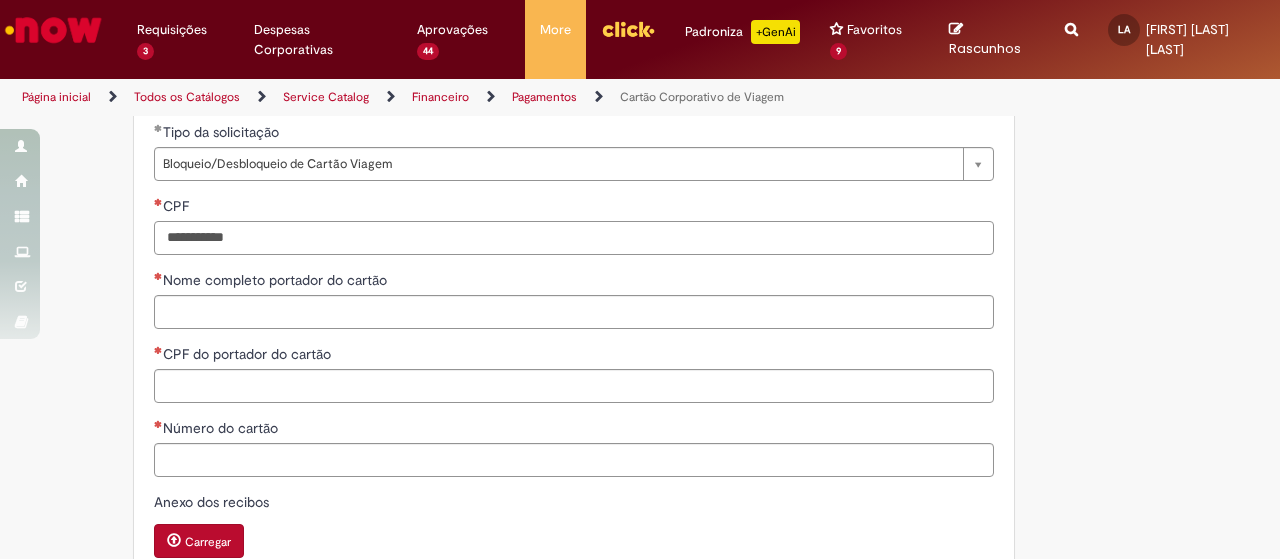 click on "CPF" at bounding box center (574, 238) 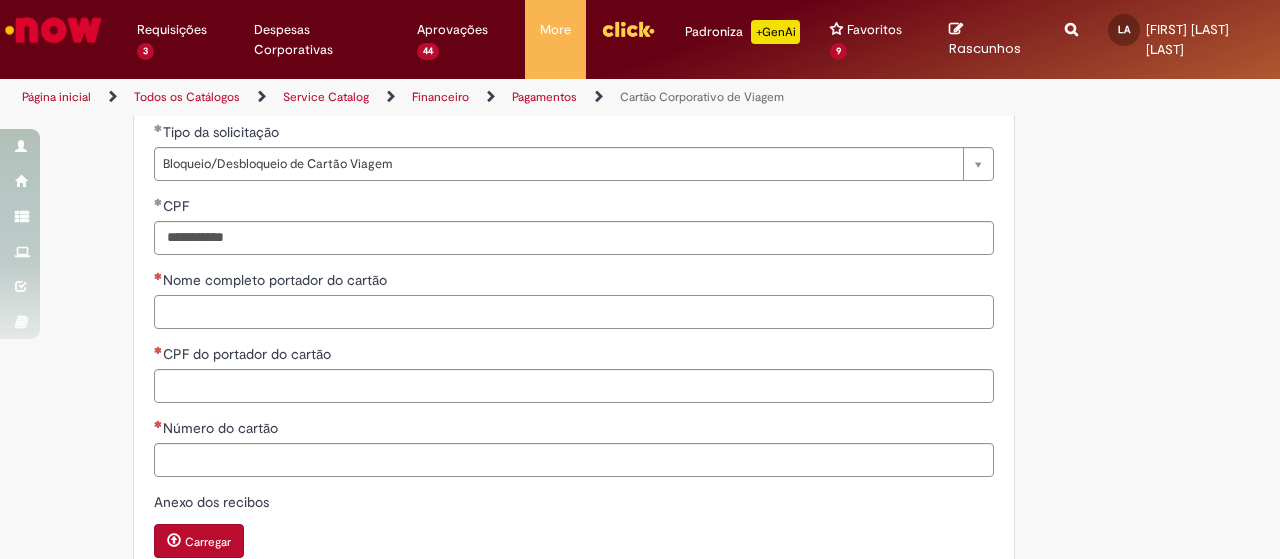 type on "**********" 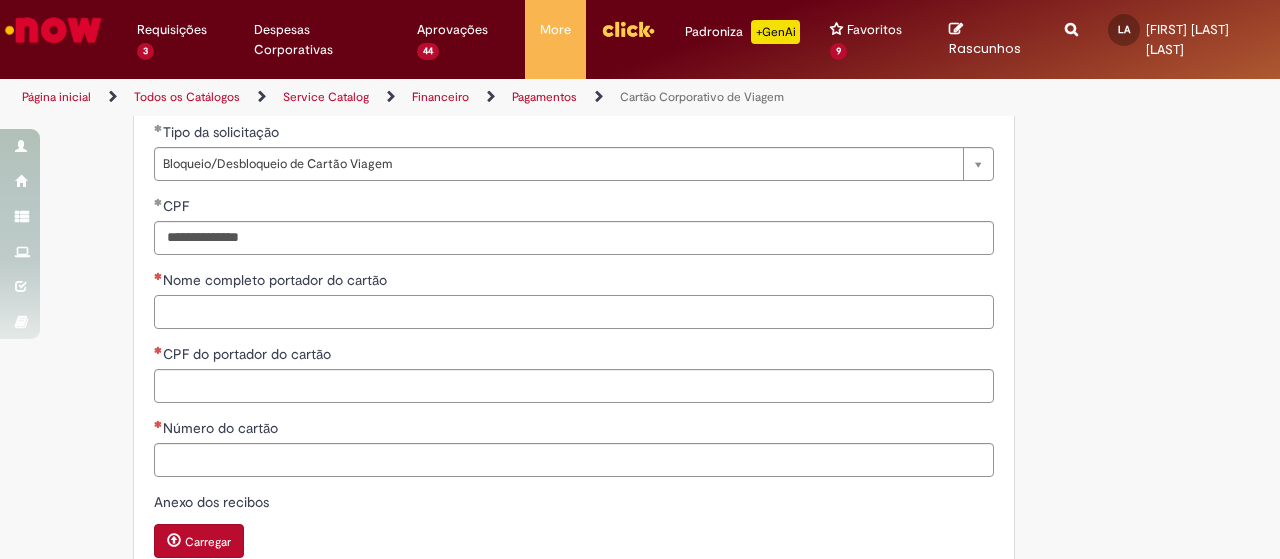 click on "Nome completo portador do cartão" at bounding box center (574, 312) 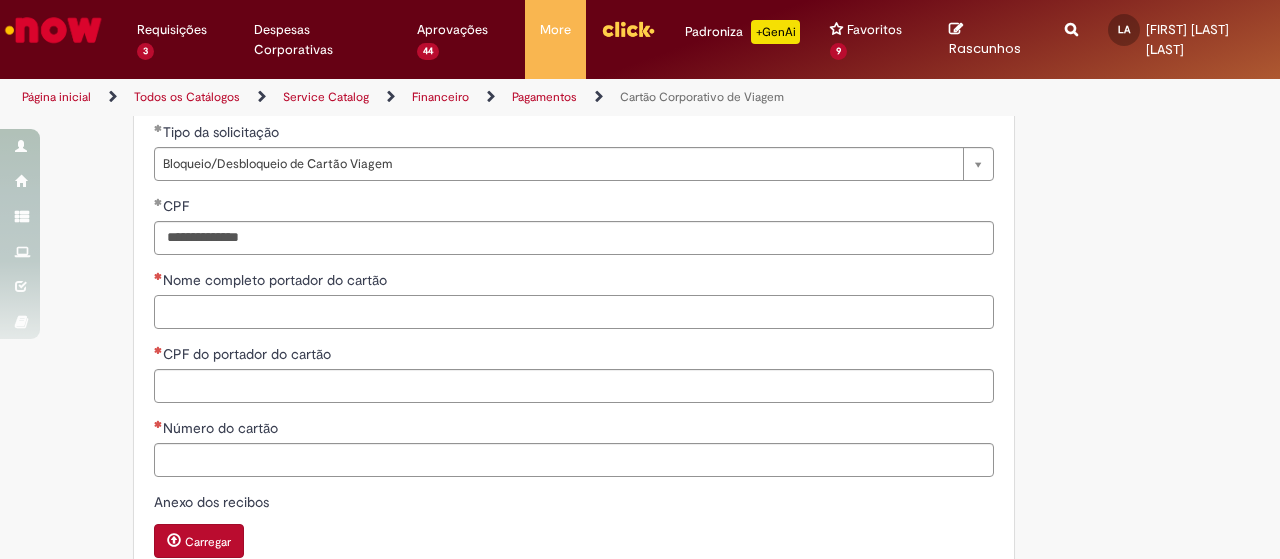 type on "**********" 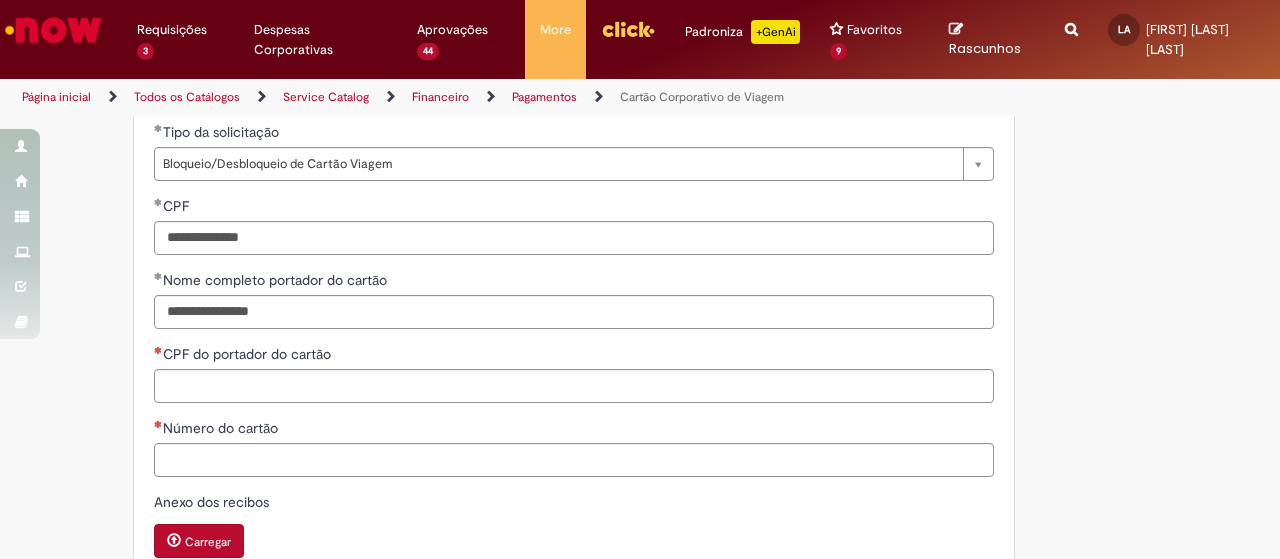 click on "CPF do portador do cartão" at bounding box center [574, 373] 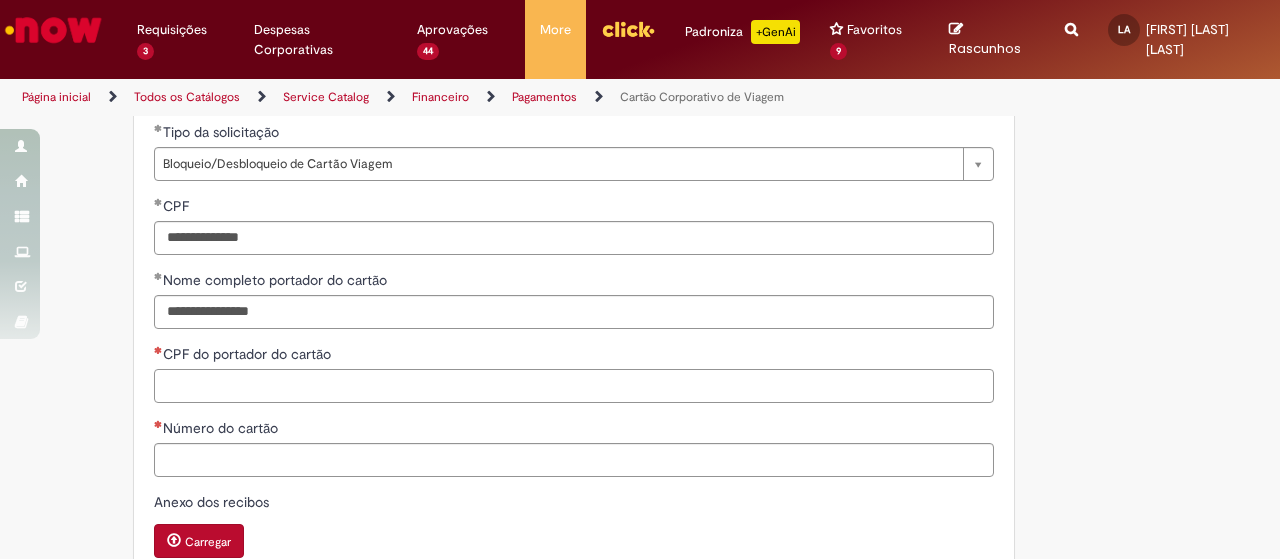 click on "CPF do portador do cartão" at bounding box center [574, 386] 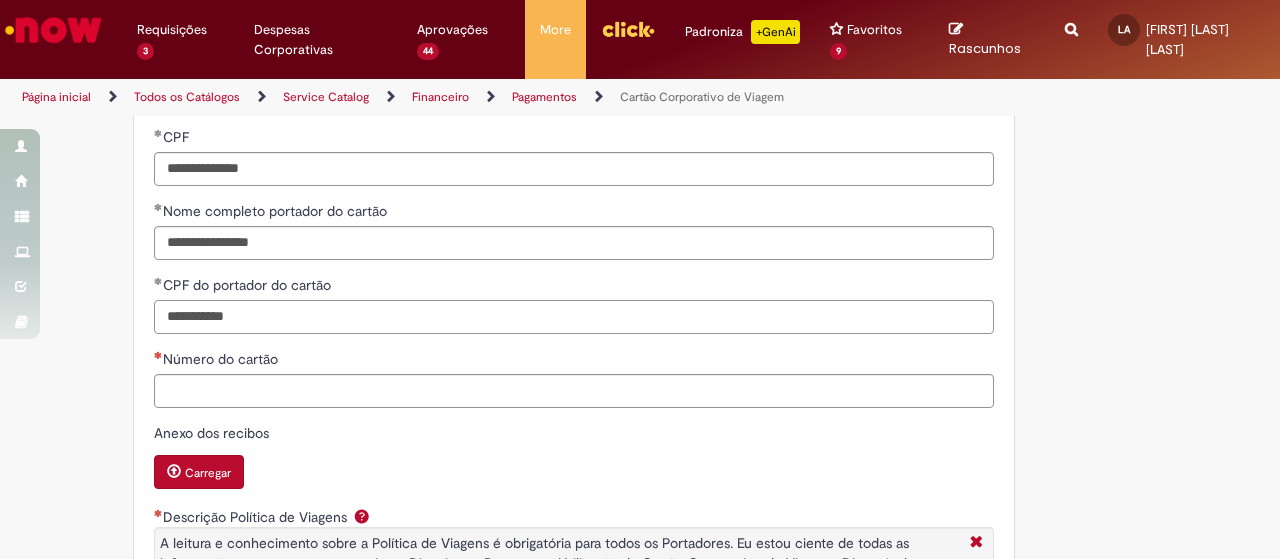 scroll, scrollTop: 1013, scrollLeft: 0, axis: vertical 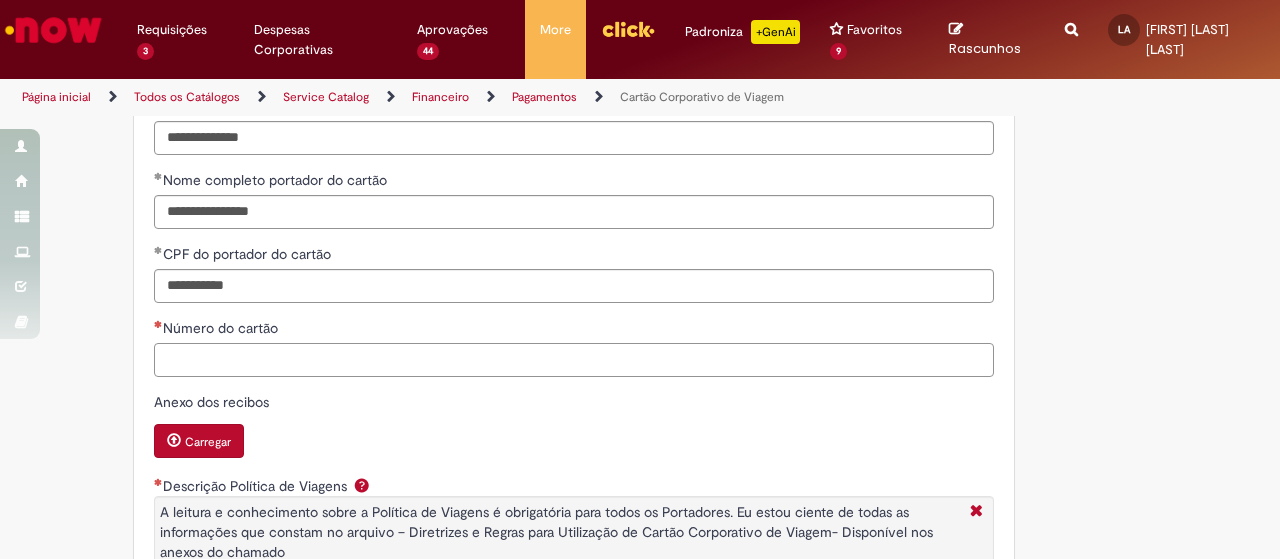 type on "**********" 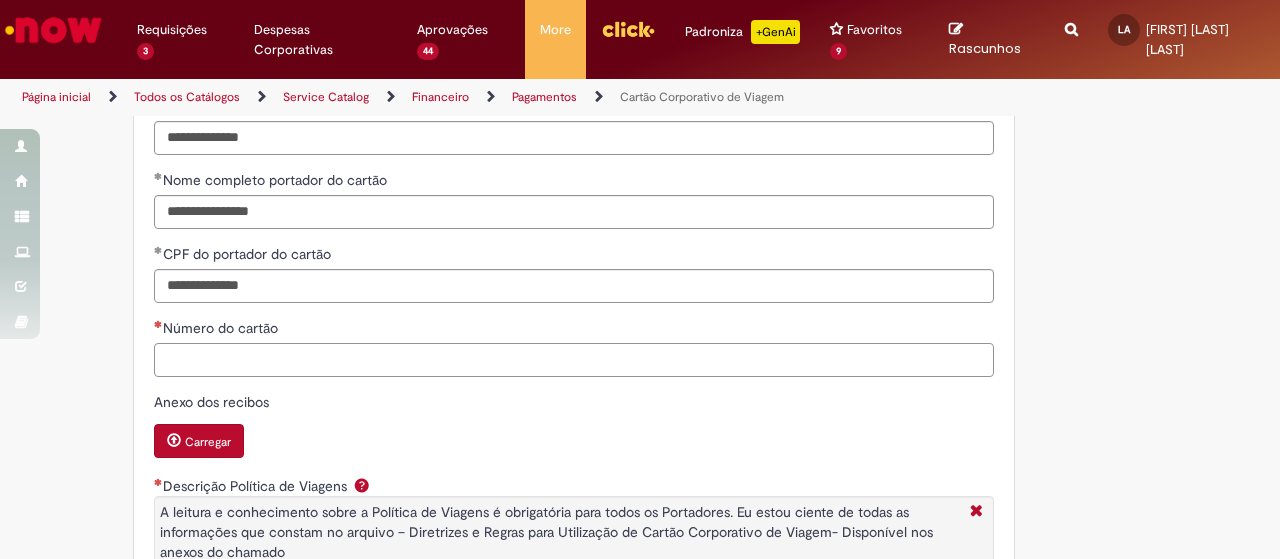 click on "Número do cartão" at bounding box center (574, 360) 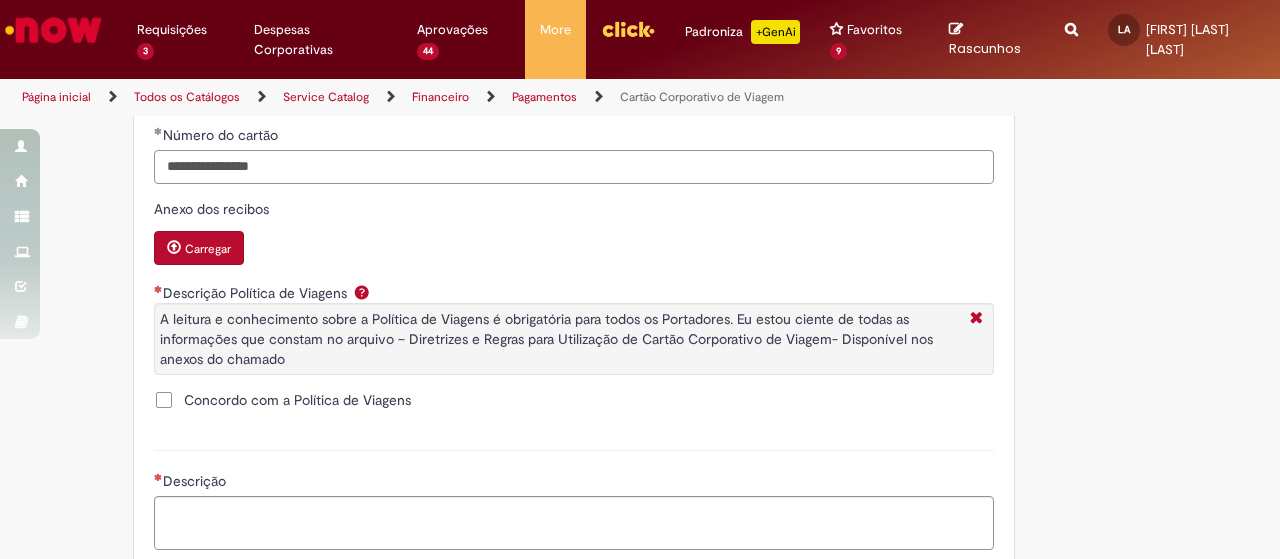 scroll, scrollTop: 1213, scrollLeft: 0, axis: vertical 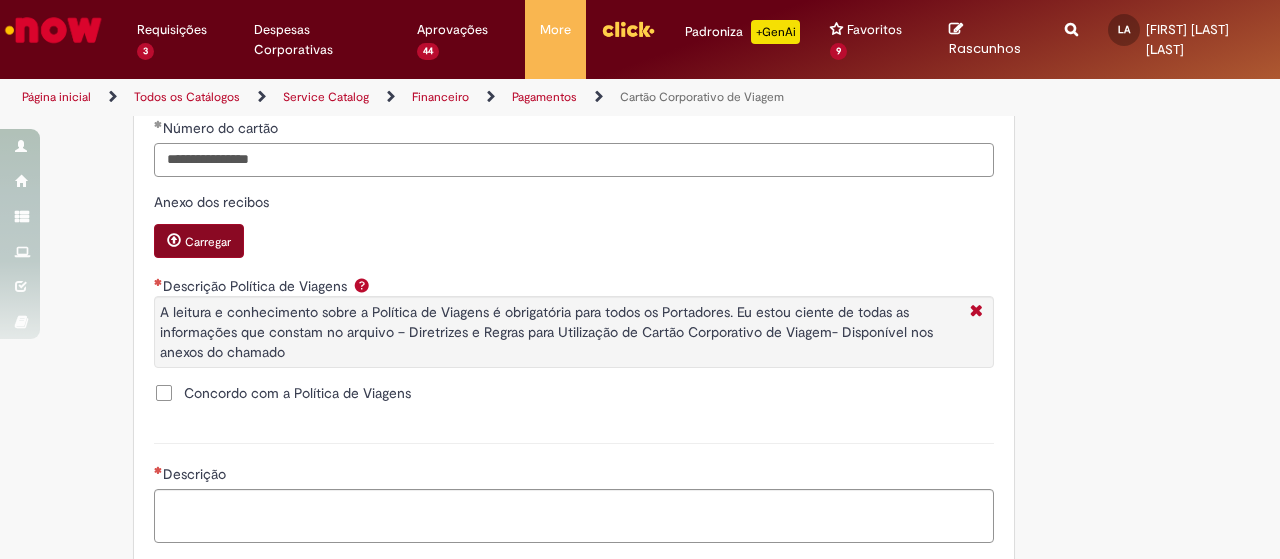 type on "**********" 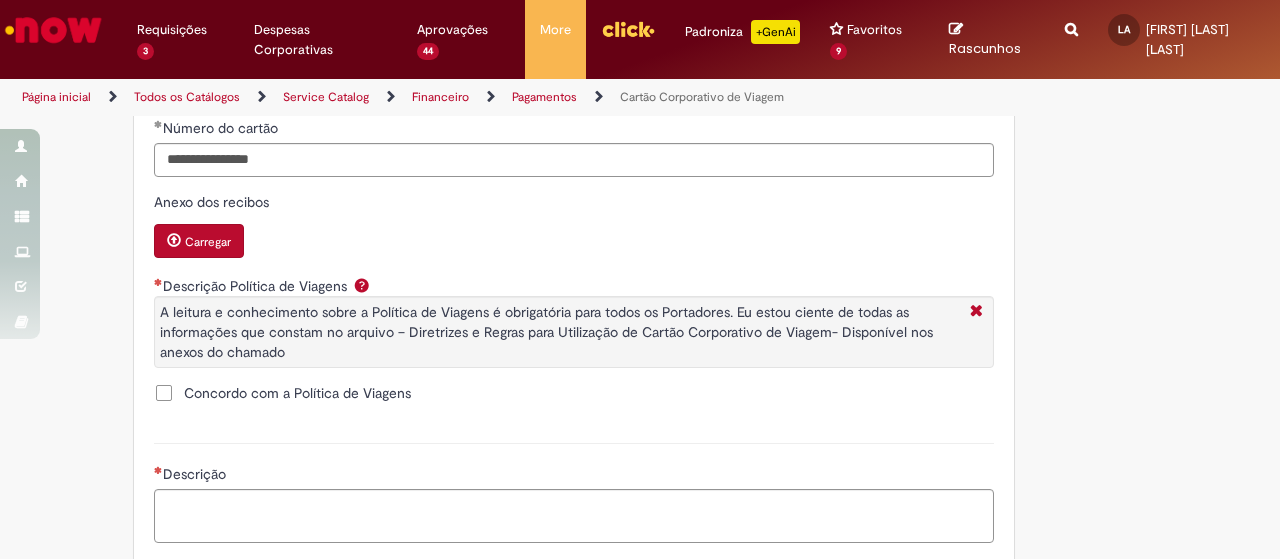 click on "Carregar" at bounding box center [208, 242] 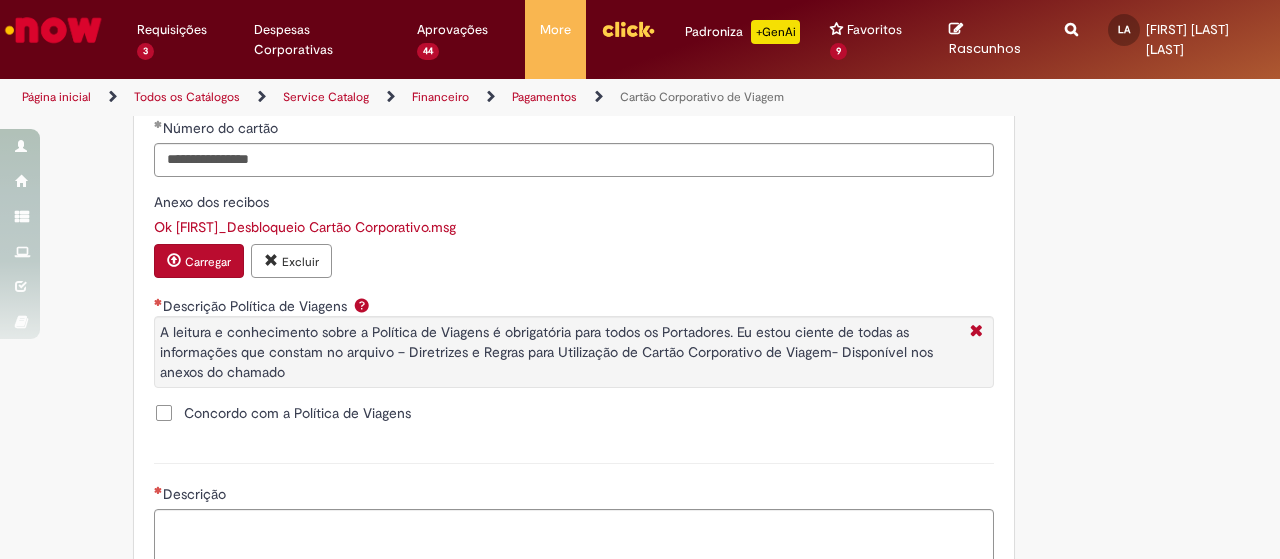 click on "Carregar" at bounding box center (199, 261) 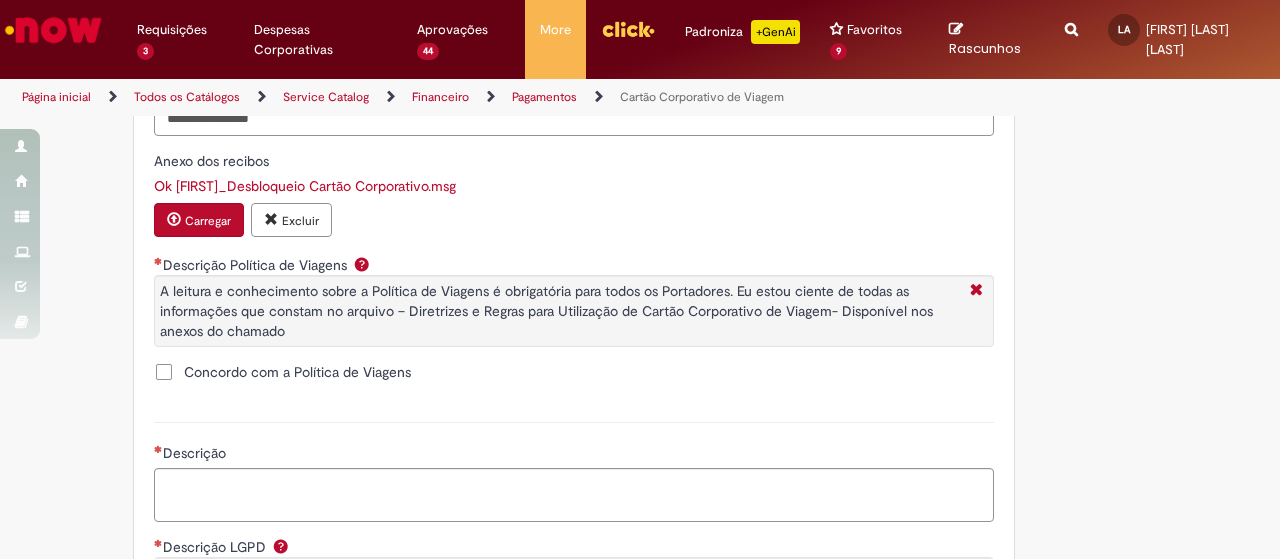 scroll, scrollTop: 1097, scrollLeft: 0, axis: vertical 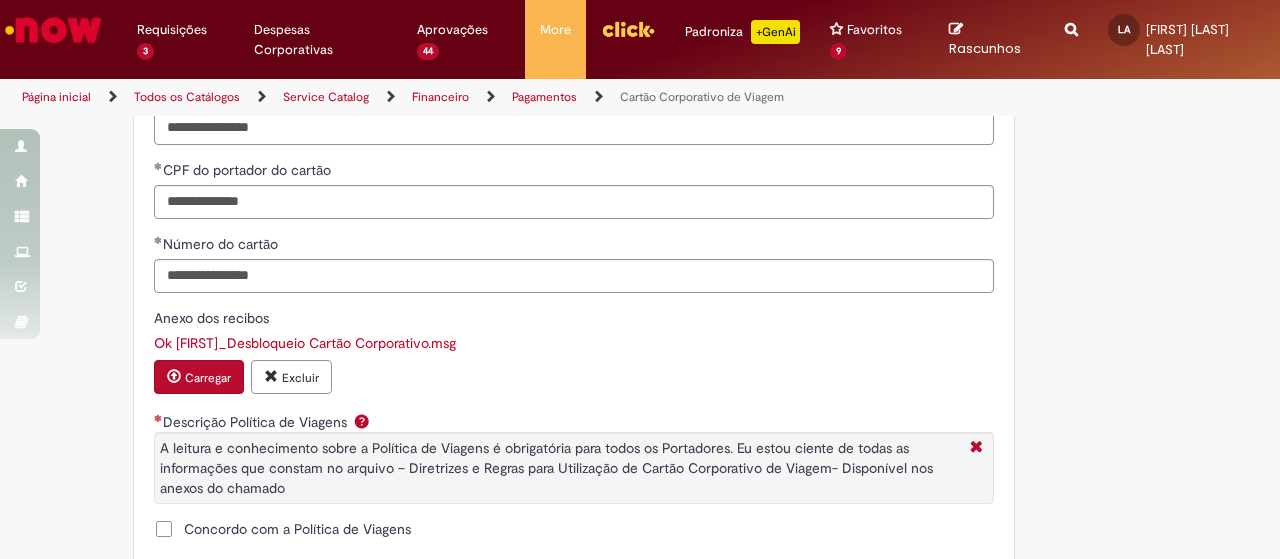 click on "Carregar" at bounding box center (208, 378) 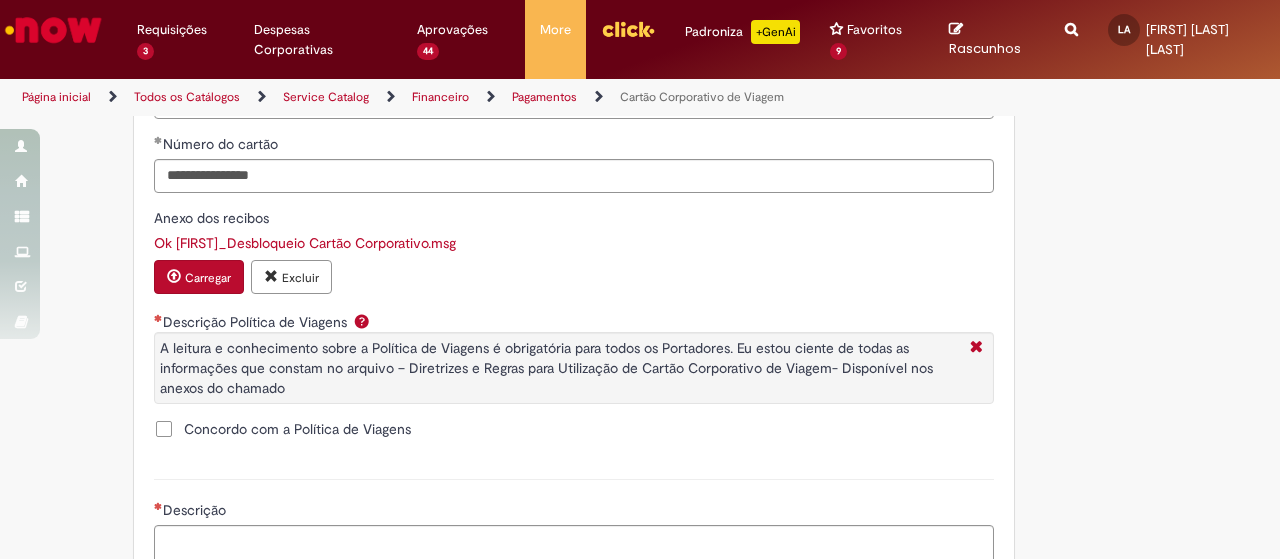 click on "Concordo com a Política de Viagens" at bounding box center (297, 429) 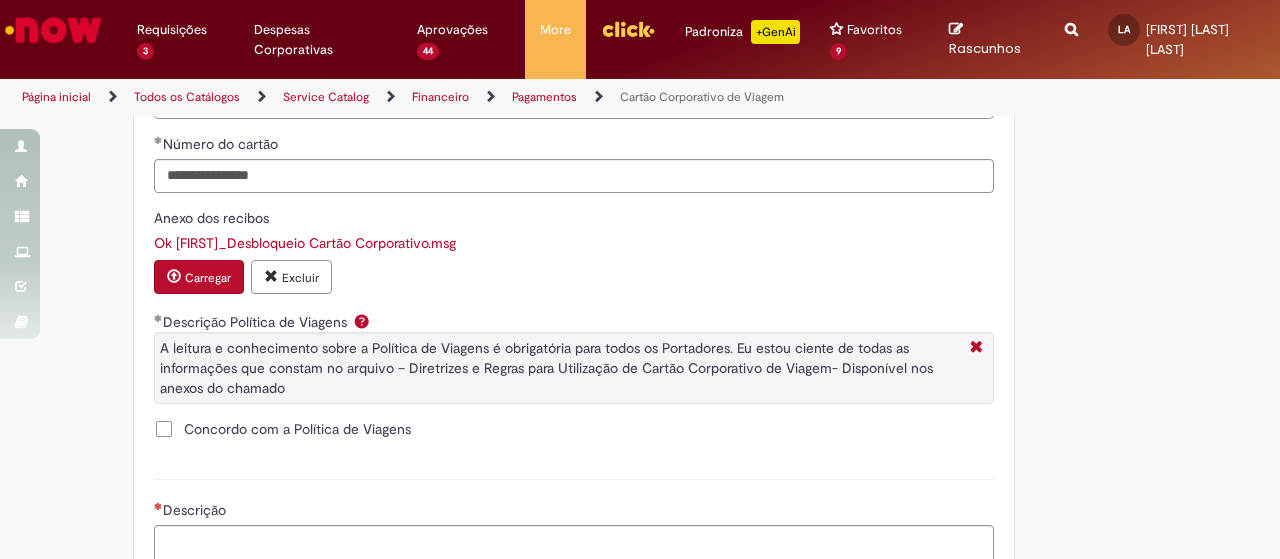 click on "Carregar" at bounding box center (199, 277) 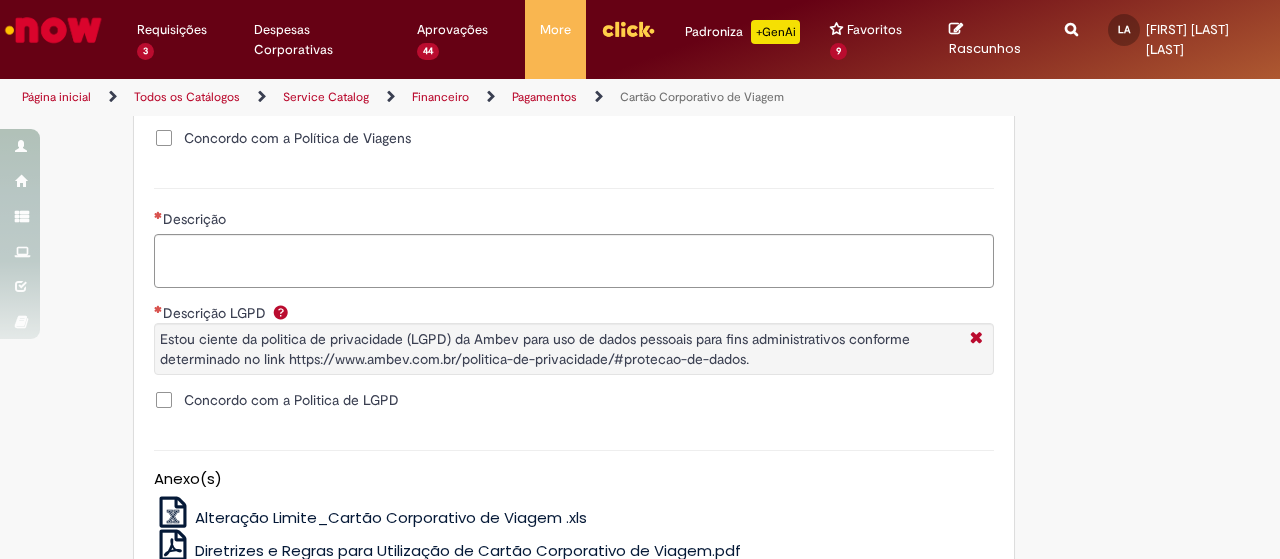 scroll, scrollTop: 1497, scrollLeft: 0, axis: vertical 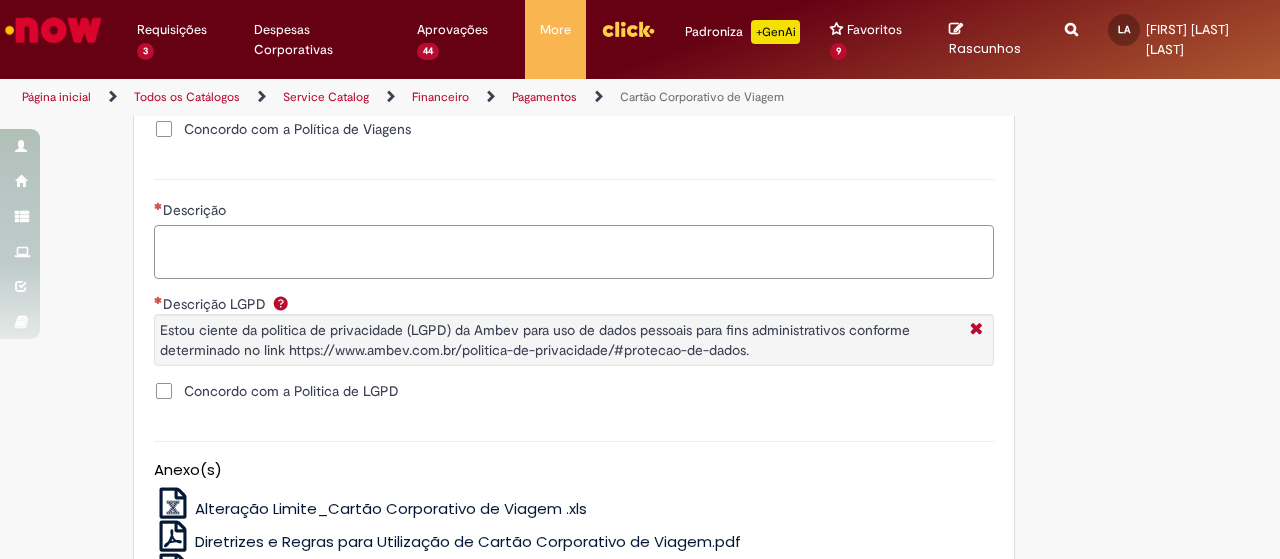 click on "Descrição" at bounding box center (574, 251) 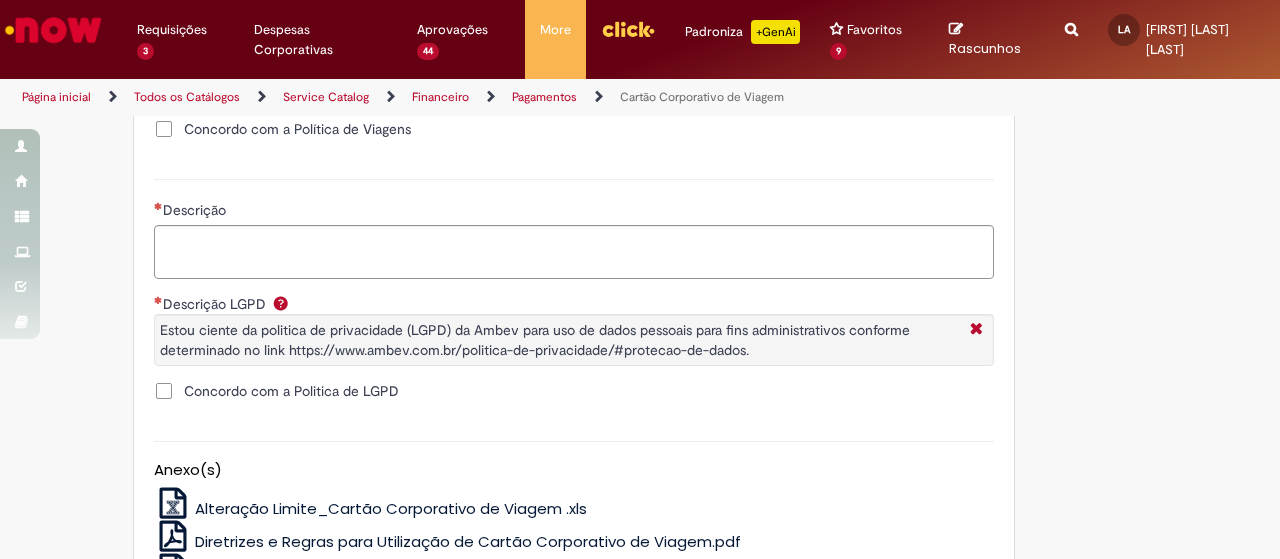 click on "Concordo com a Politica de LGPD" at bounding box center [291, 391] 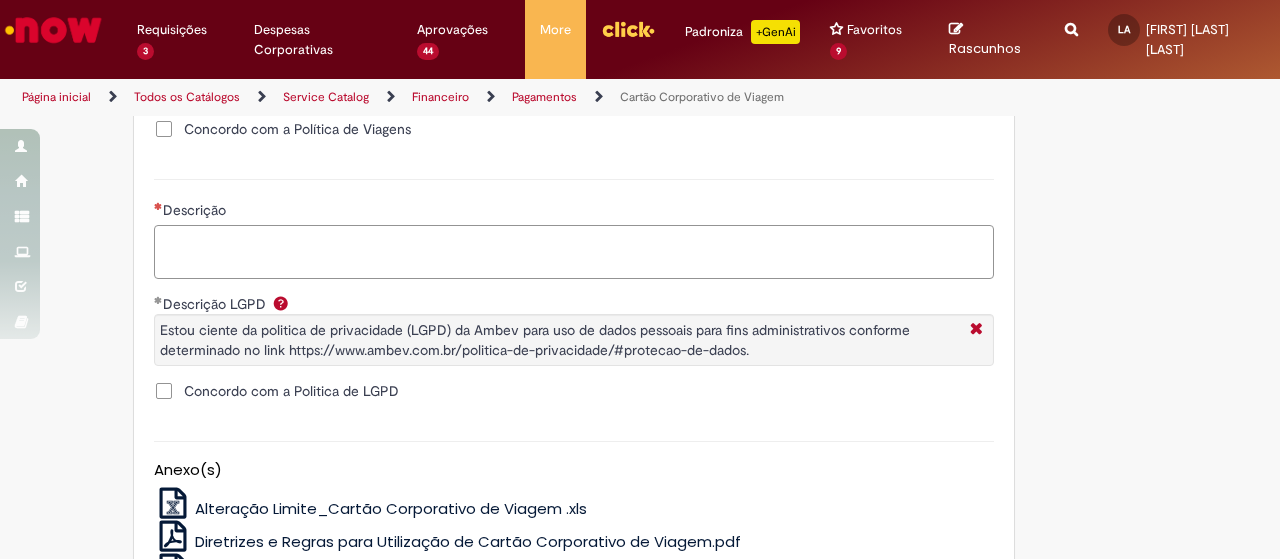click on "Descrição" at bounding box center [574, 251] 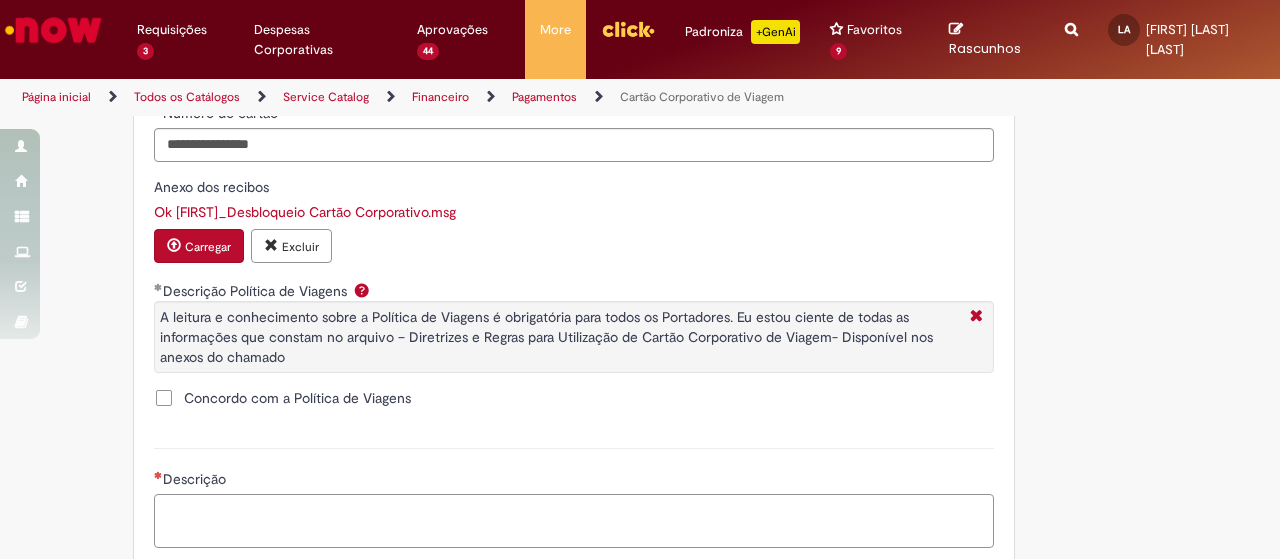 scroll, scrollTop: 1197, scrollLeft: 0, axis: vertical 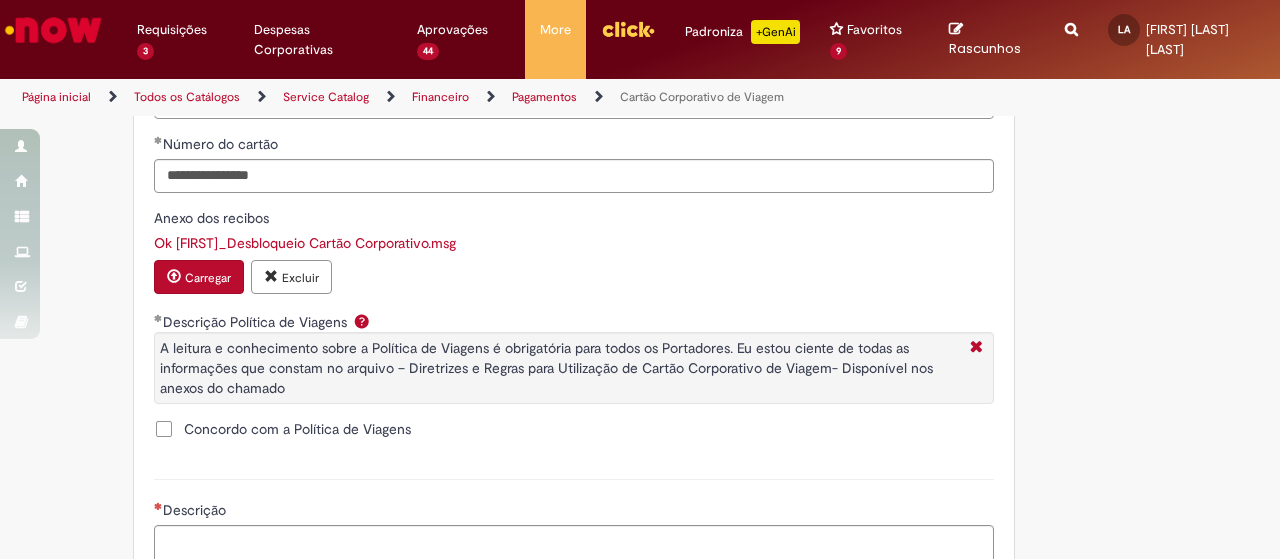 click on "Carregar" at bounding box center [199, 277] 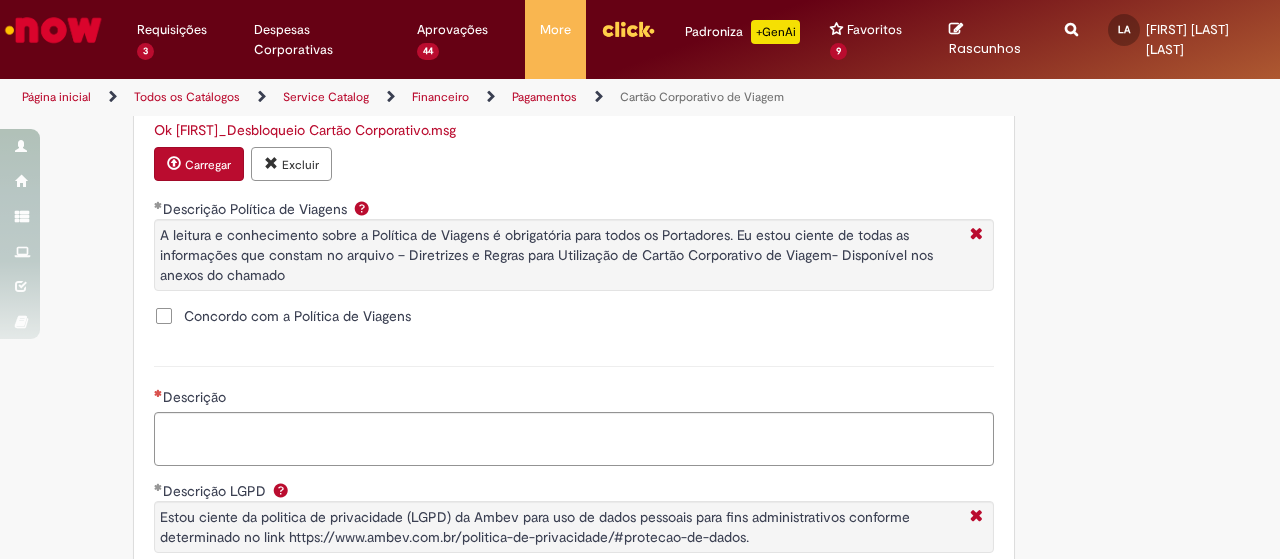 scroll, scrollTop: 1497, scrollLeft: 0, axis: vertical 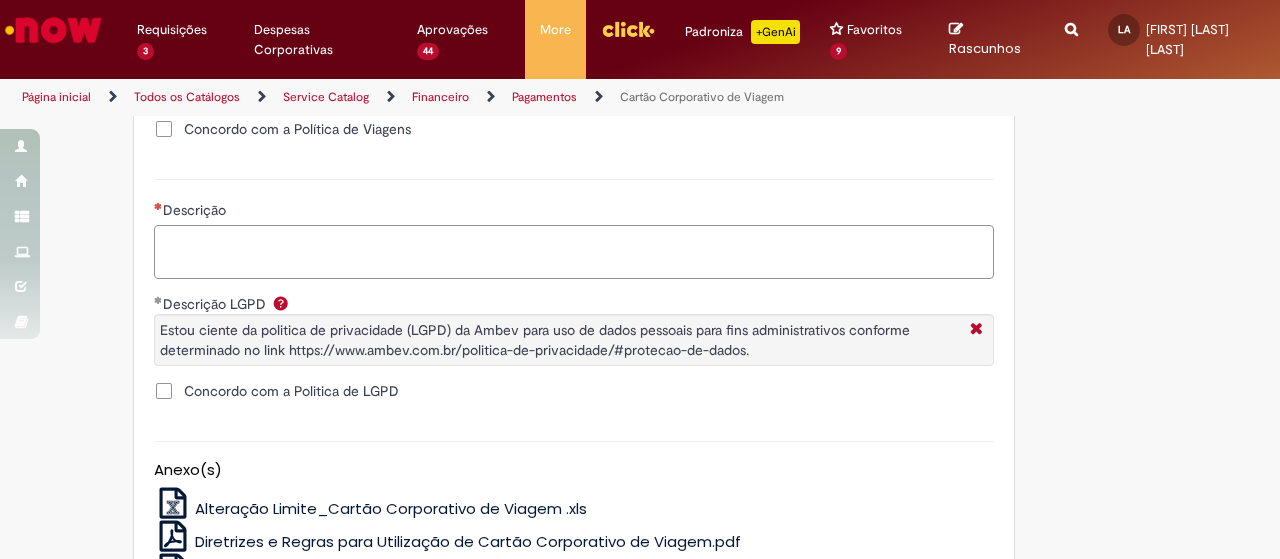 click on "Descrição" at bounding box center (574, 251) 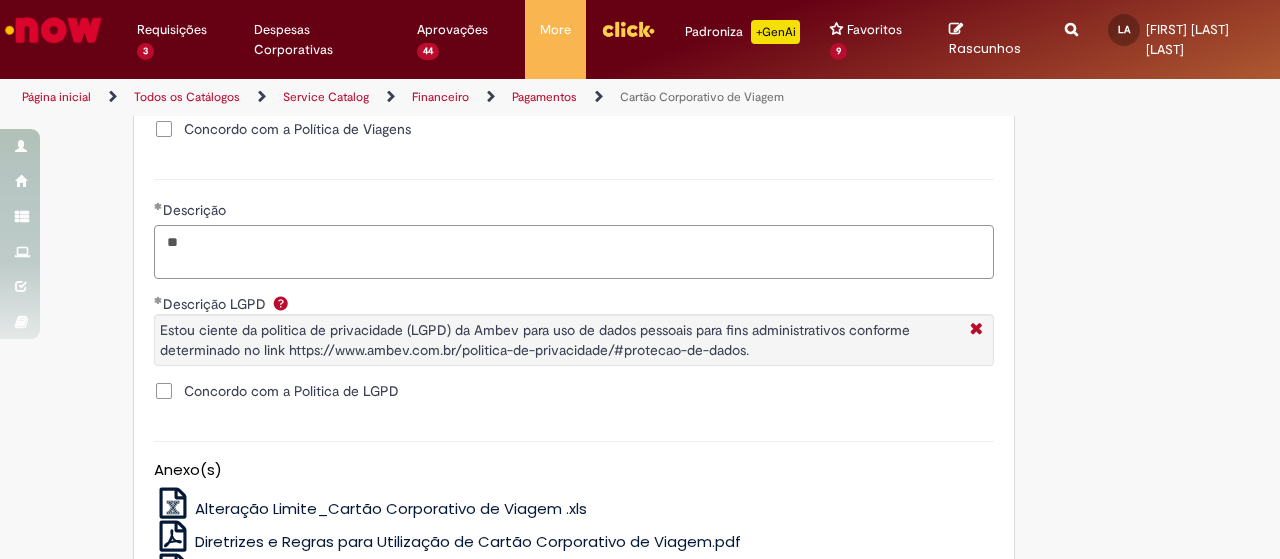 type on "*" 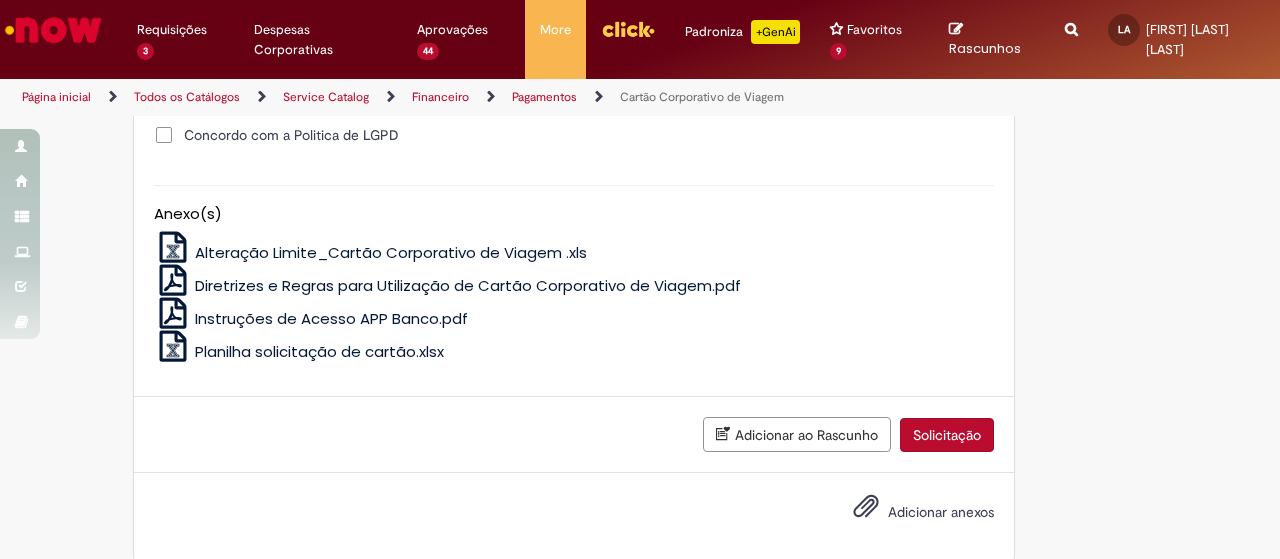scroll, scrollTop: 1796, scrollLeft: 0, axis: vertical 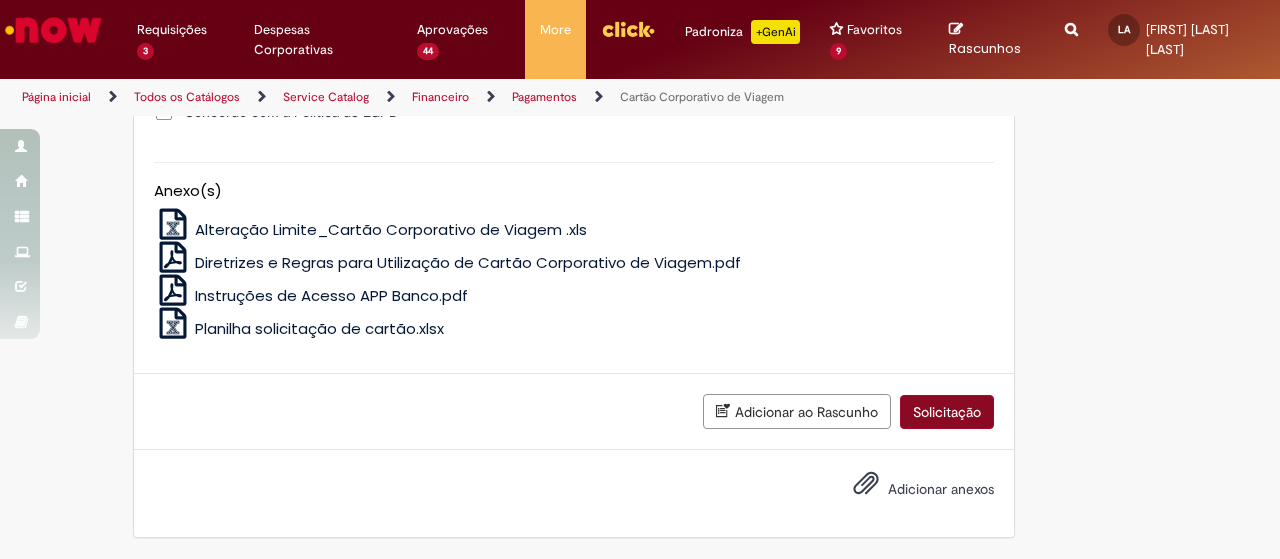 type on "**********" 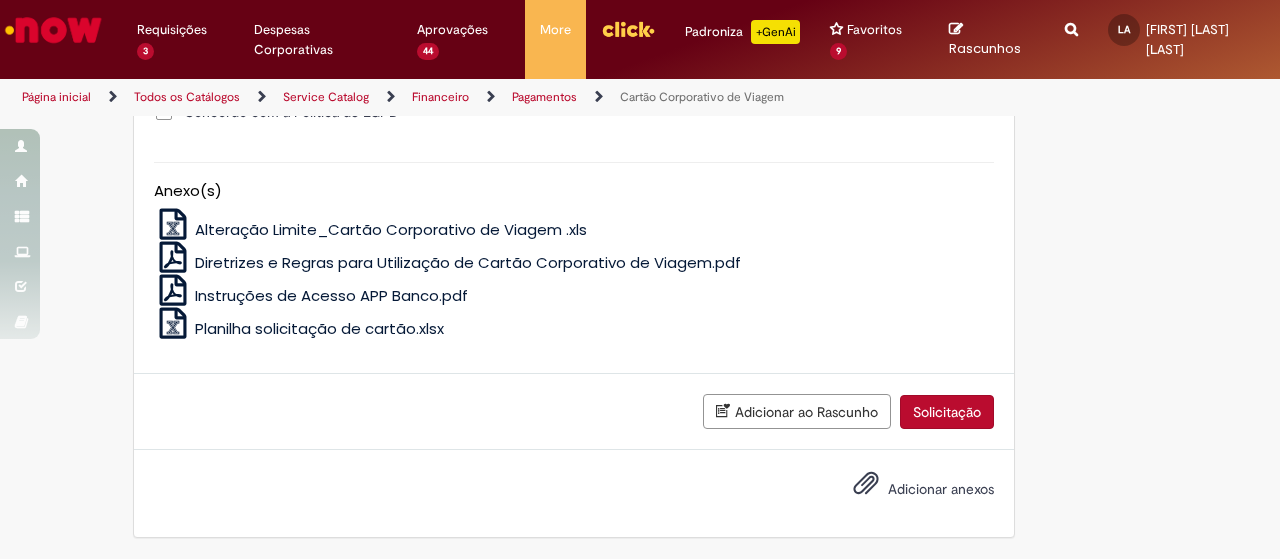 click on "Solicitação" at bounding box center [947, 412] 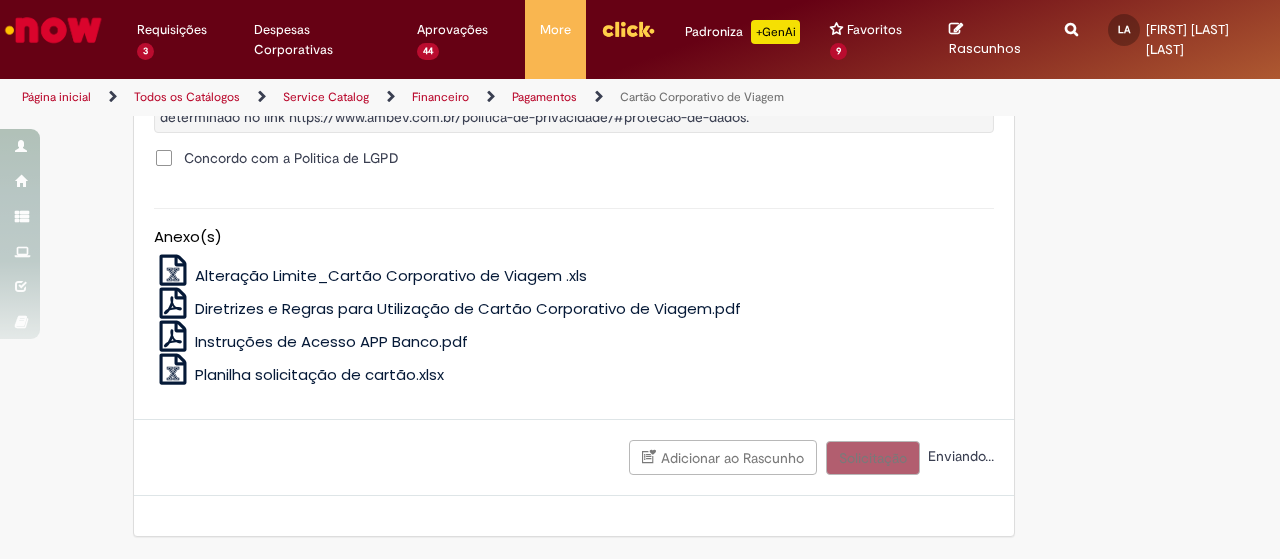 scroll, scrollTop: 1751, scrollLeft: 0, axis: vertical 